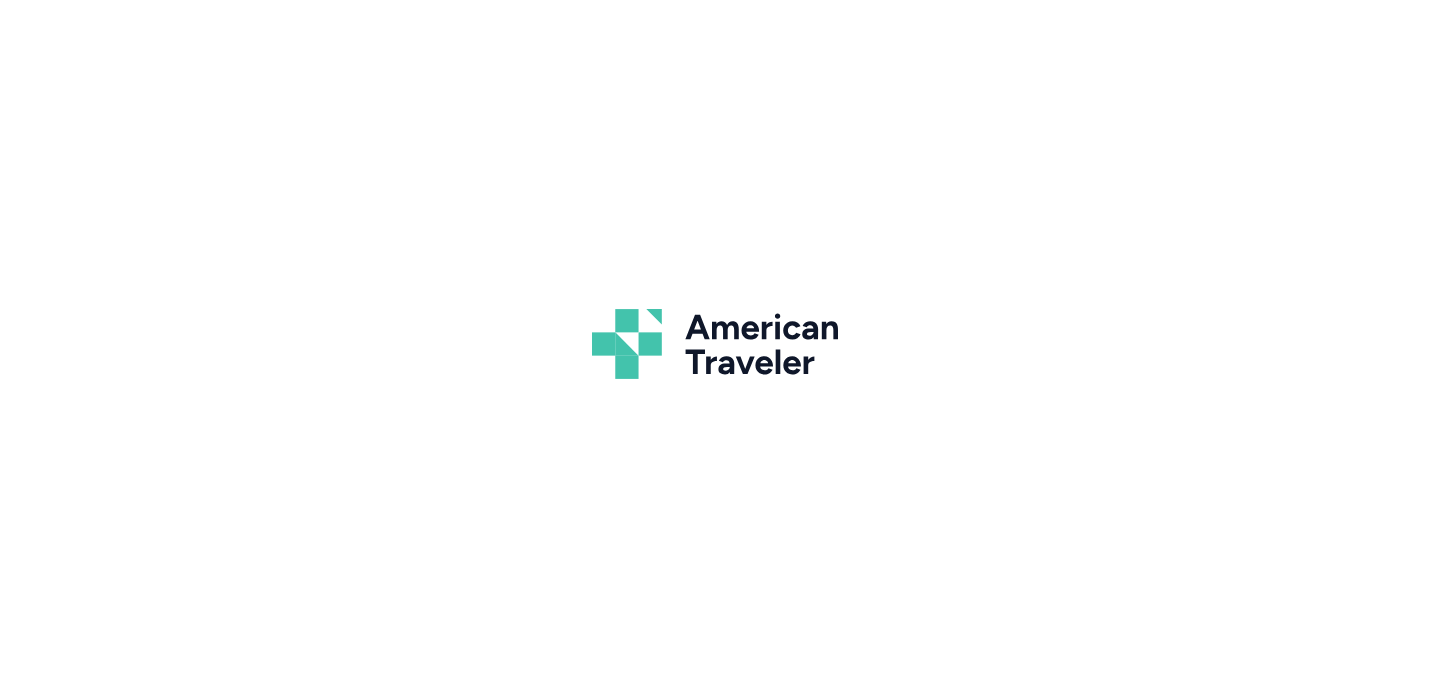 scroll, scrollTop: 0, scrollLeft: 0, axis: both 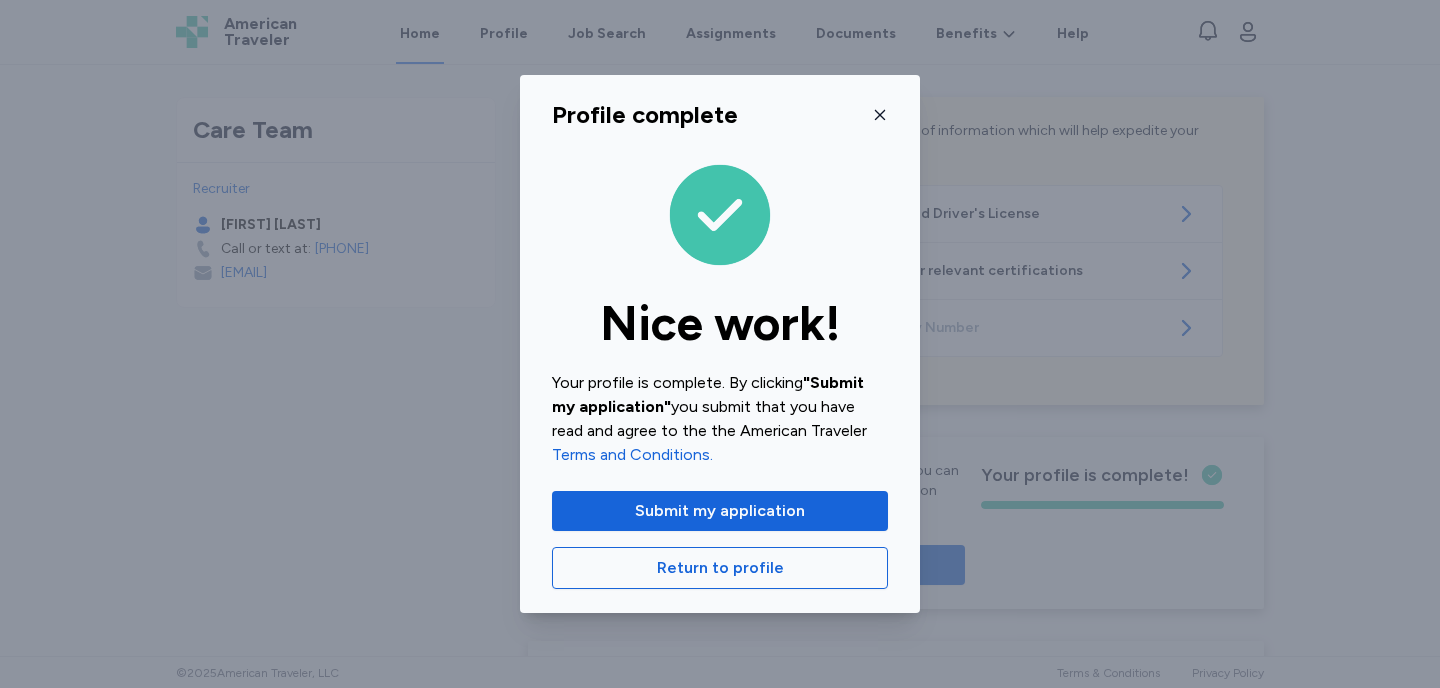 click 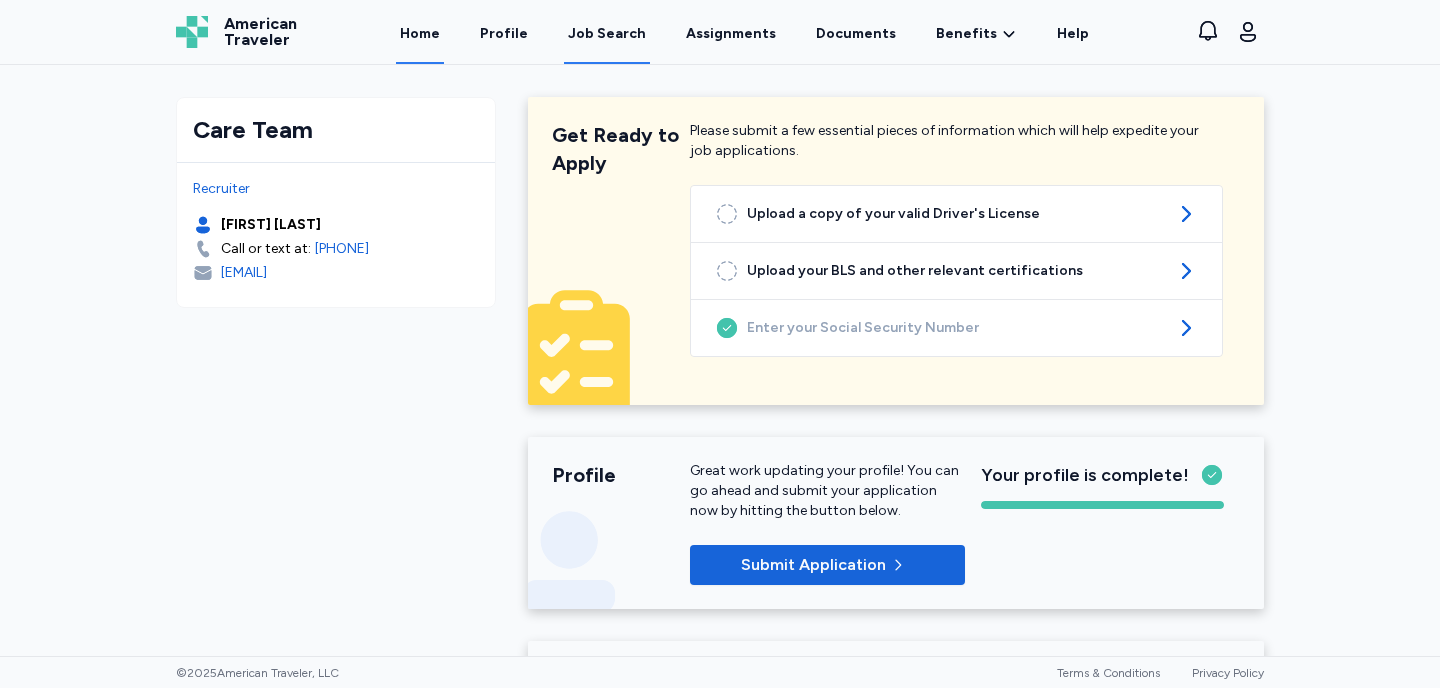 click on "Job Search" at bounding box center [607, 34] 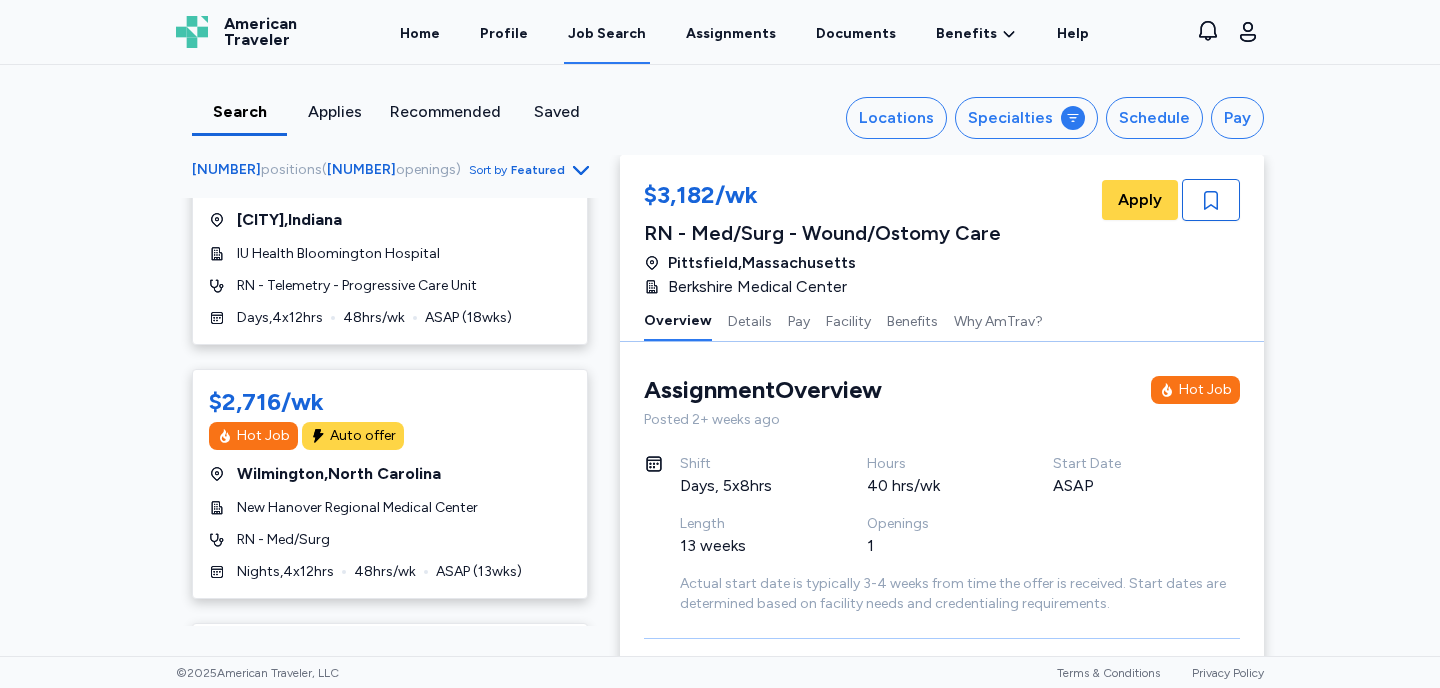 scroll, scrollTop: 592, scrollLeft: 0, axis: vertical 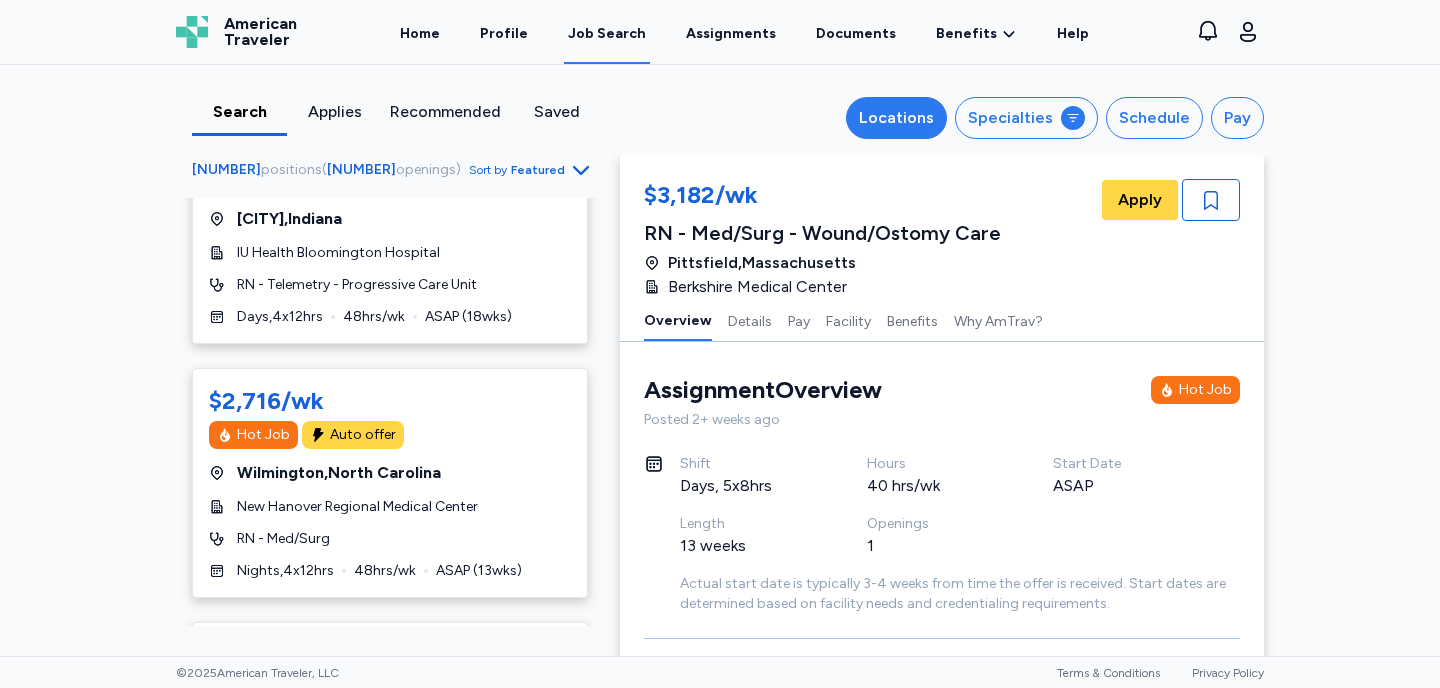 click on "Locations" at bounding box center [896, 118] 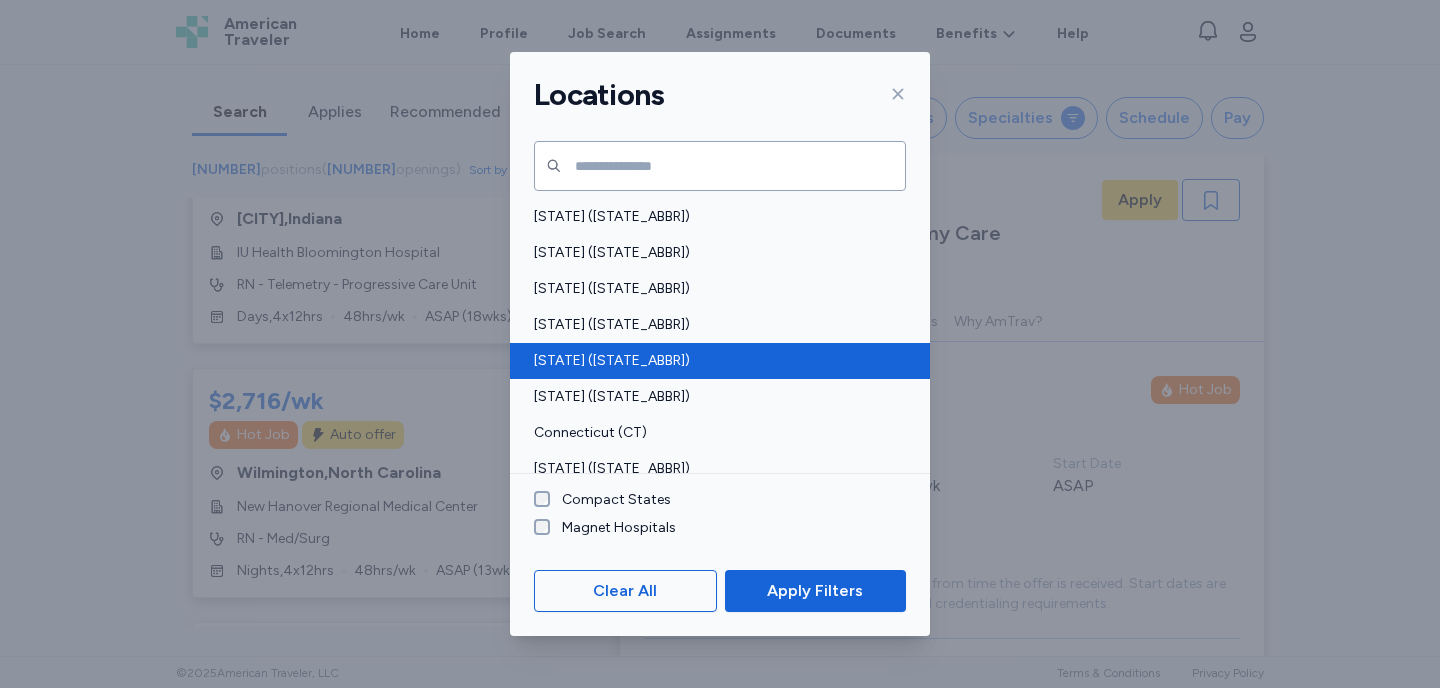 click on "California (CA)" at bounding box center [714, 361] 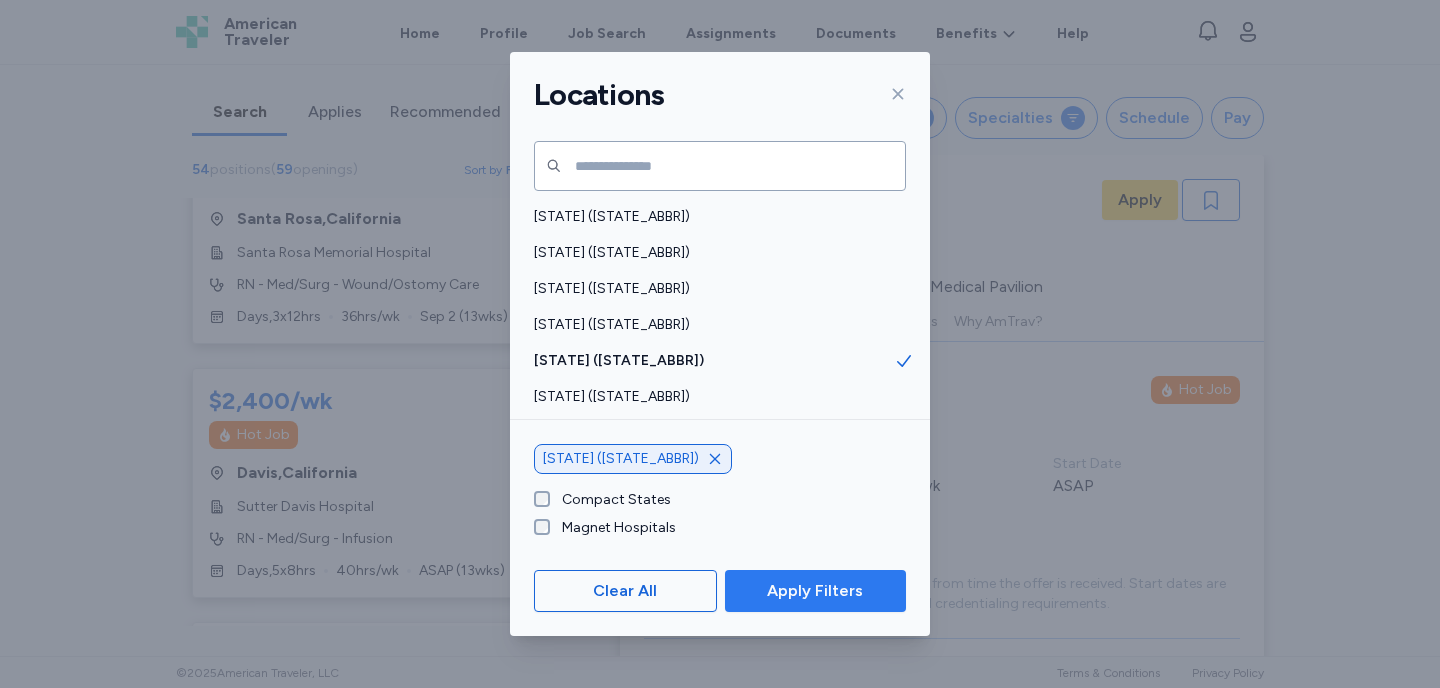 scroll, scrollTop: 2, scrollLeft: 0, axis: vertical 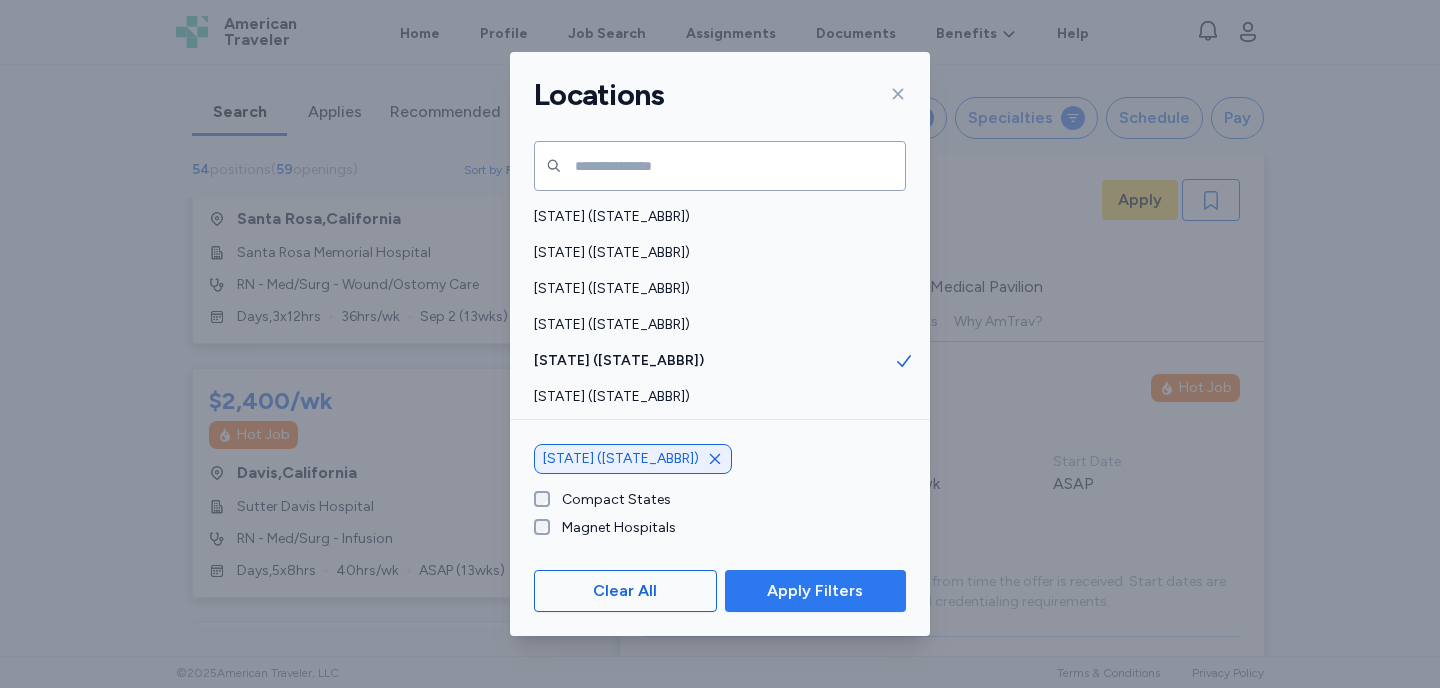 click on "Apply Filters" at bounding box center (815, 591) 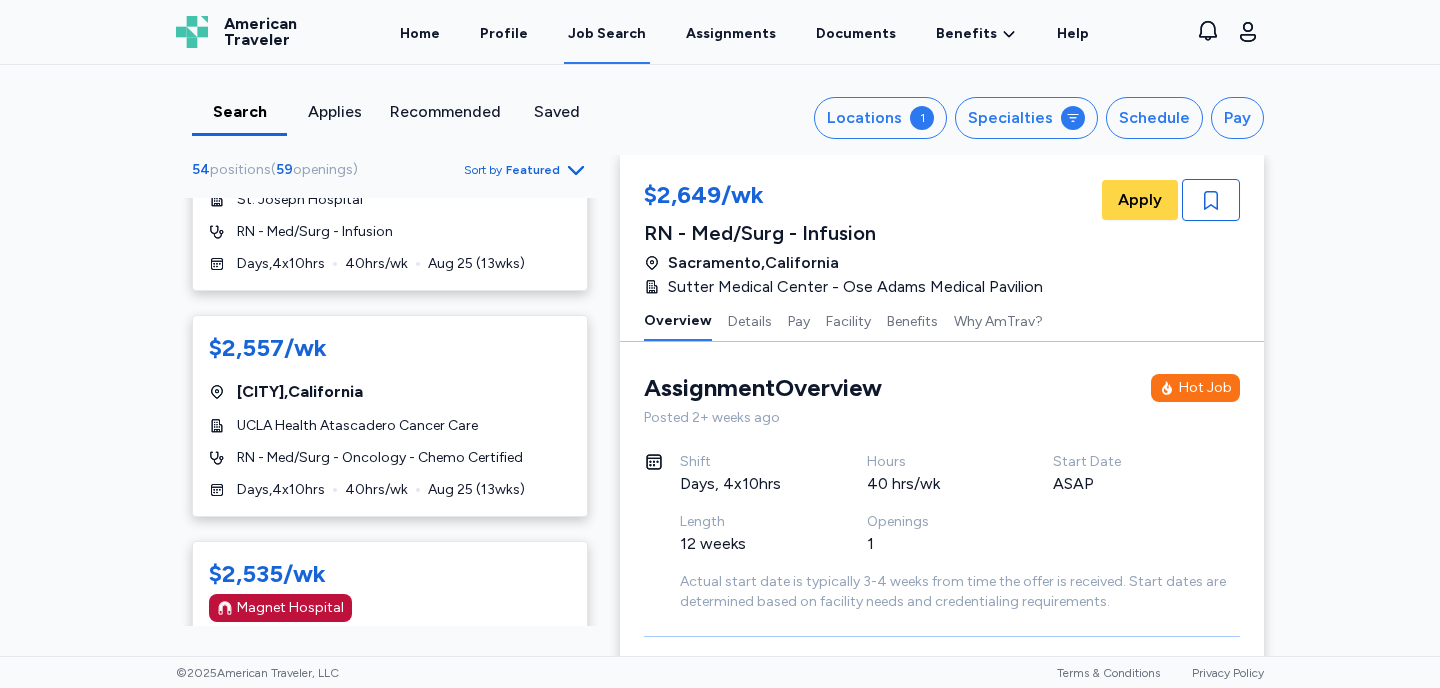 scroll, scrollTop: 2259, scrollLeft: 0, axis: vertical 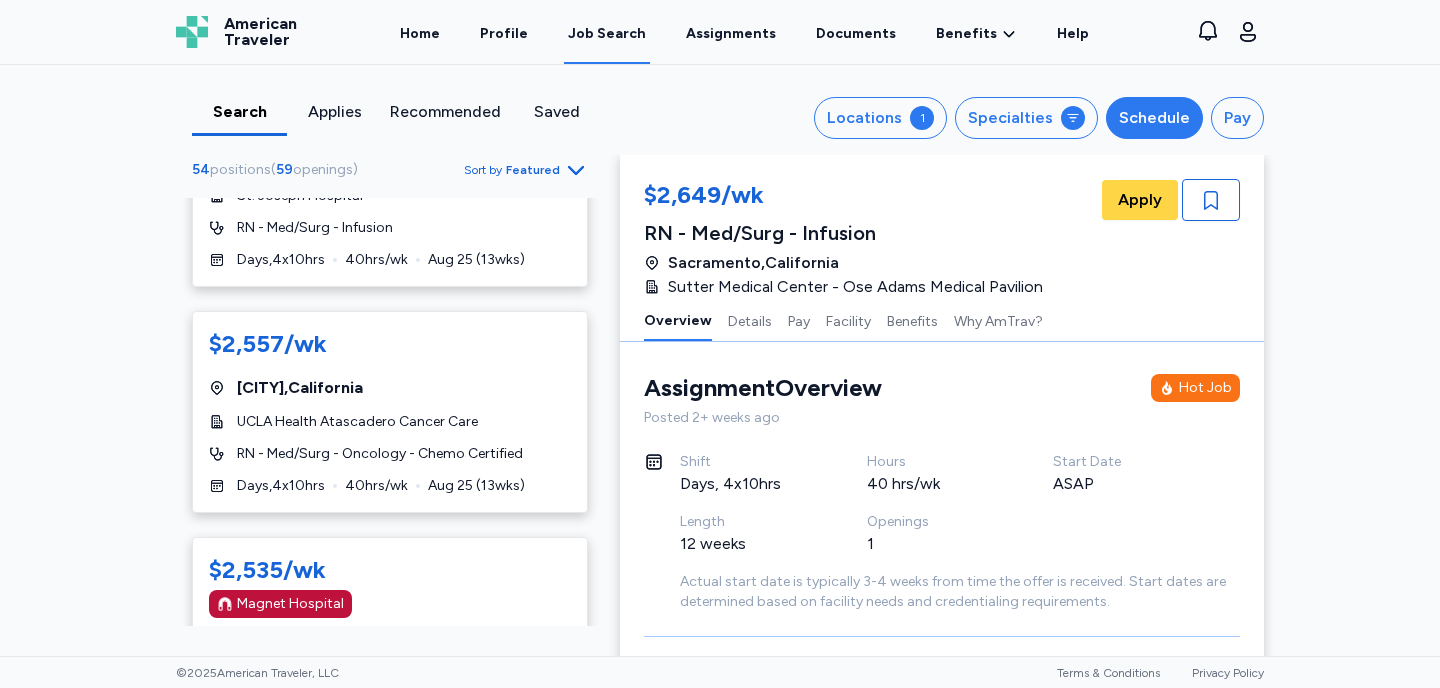 click on "Schedule" at bounding box center [1154, 118] 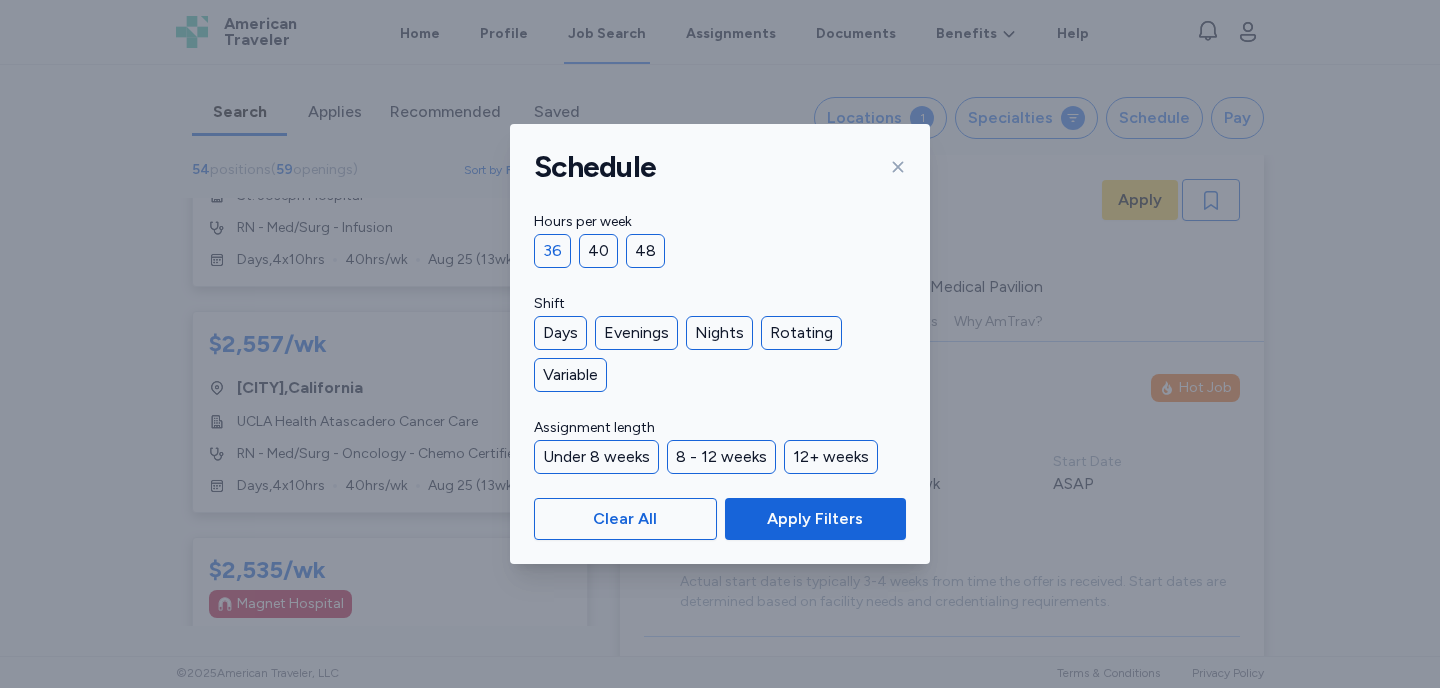 click on "36" at bounding box center [552, 251] 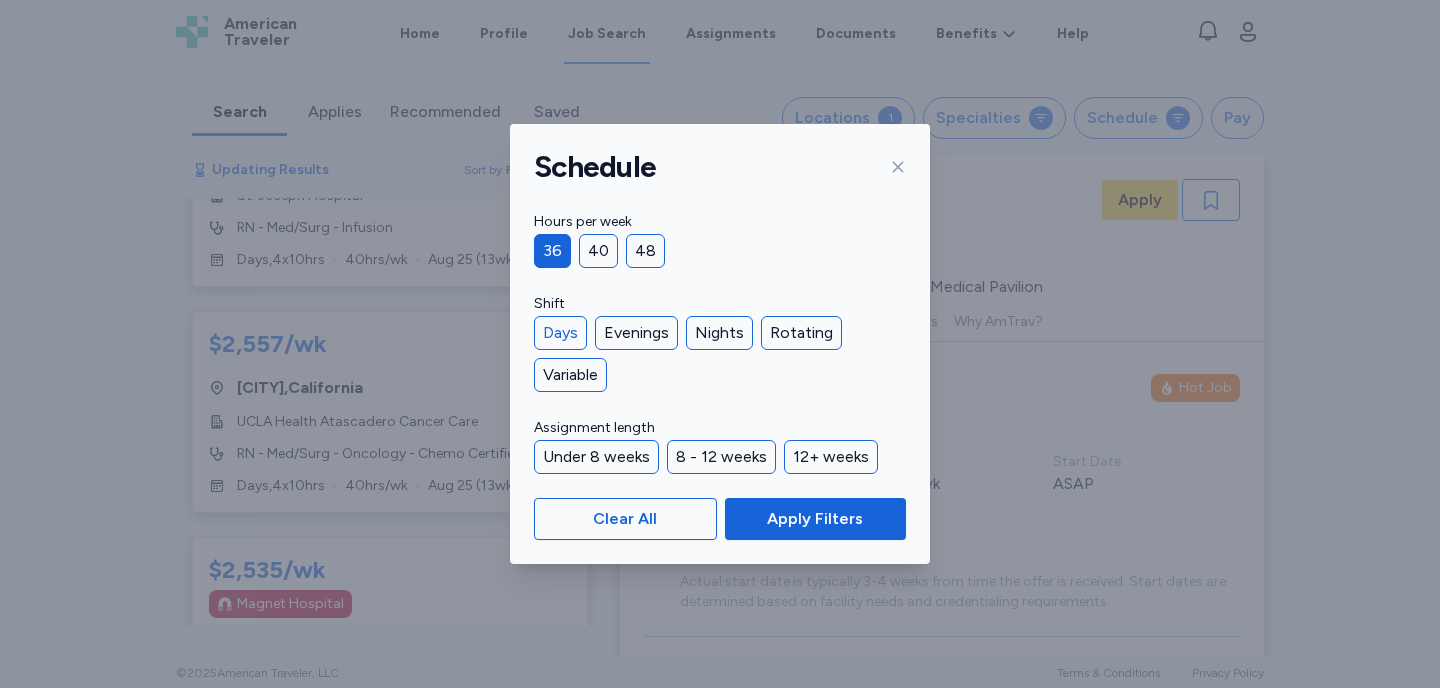 click on "Days" at bounding box center (560, 333) 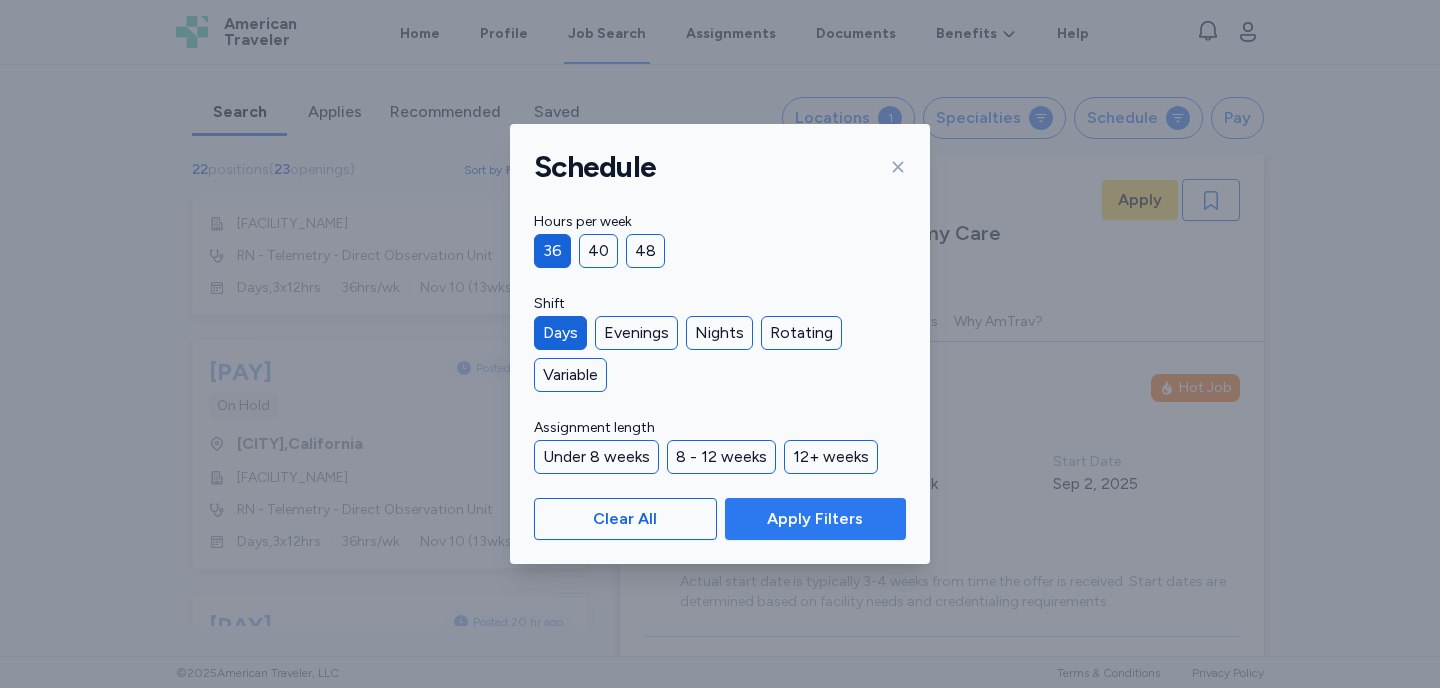 click on "Apply Filters" at bounding box center (815, 519) 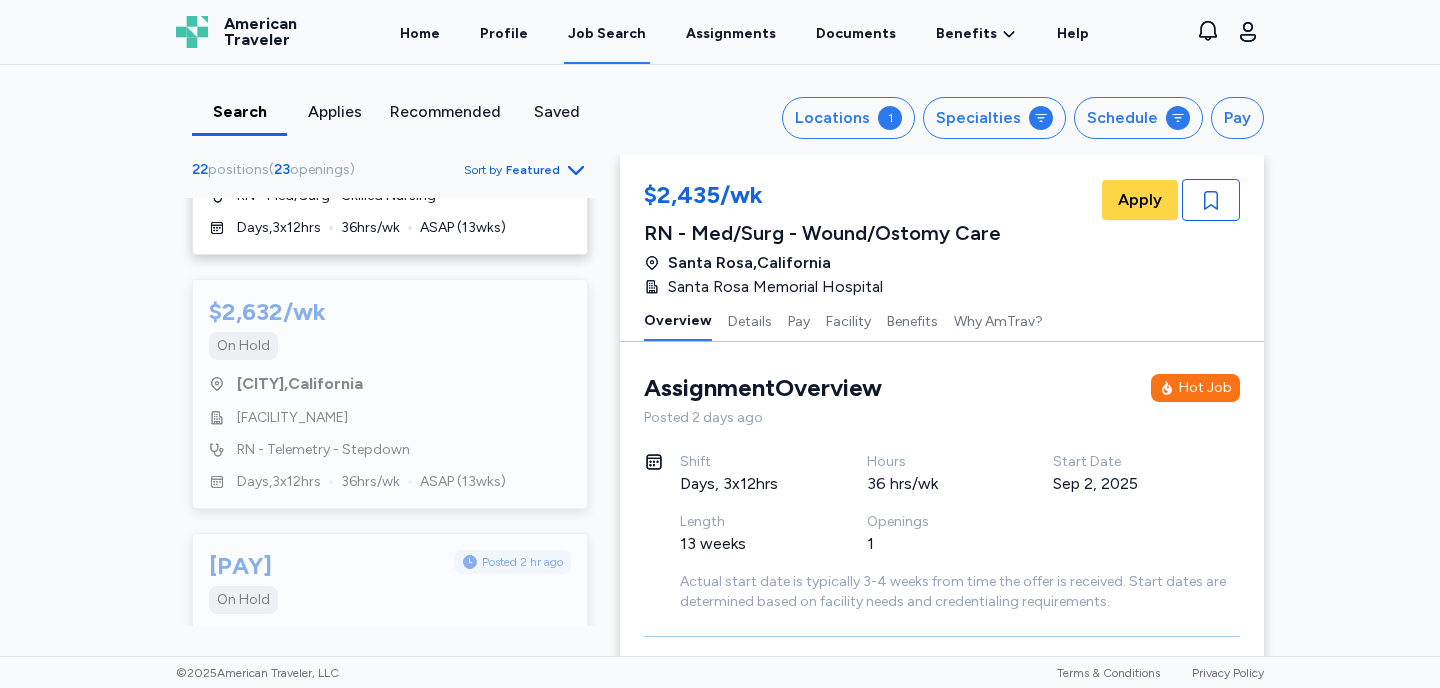 scroll, scrollTop: 1304, scrollLeft: 0, axis: vertical 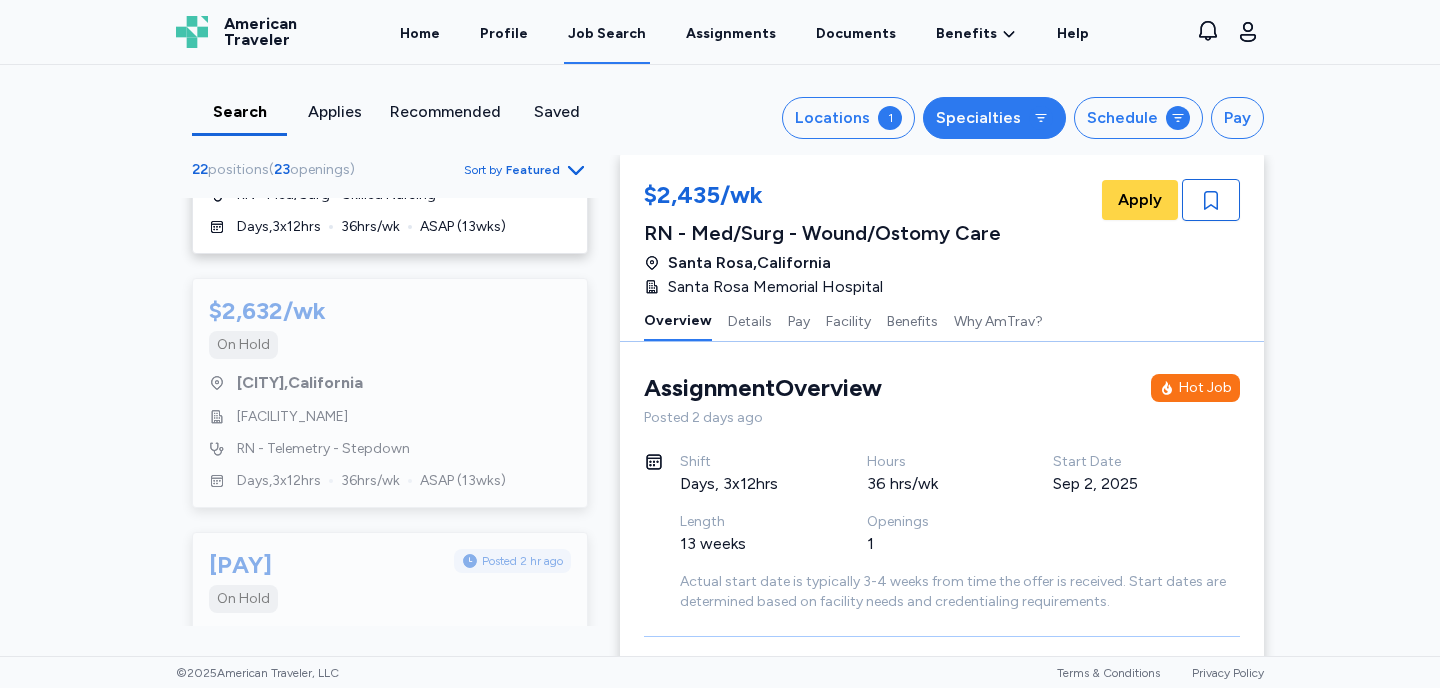 click on "Specialties" at bounding box center [994, 118] 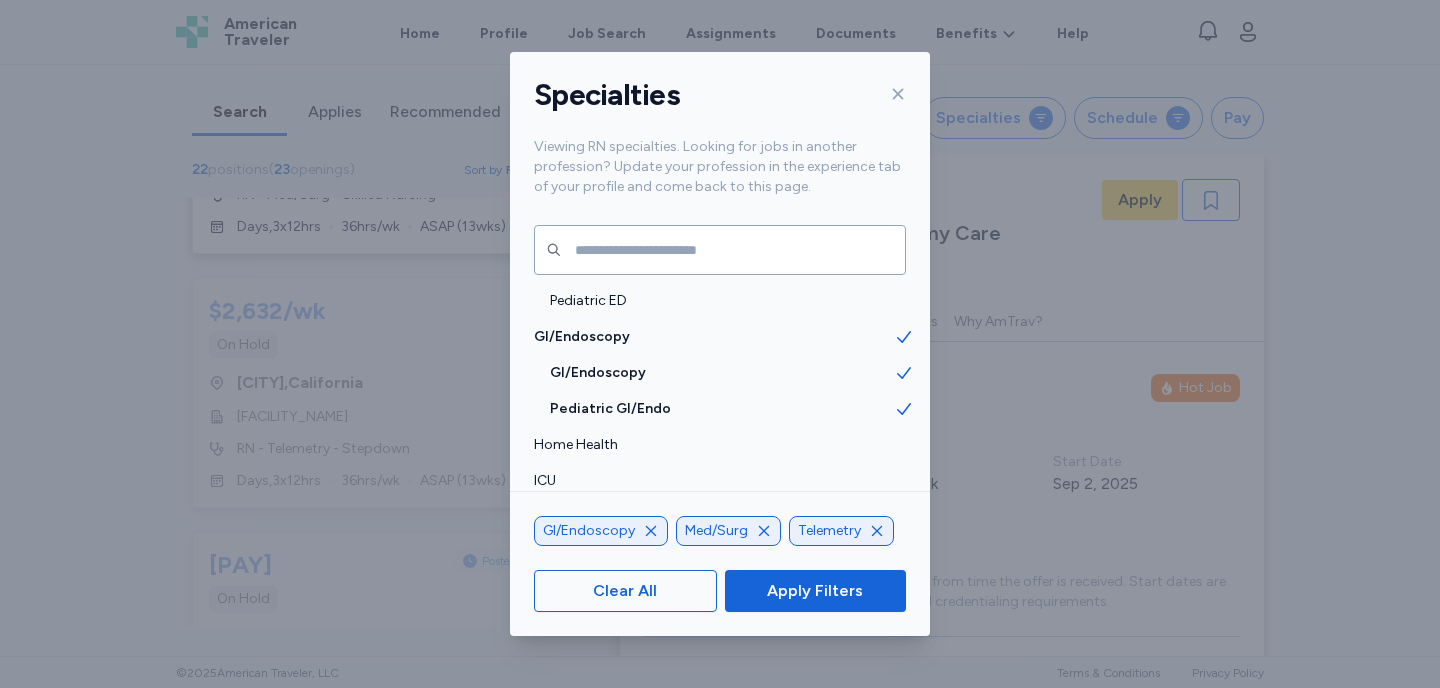 scroll, scrollTop: 780, scrollLeft: 0, axis: vertical 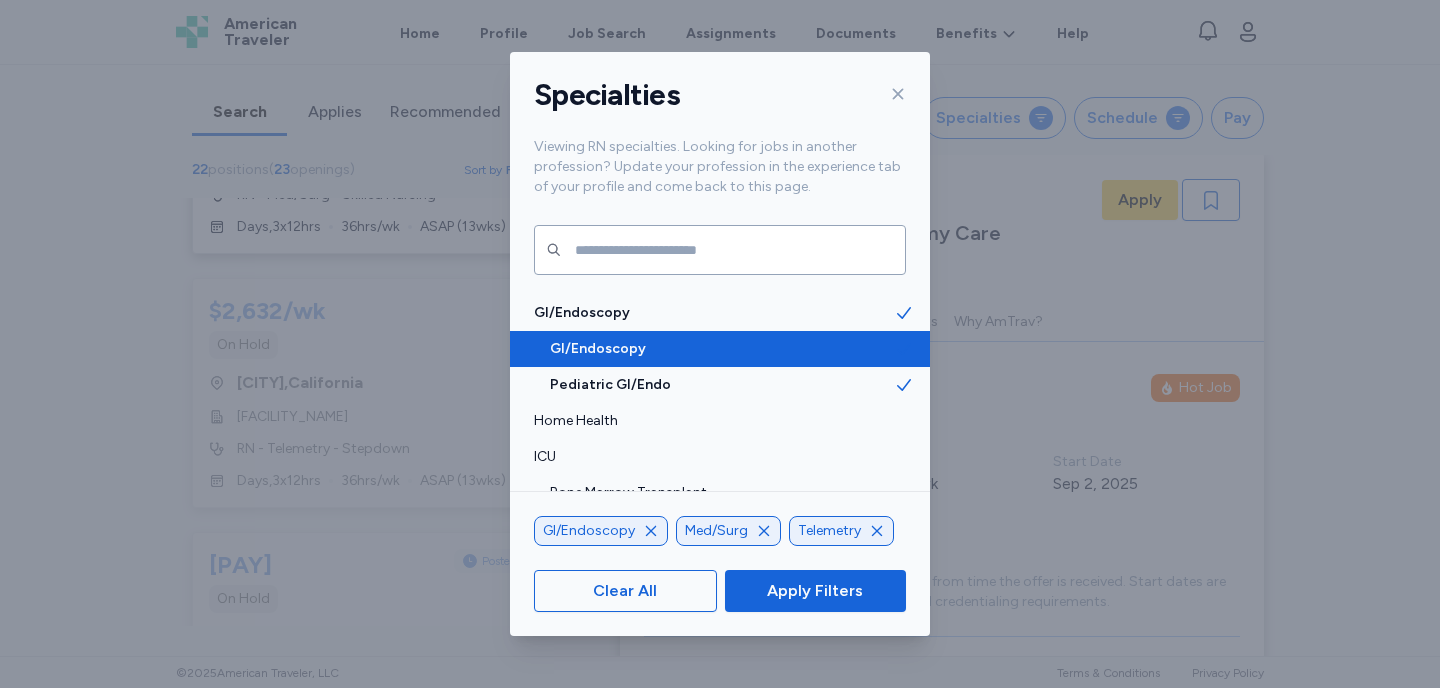 click on "GI/Endoscopy" at bounding box center (722, 349) 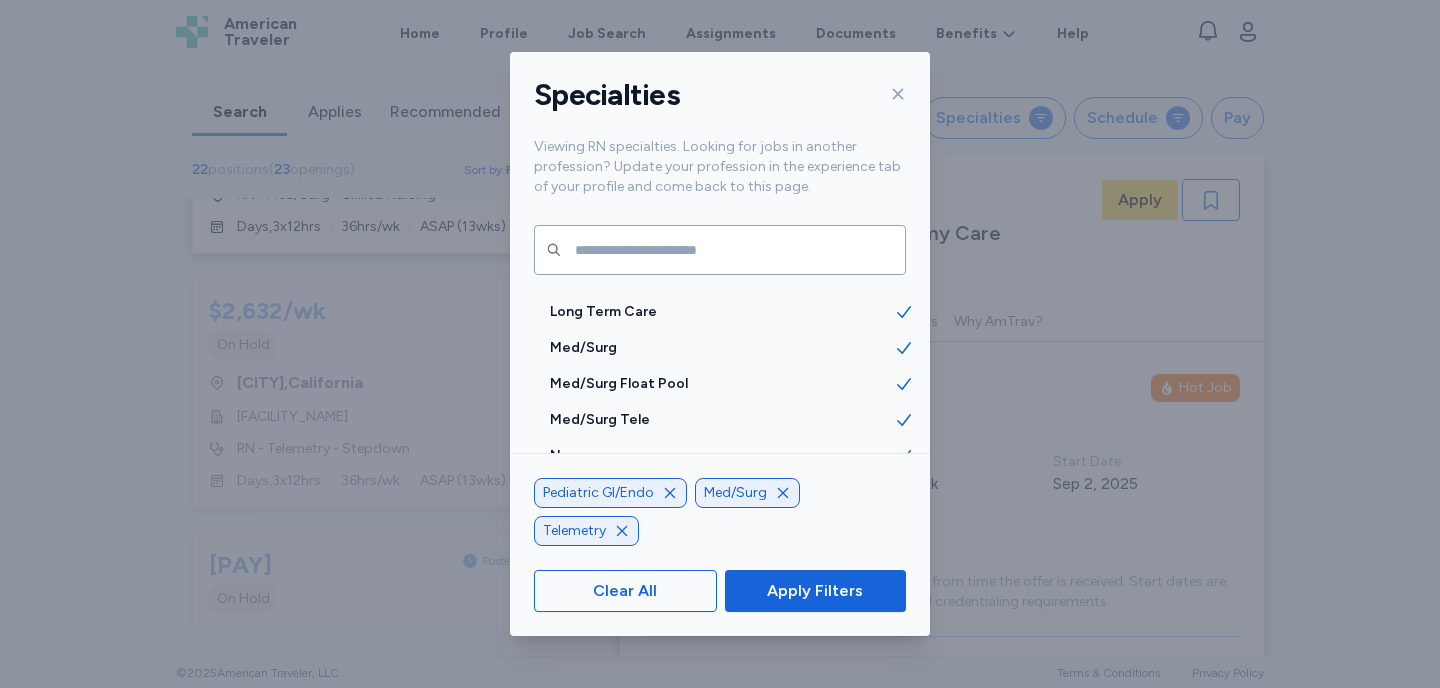 scroll, scrollTop: 2261, scrollLeft: 0, axis: vertical 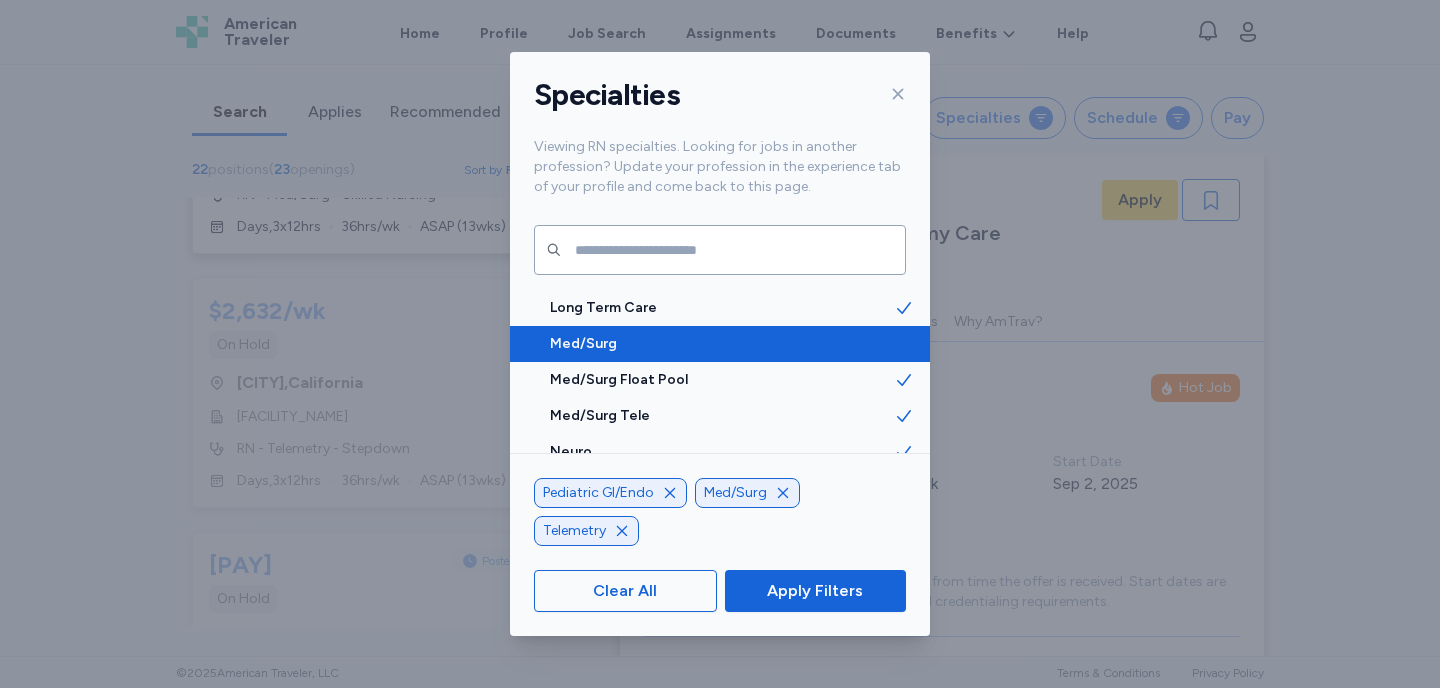 click on "Med/Surg" at bounding box center [722, 344] 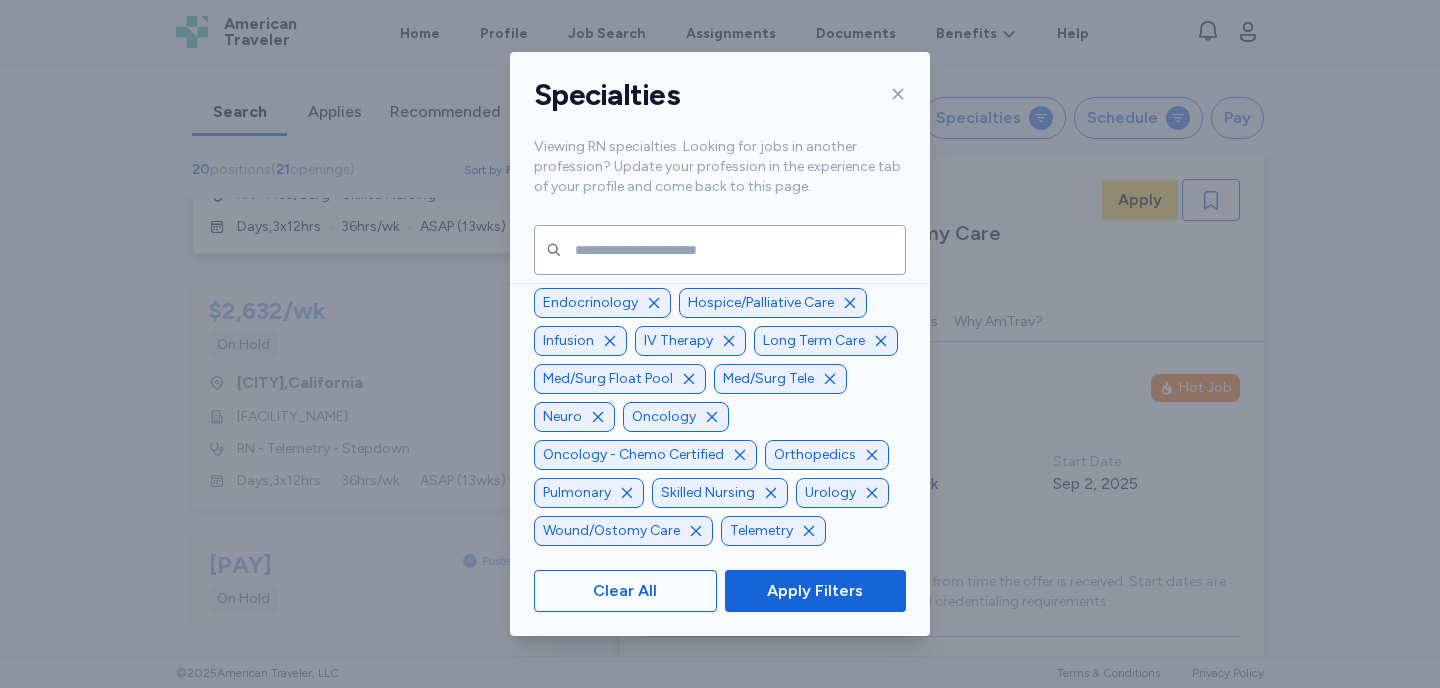 click 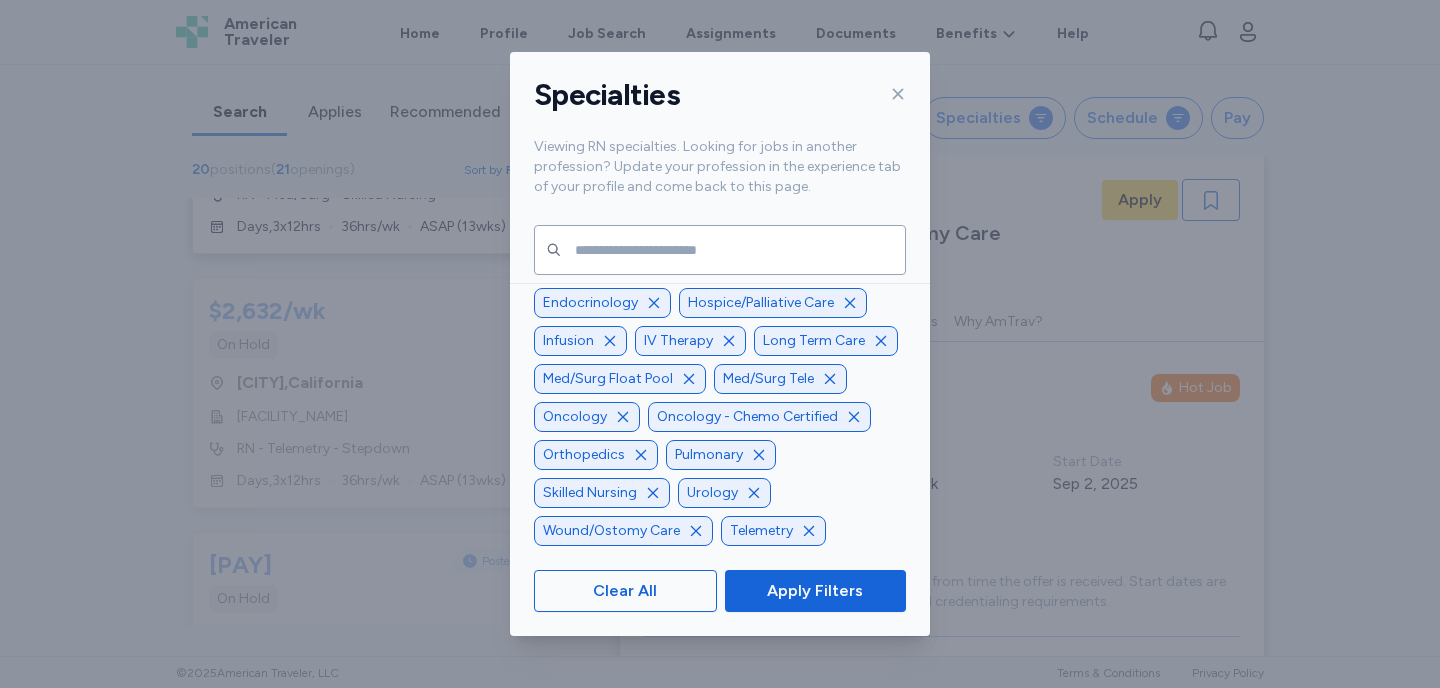 click 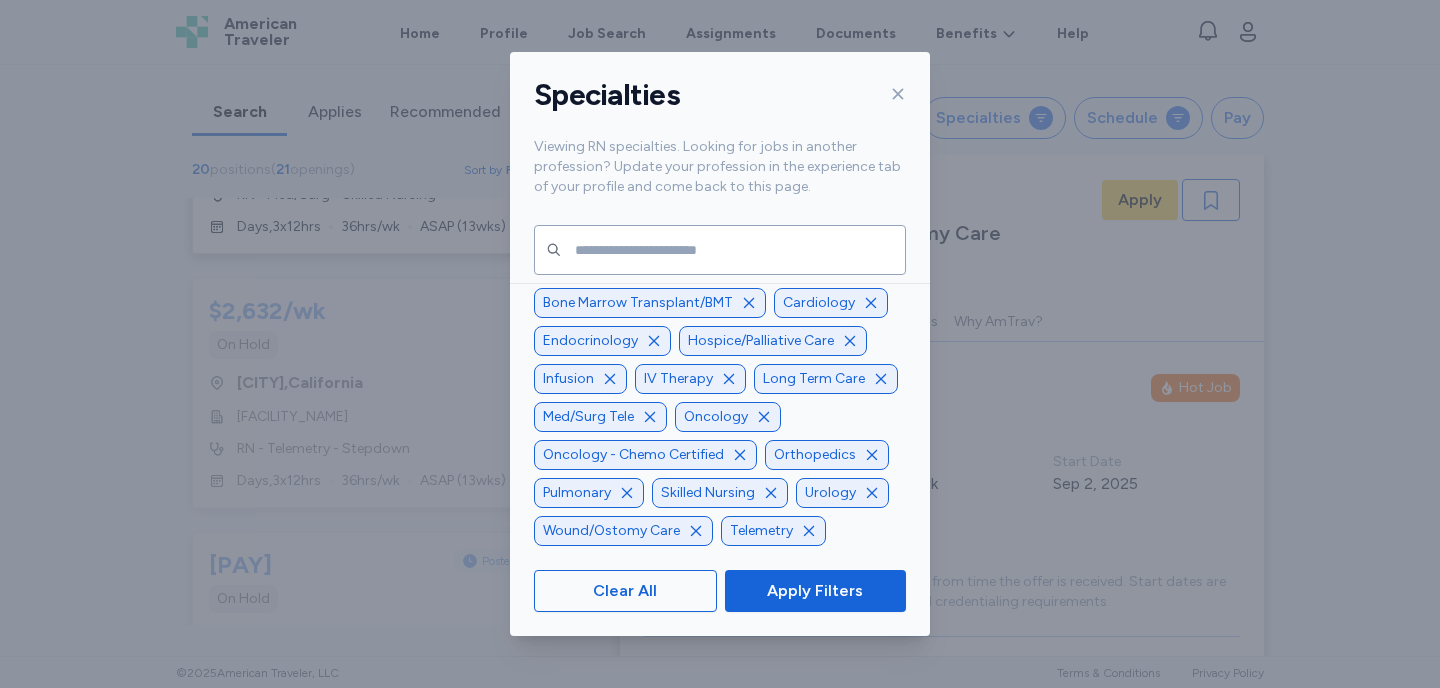 click 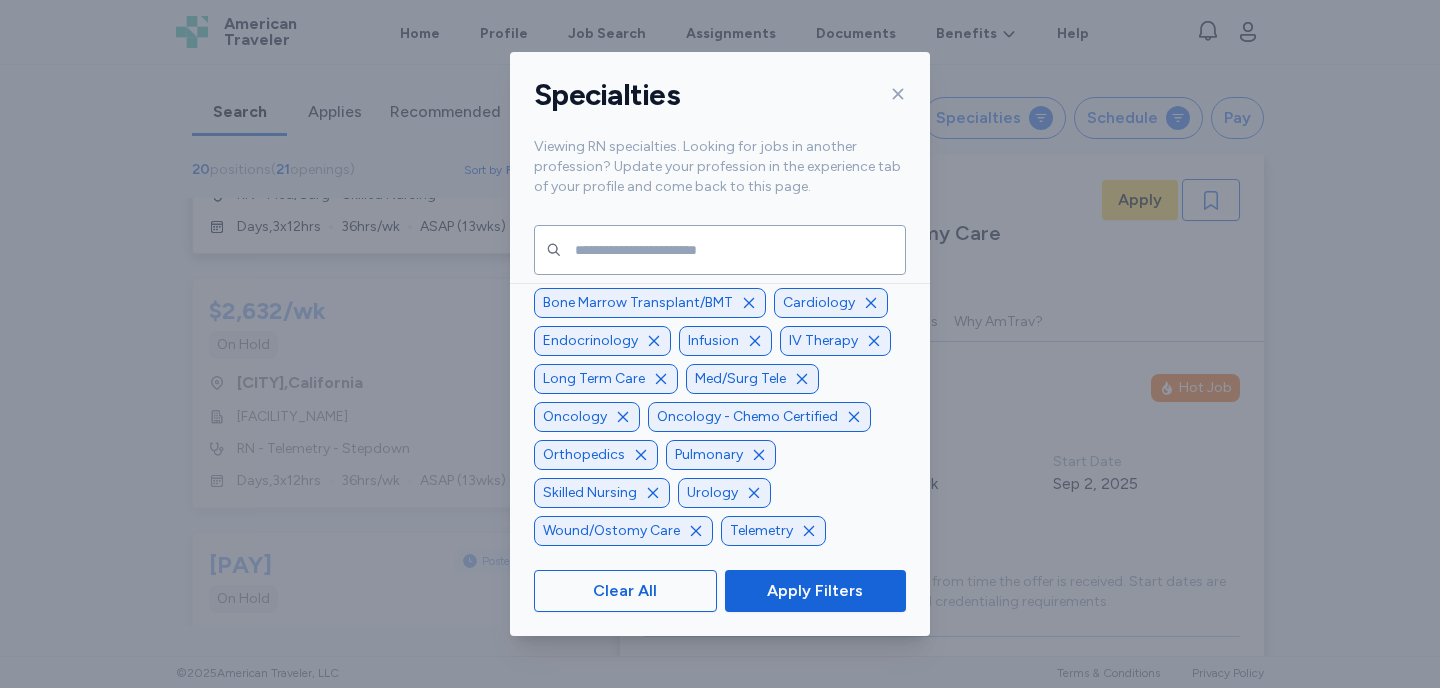 click 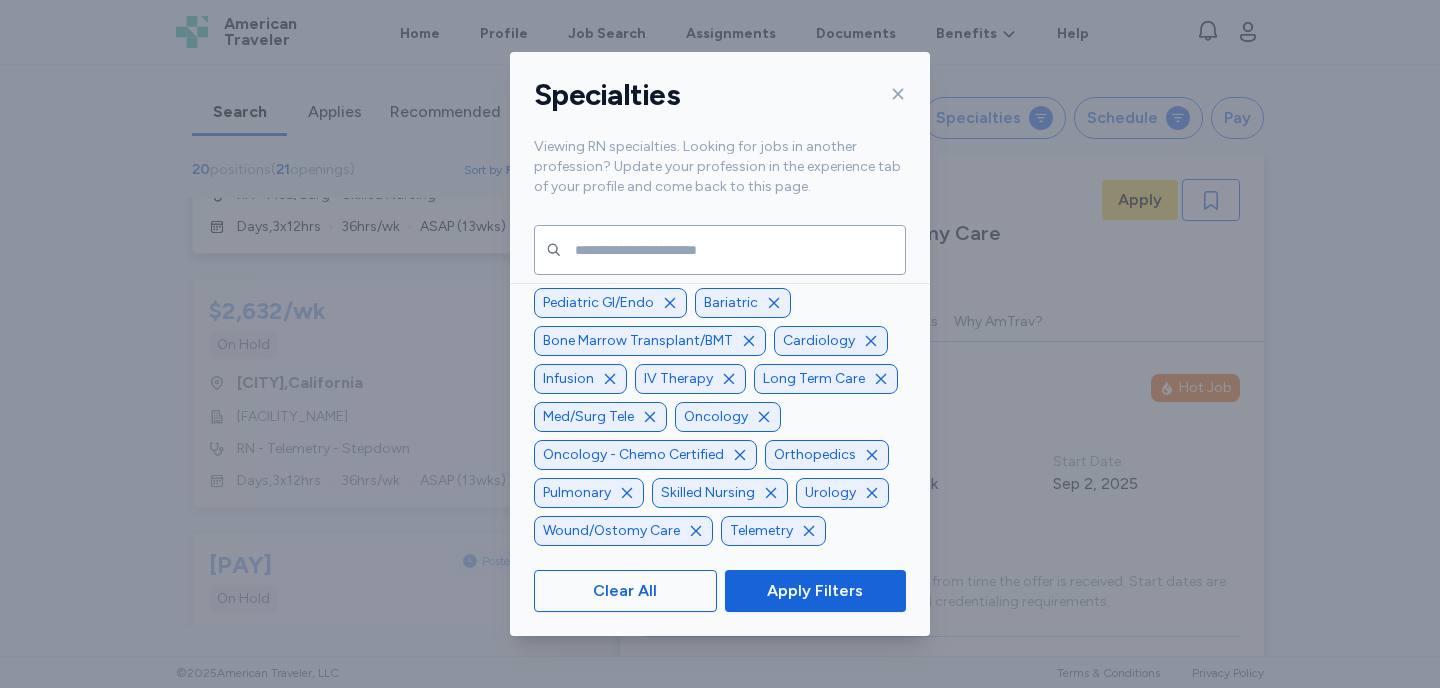 click 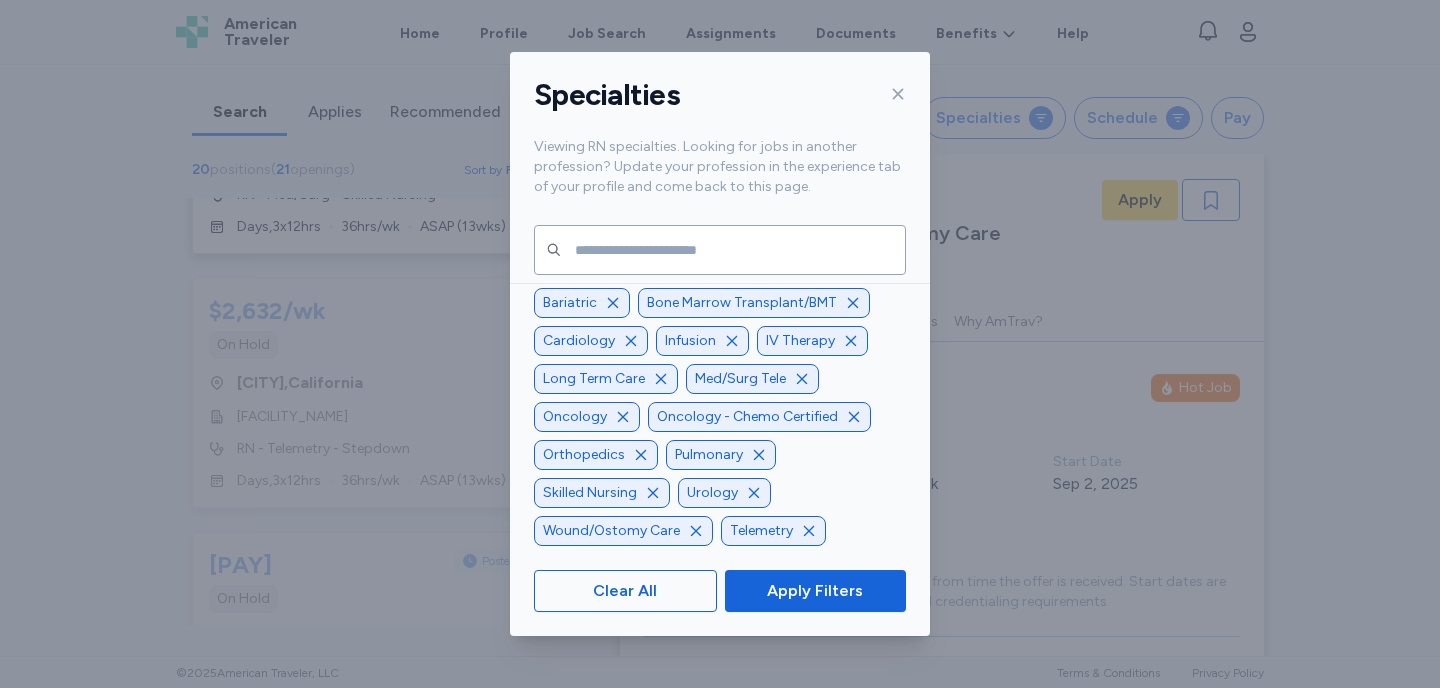 click 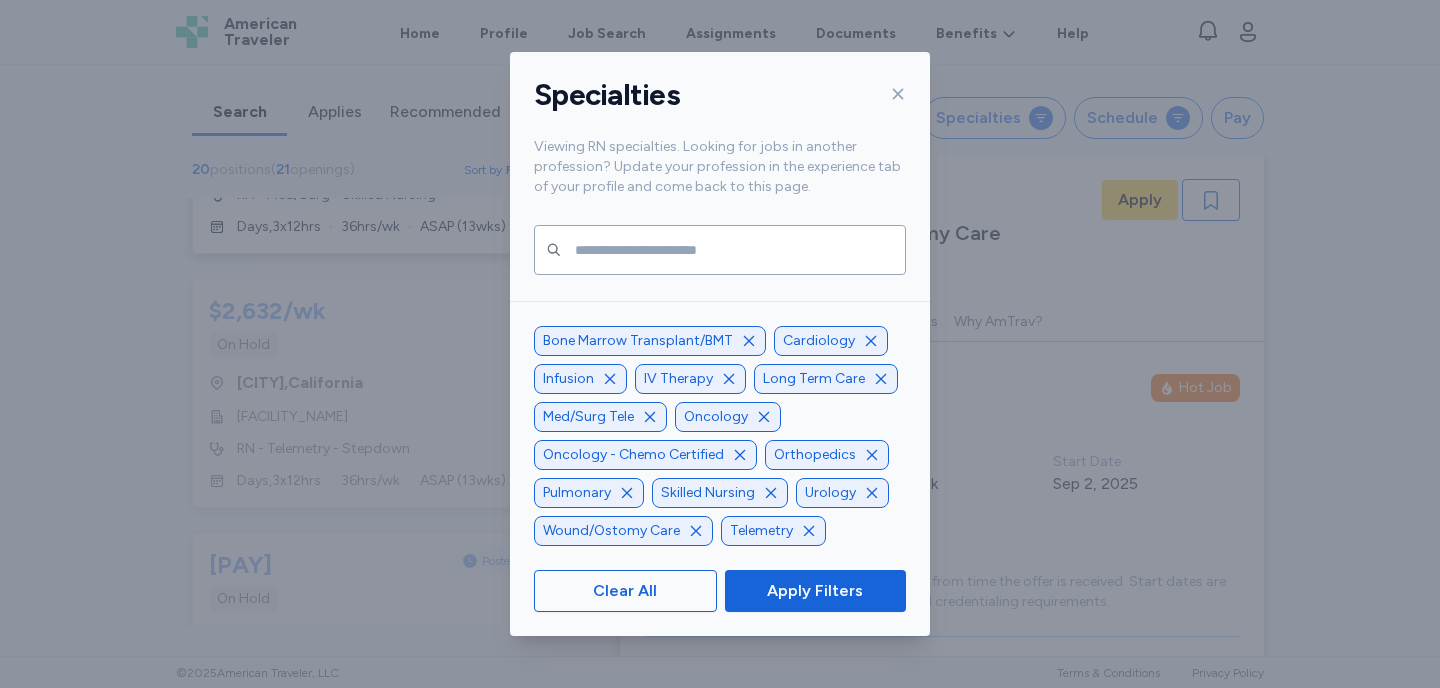 click 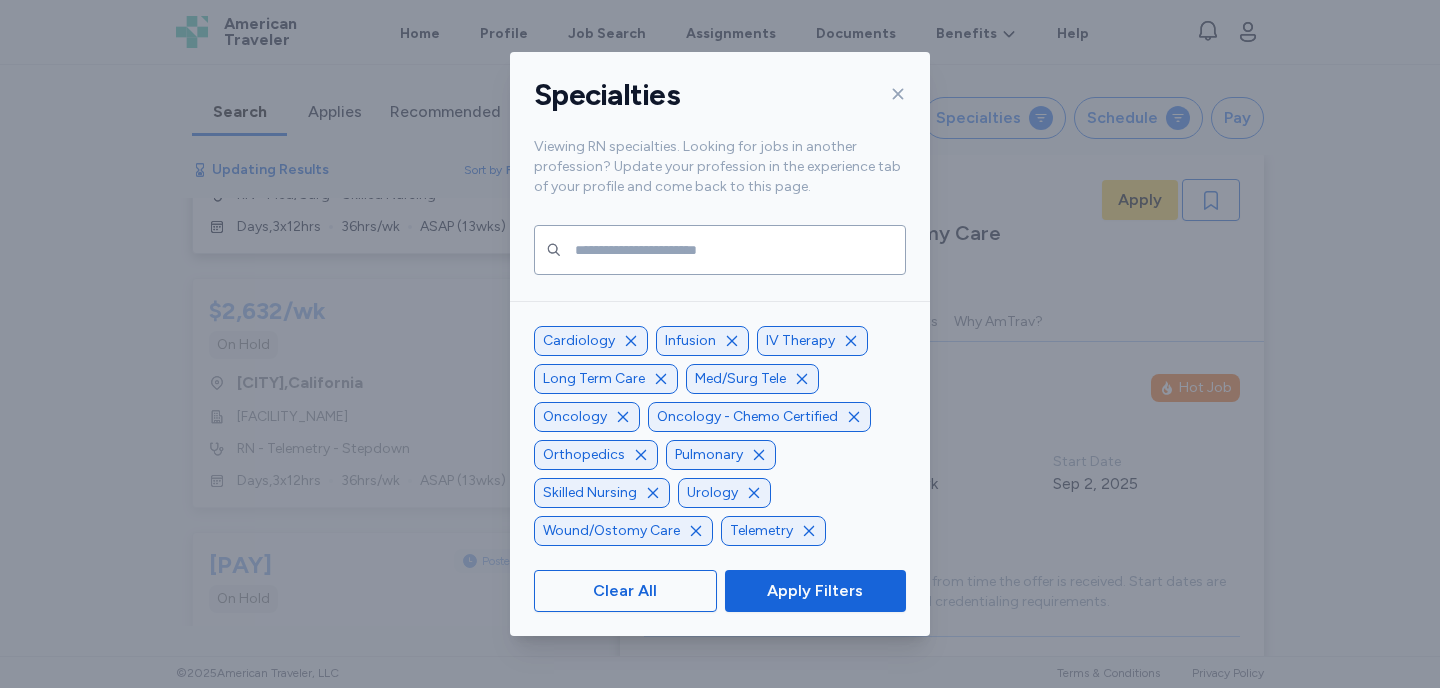 click 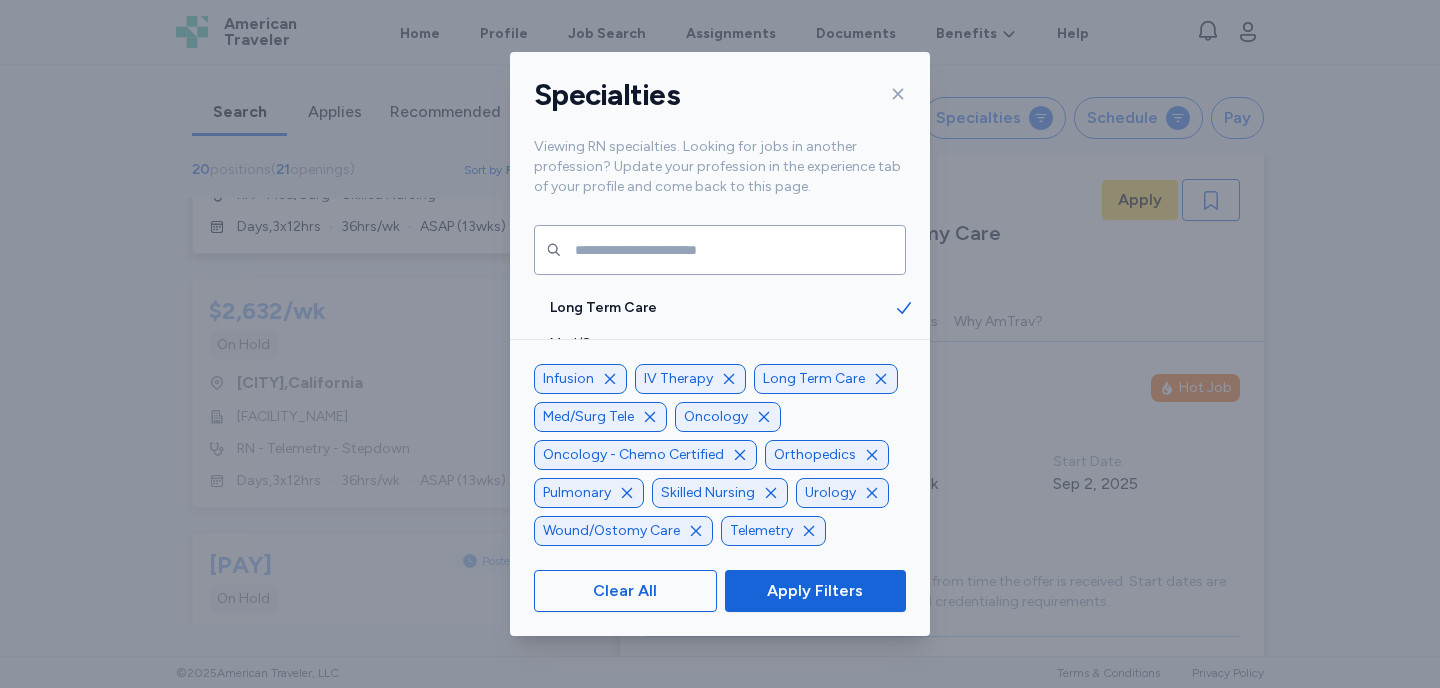 click 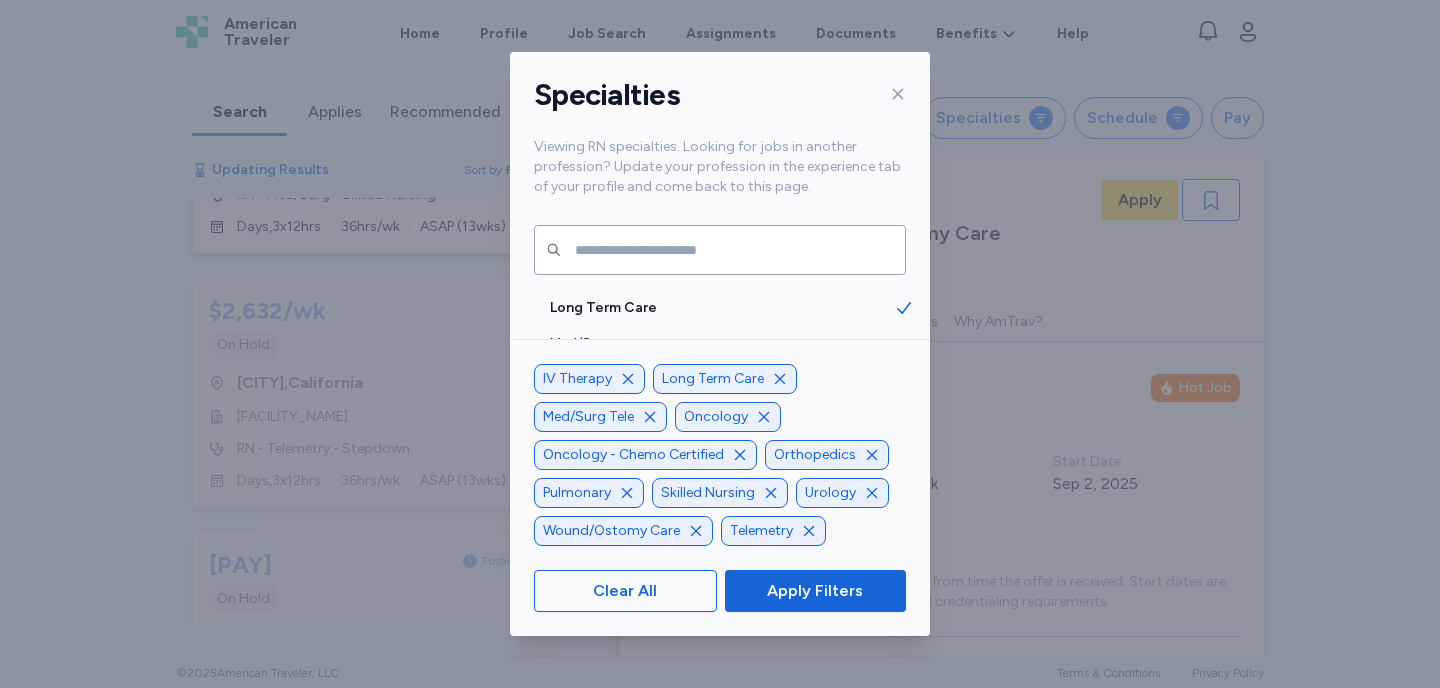 click 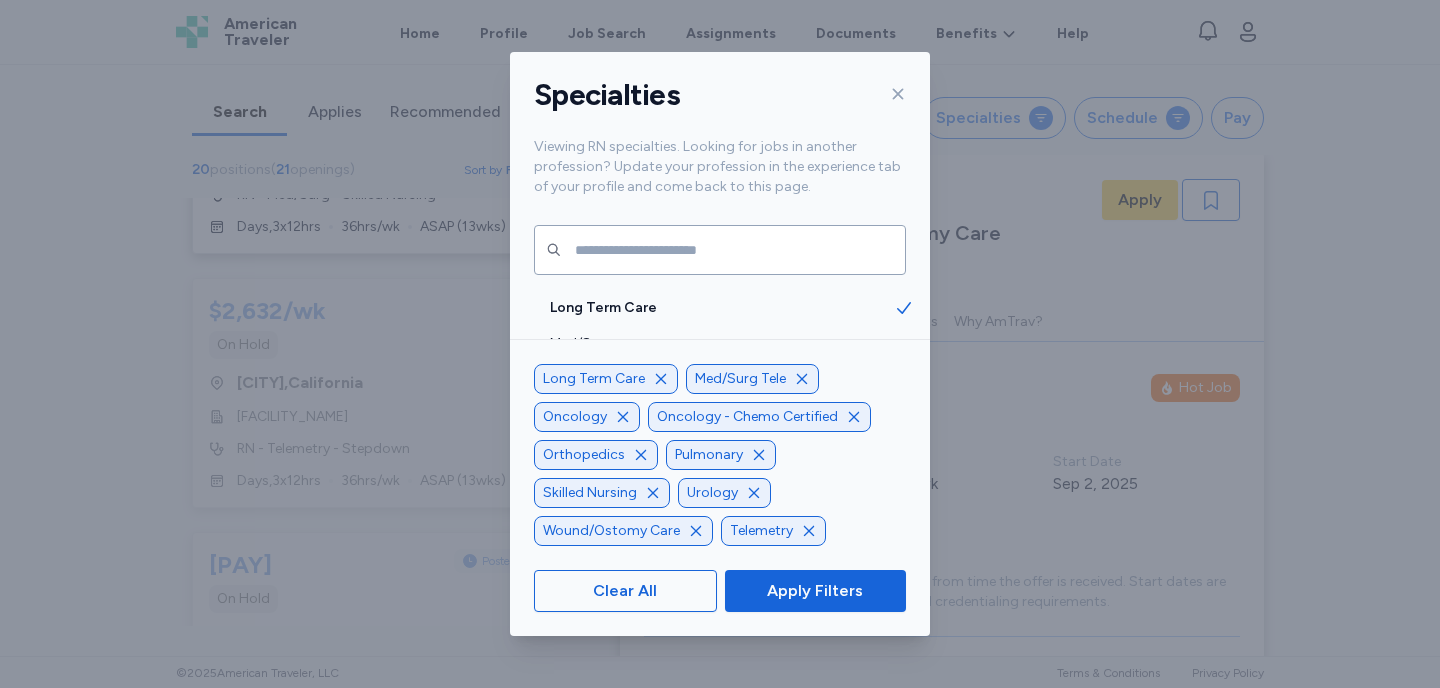 click 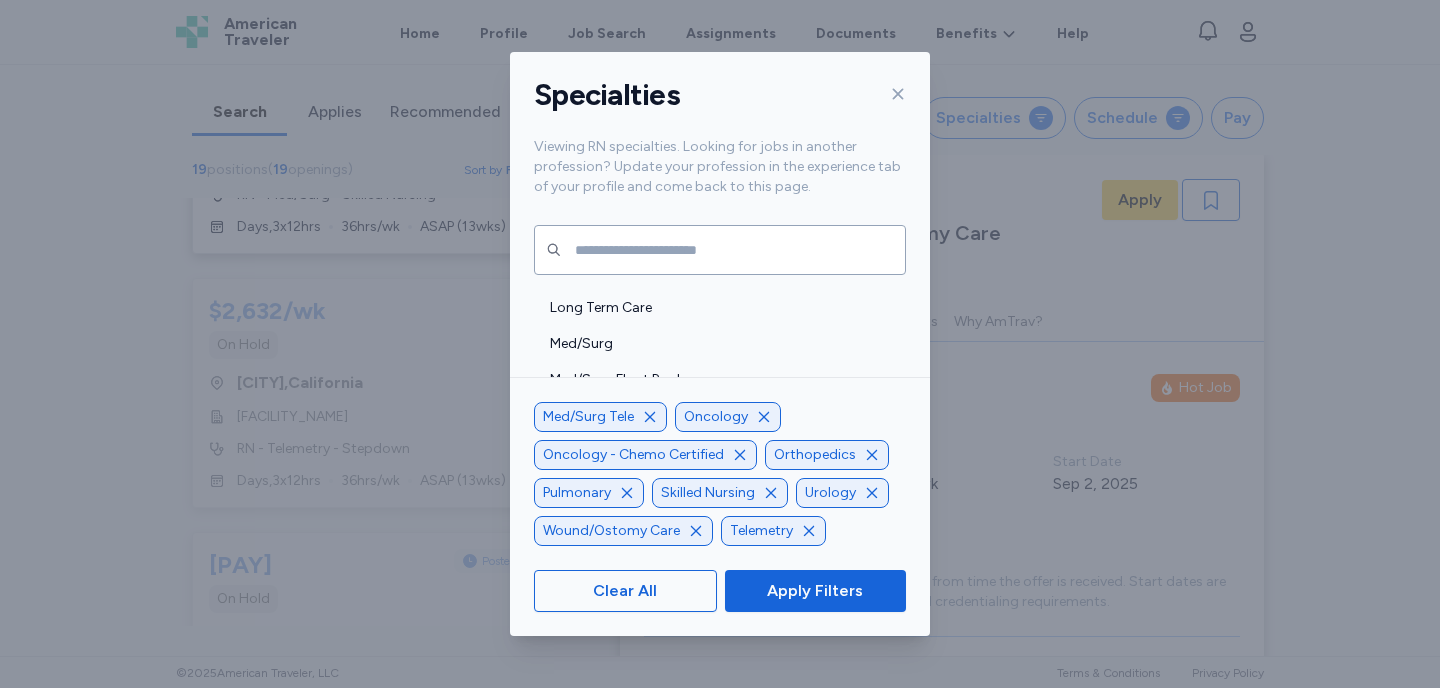 click 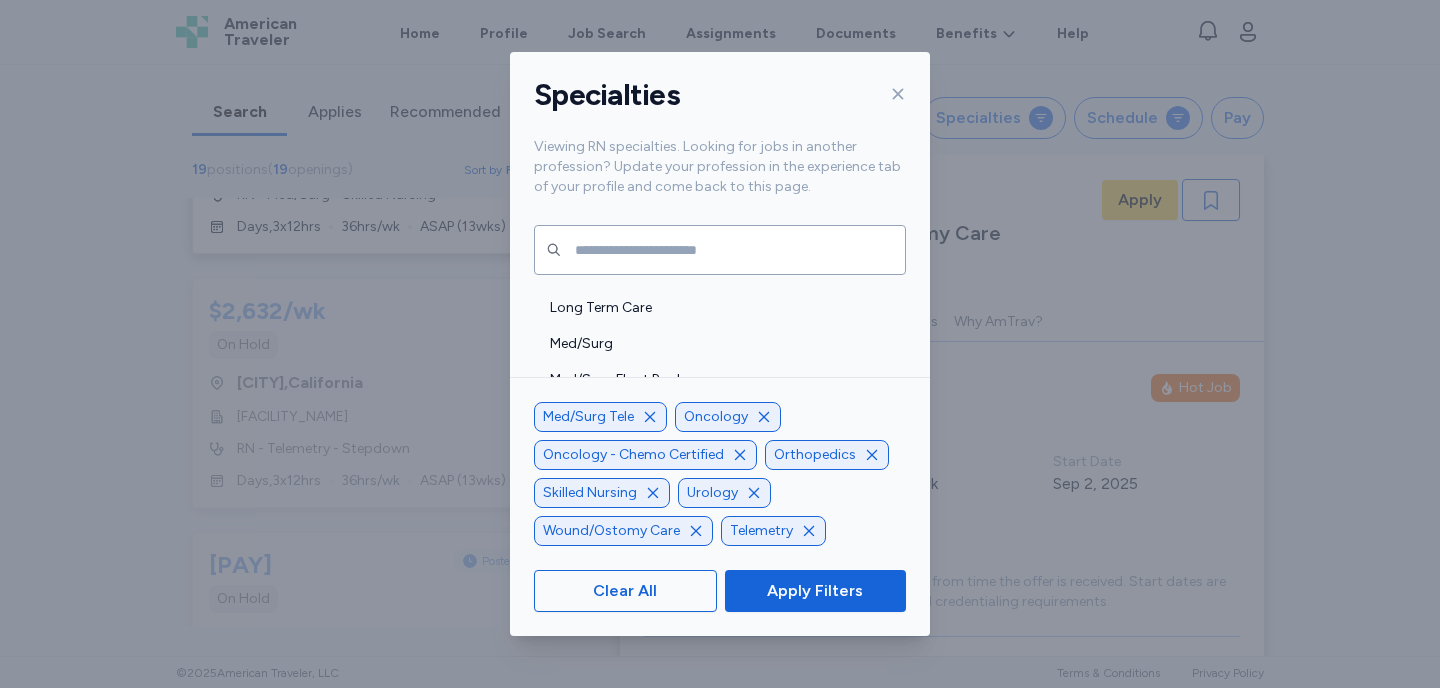 click 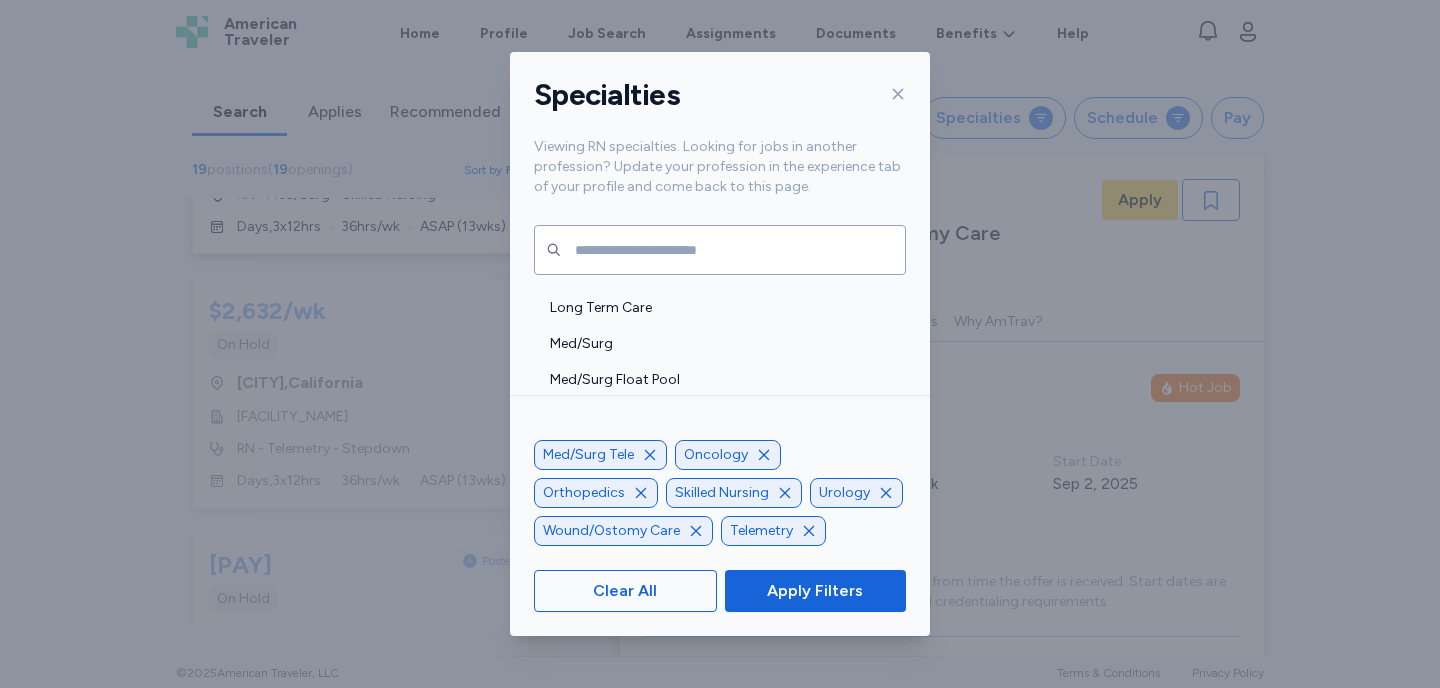 click 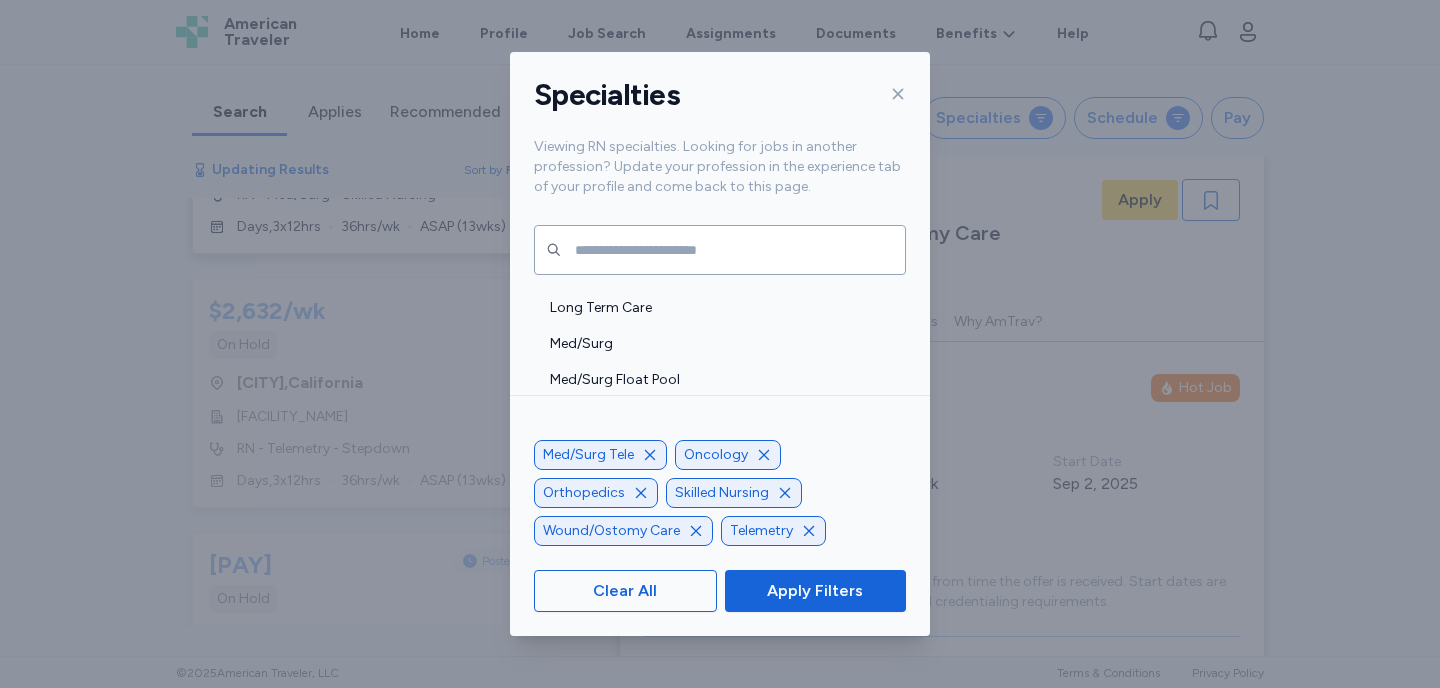 click 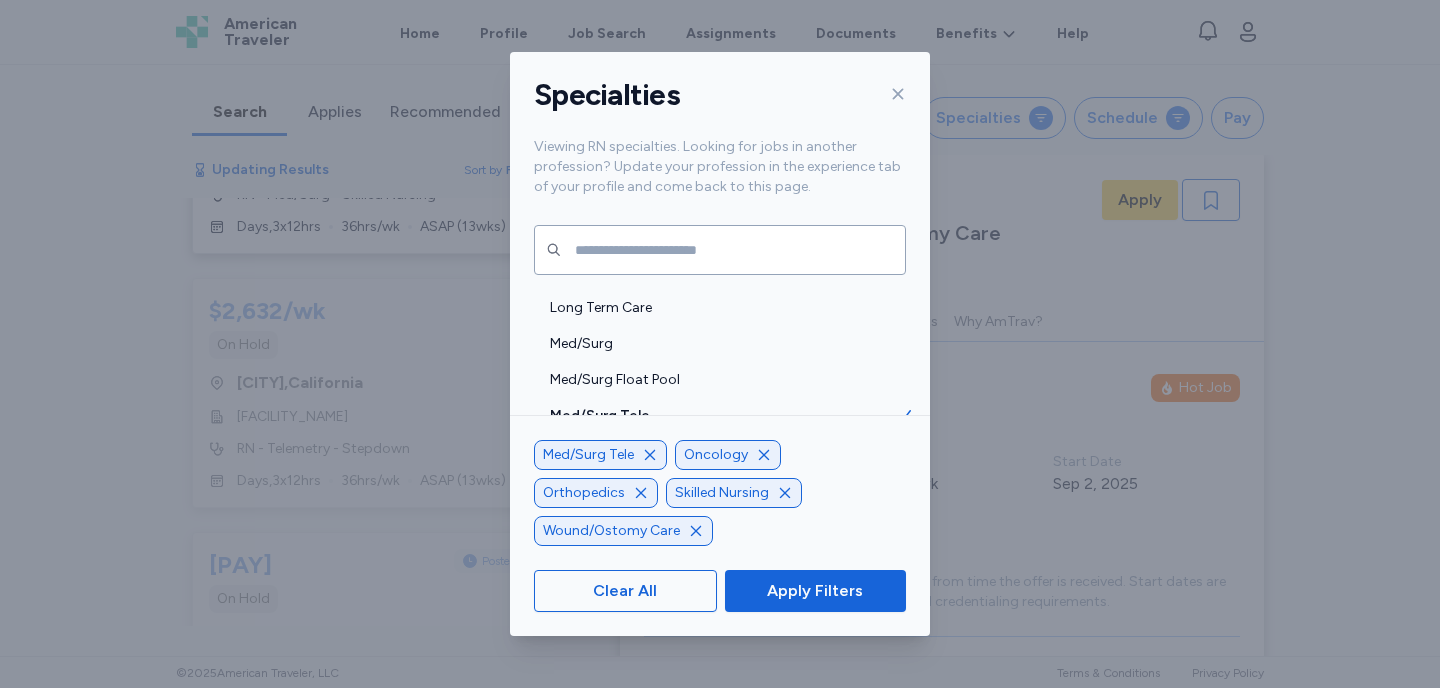 click 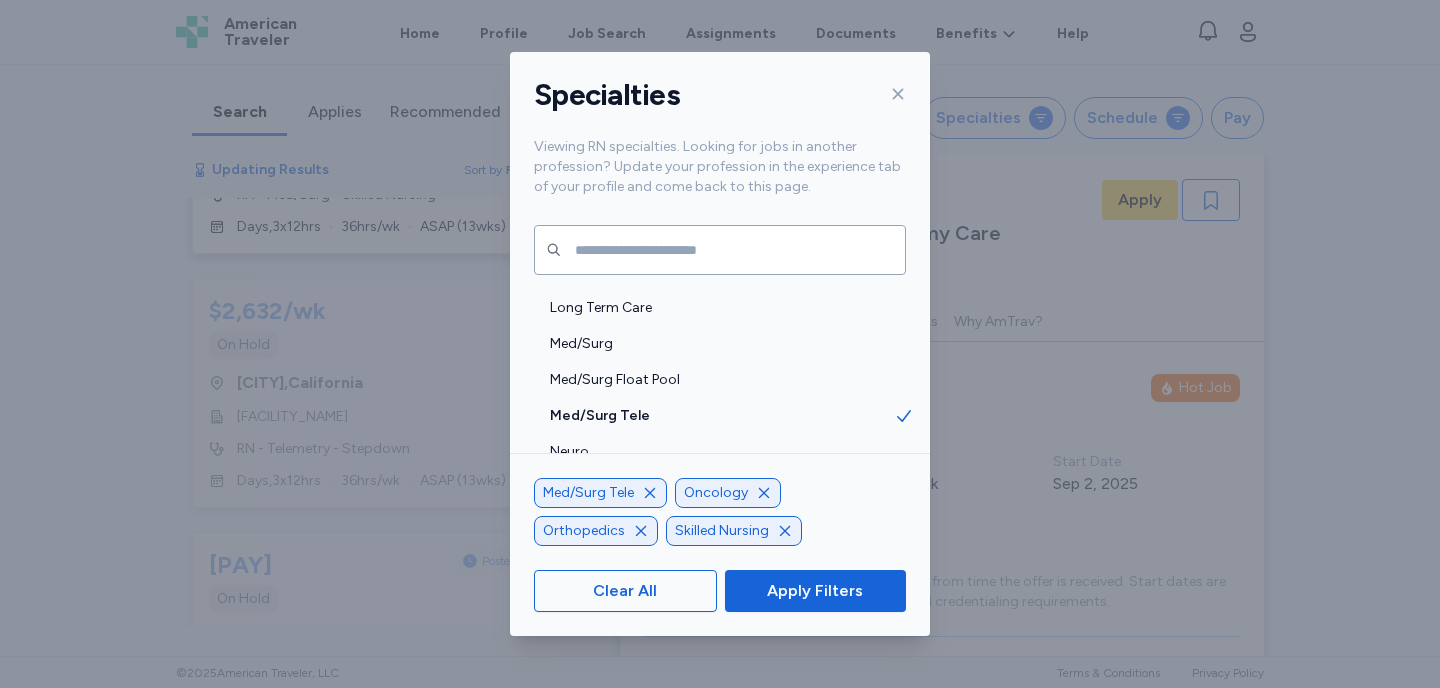 scroll, scrollTop: 730, scrollLeft: 0, axis: vertical 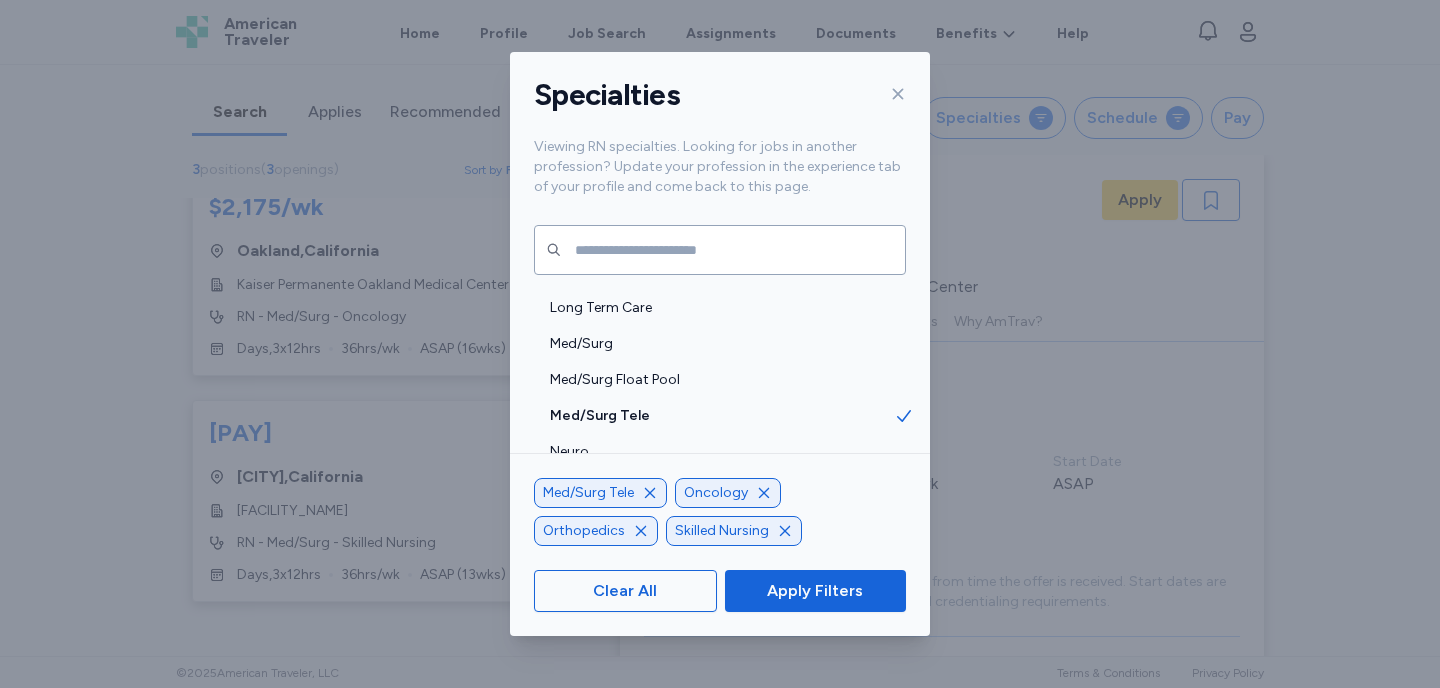 click 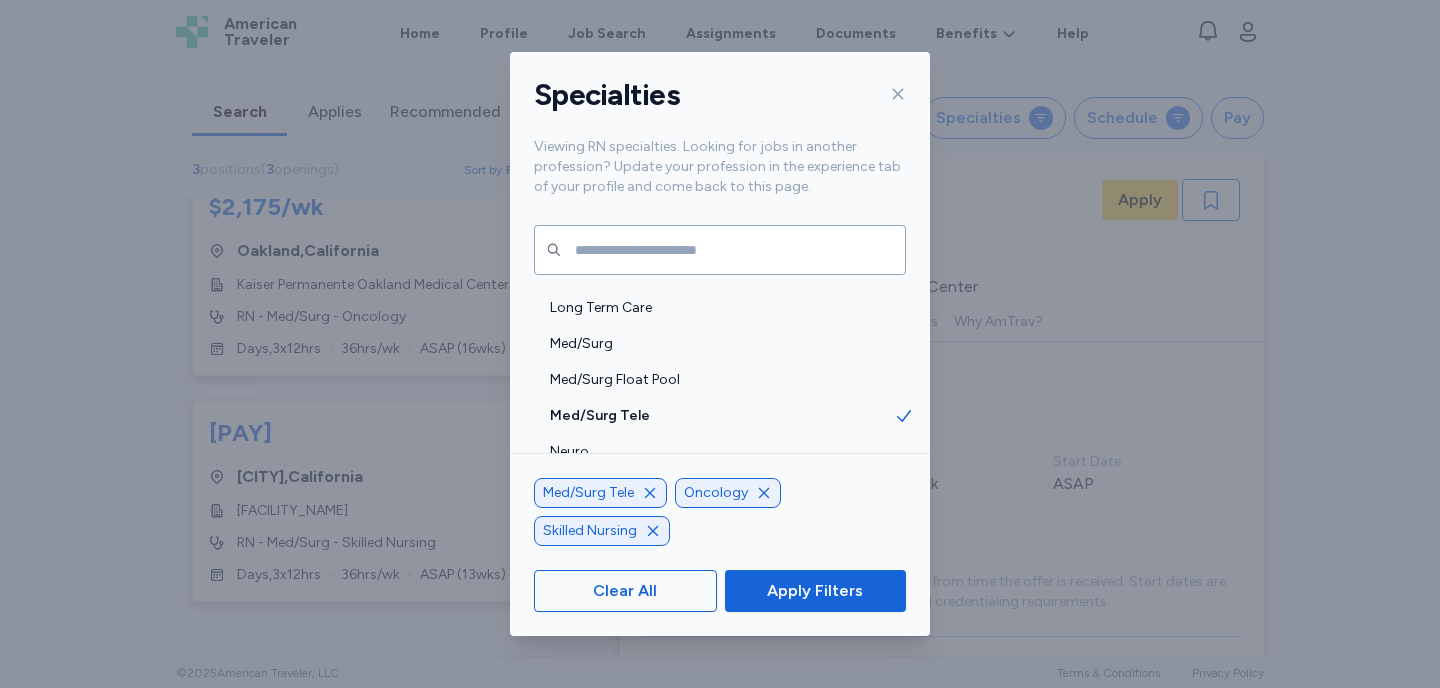 click 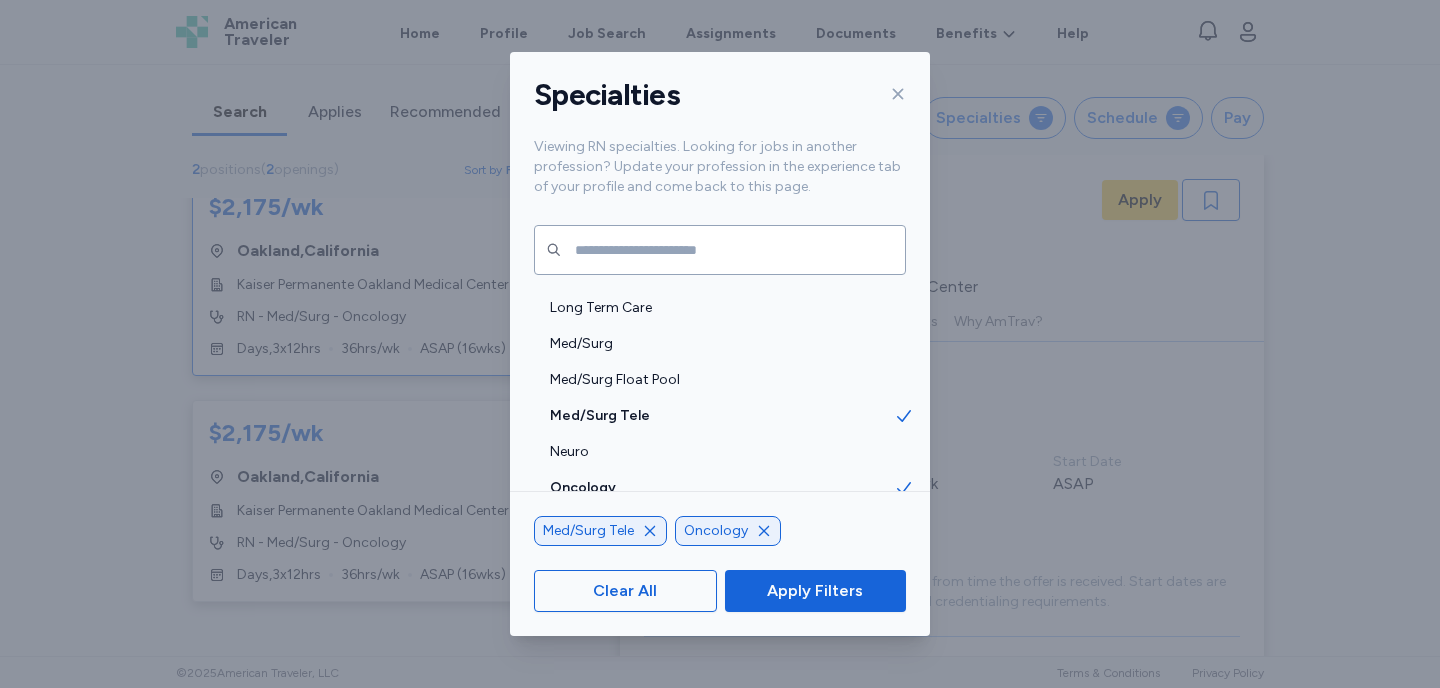 scroll, scrollTop: 24, scrollLeft: 0, axis: vertical 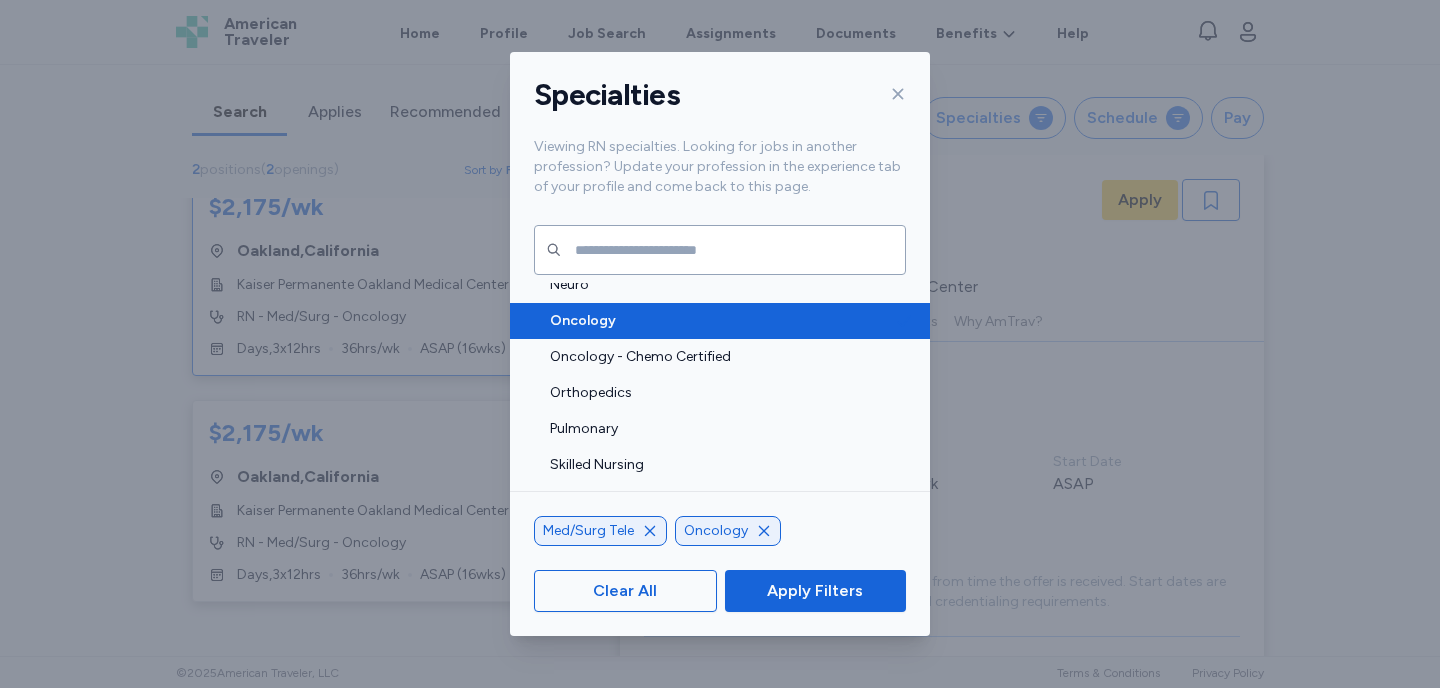 click on "Oncology" at bounding box center (722, 321) 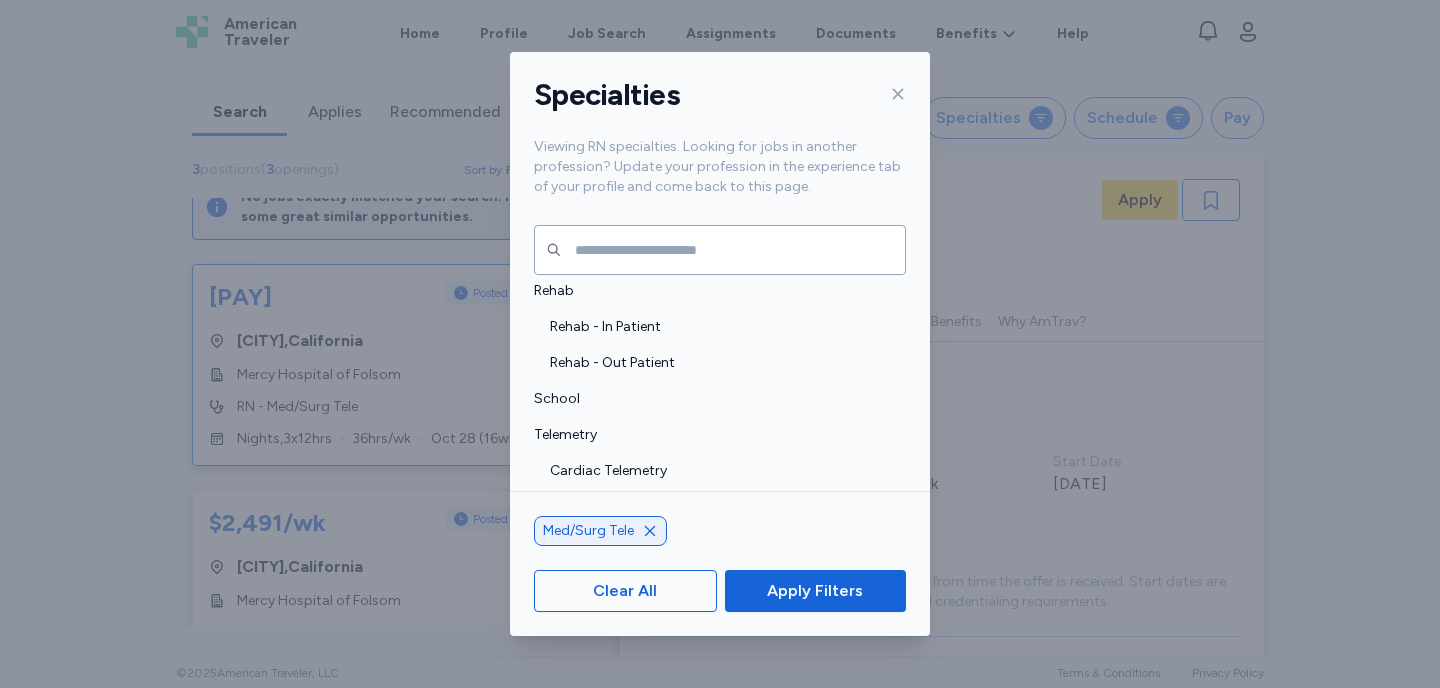 scroll, scrollTop: 4251, scrollLeft: 0, axis: vertical 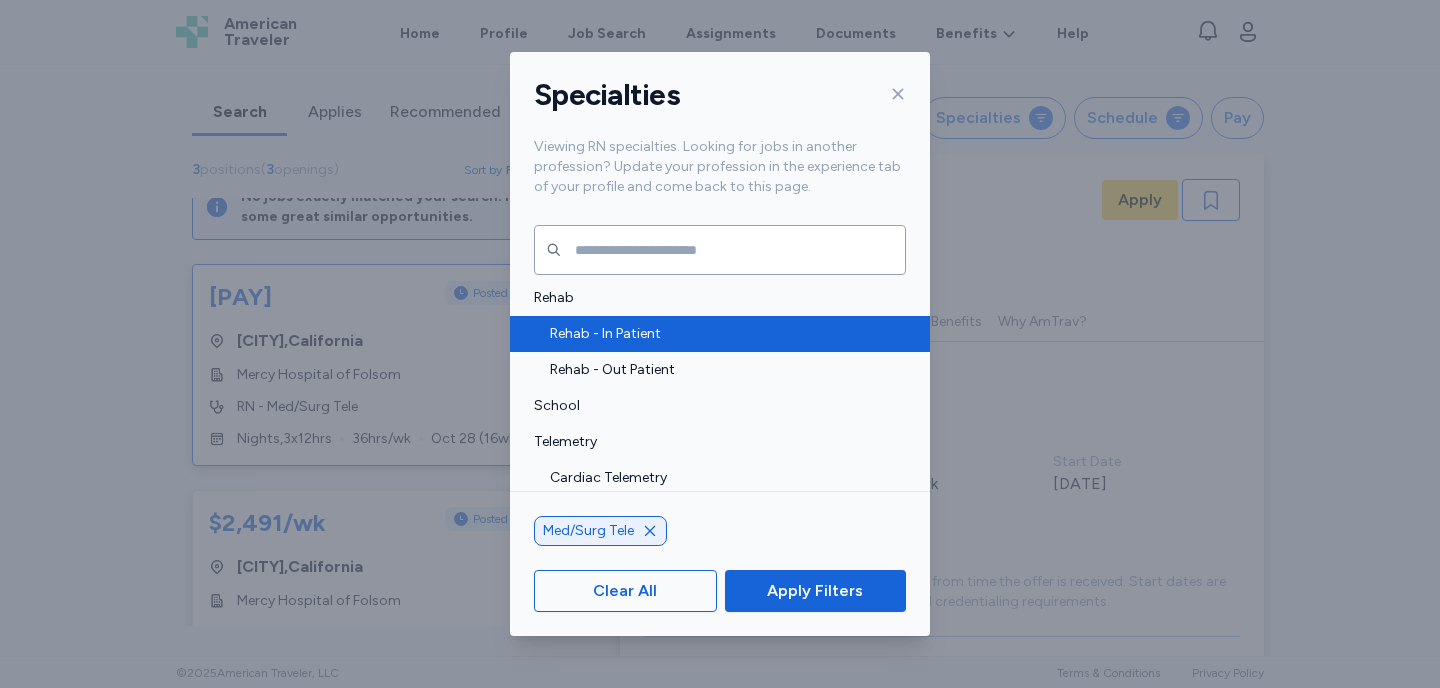click on "Rehab - In Patient" at bounding box center (722, 334) 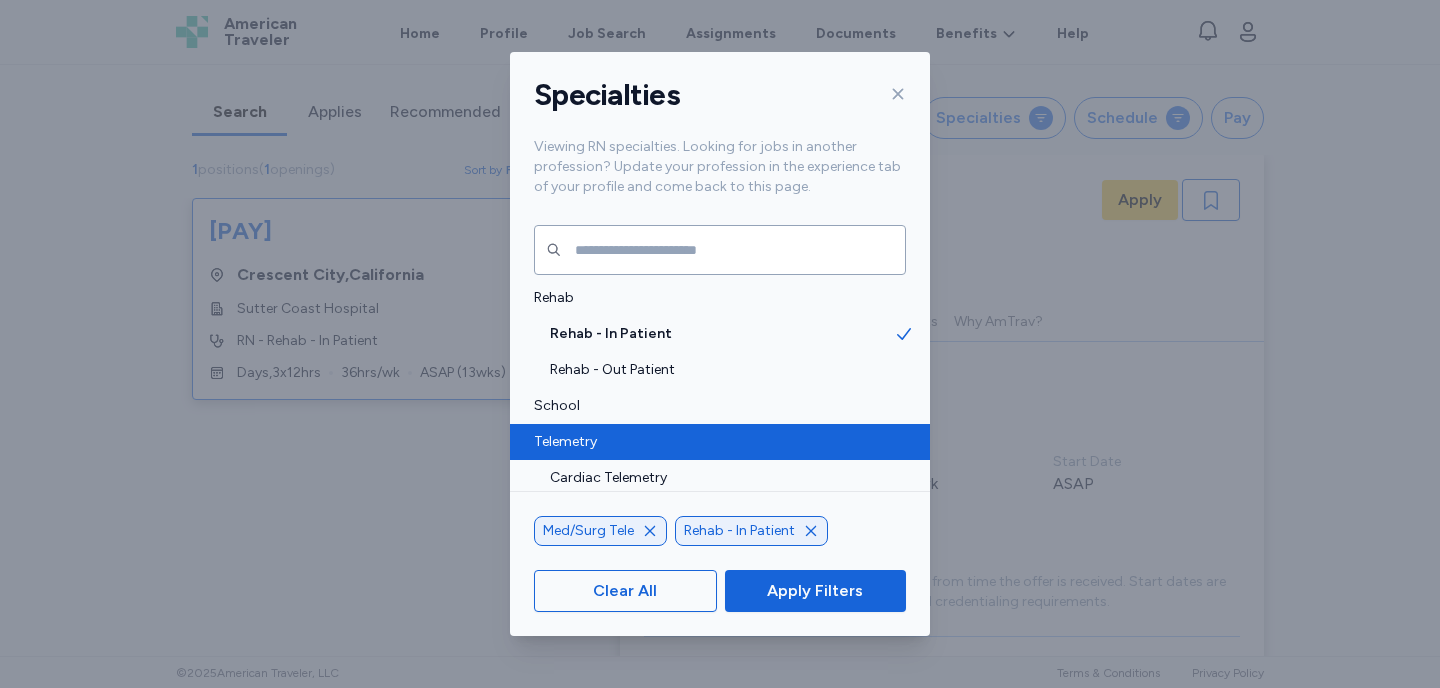 scroll, scrollTop: 0, scrollLeft: 0, axis: both 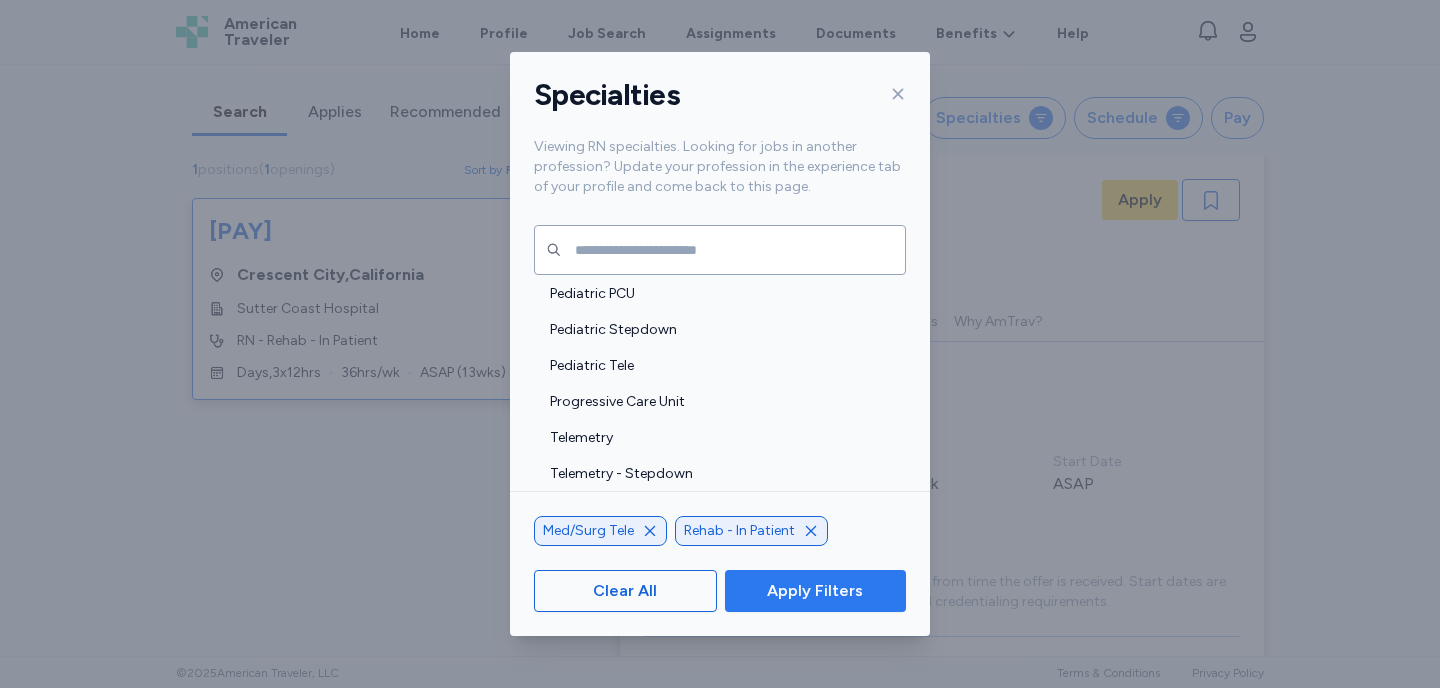 click on "Apply Filters" at bounding box center (815, 591) 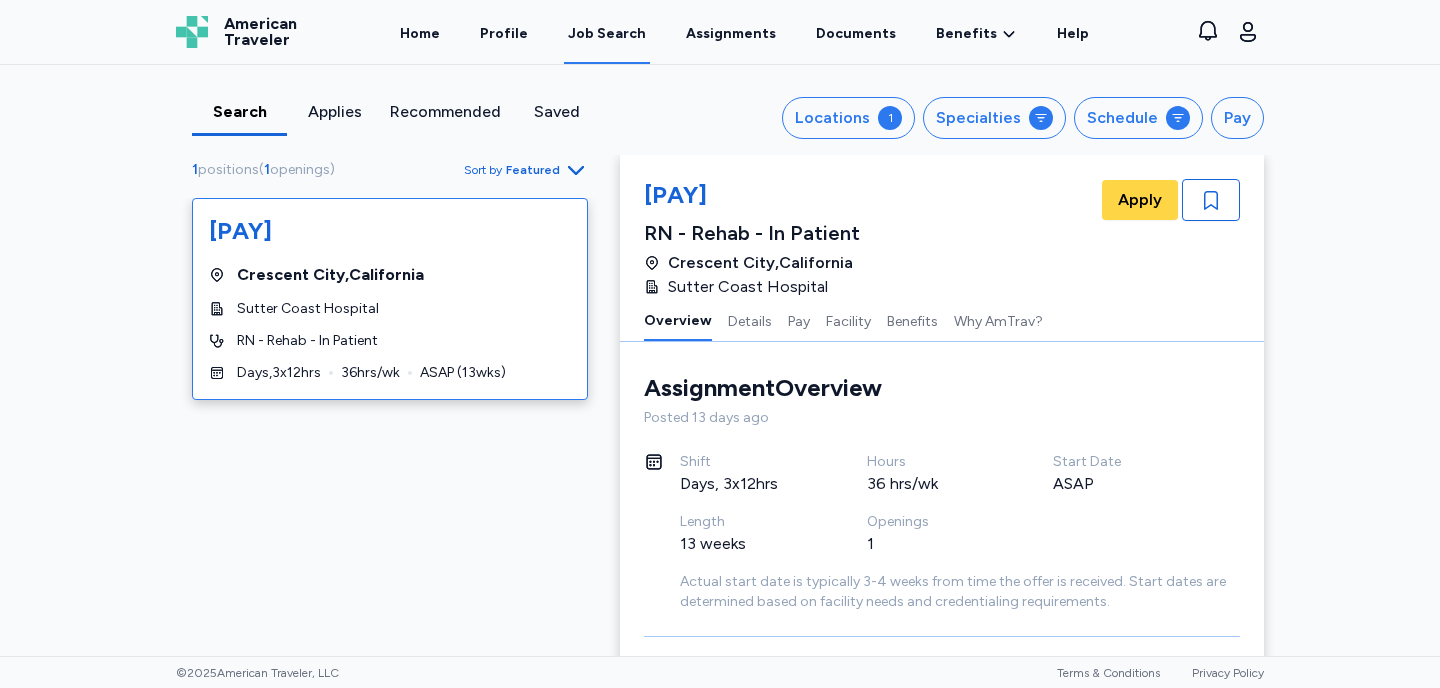 scroll, scrollTop: 0, scrollLeft: 0, axis: both 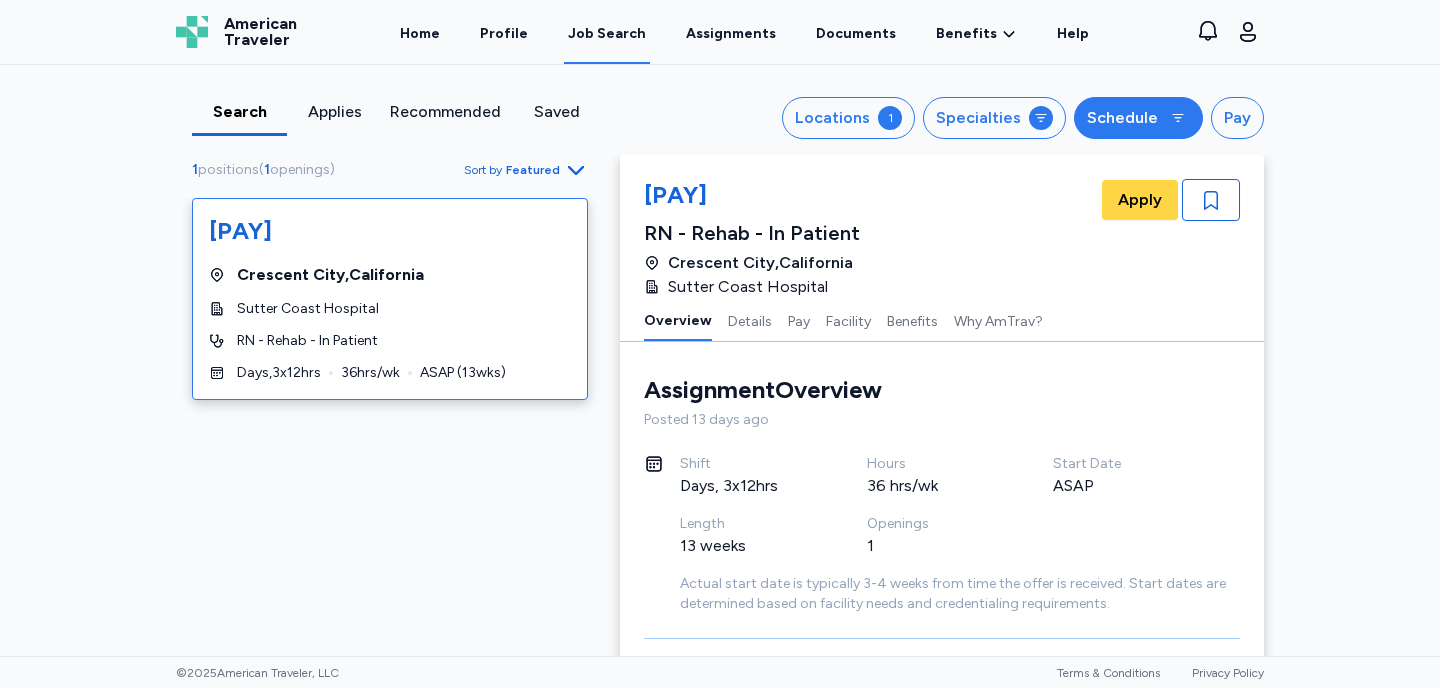 click on "Schedule" at bounding box center (1122, 118) 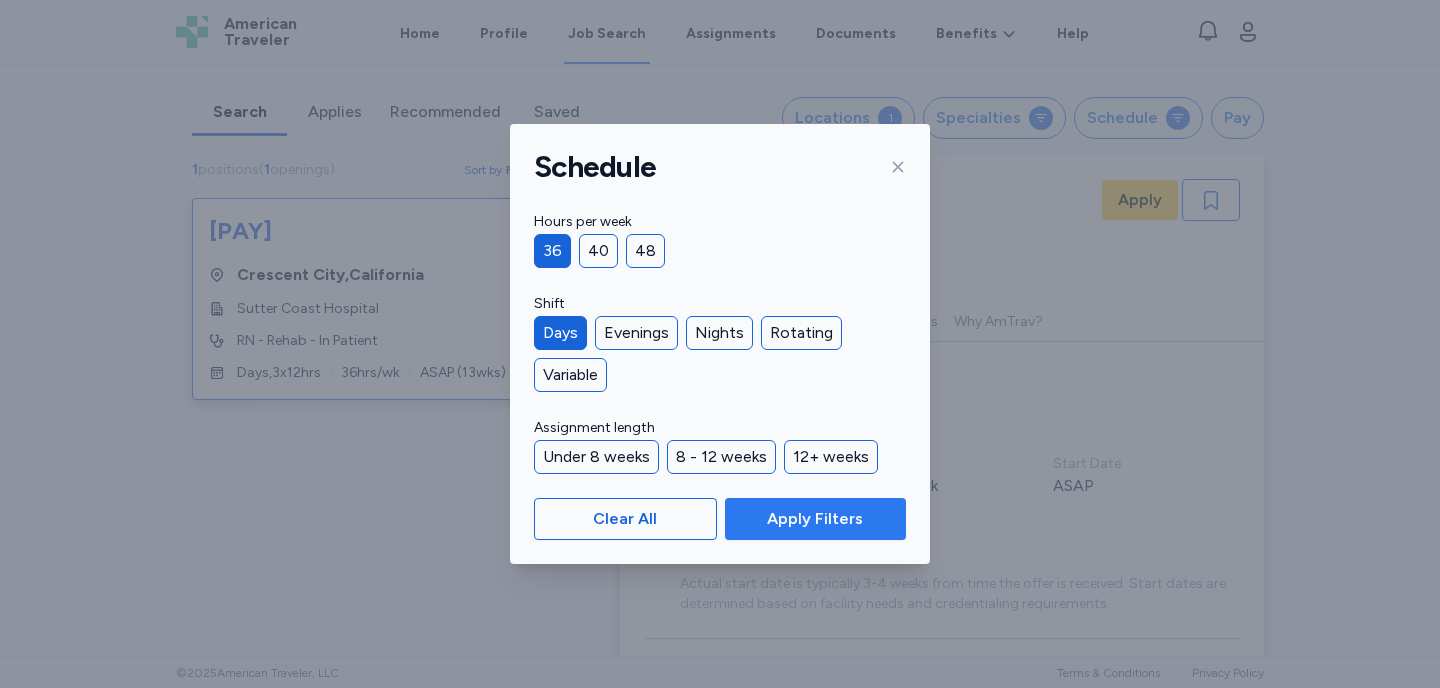 click on "Apply Filters" at bounding box center (815, 519) 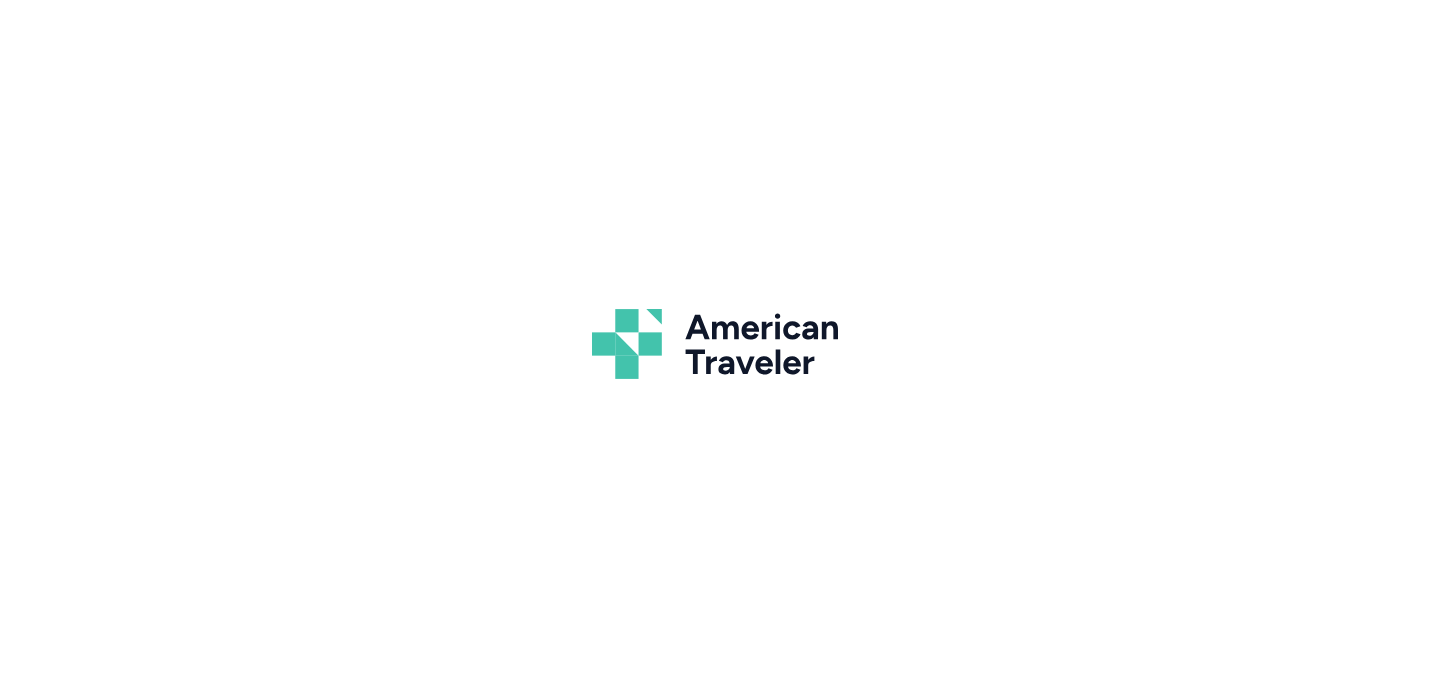 scroll, scrollTop: 0, scrollLeft: 0, axis: both 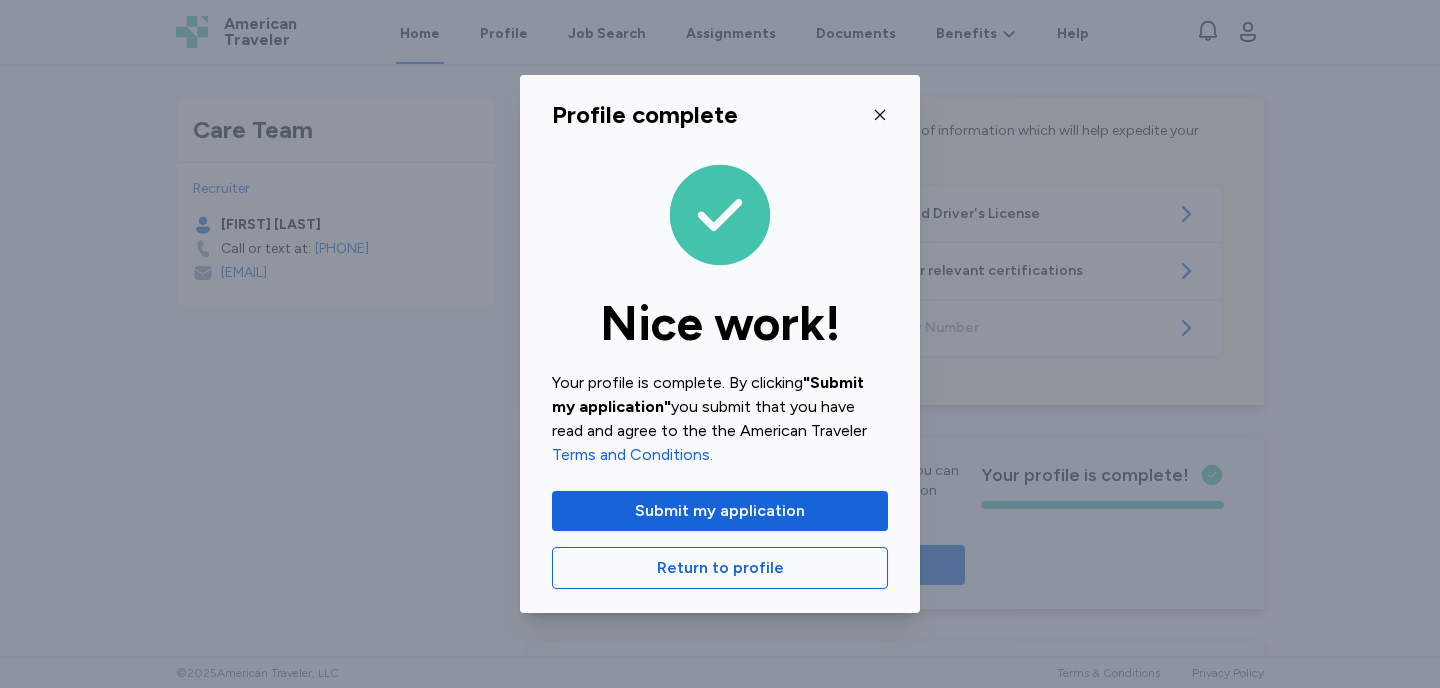 click 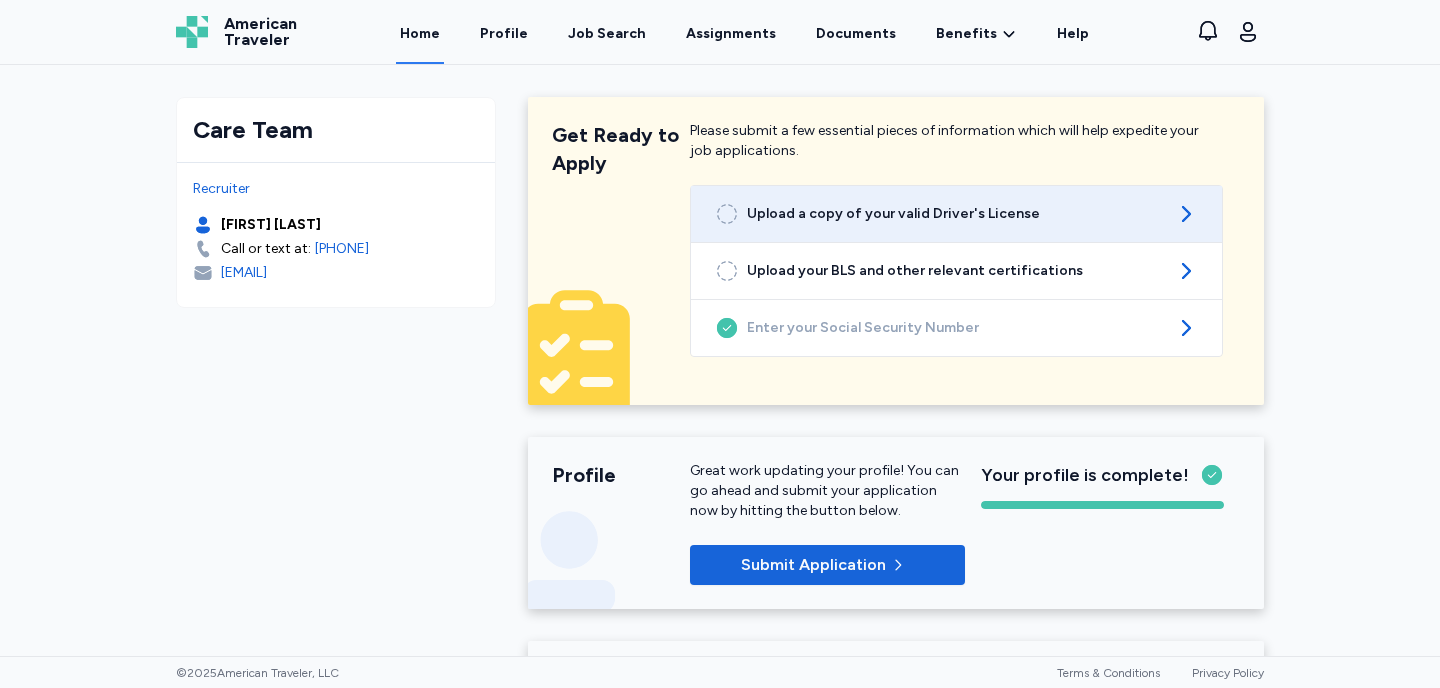 click on "Upload a copy of your valid Driver's License" at bounding box center [956, 214] 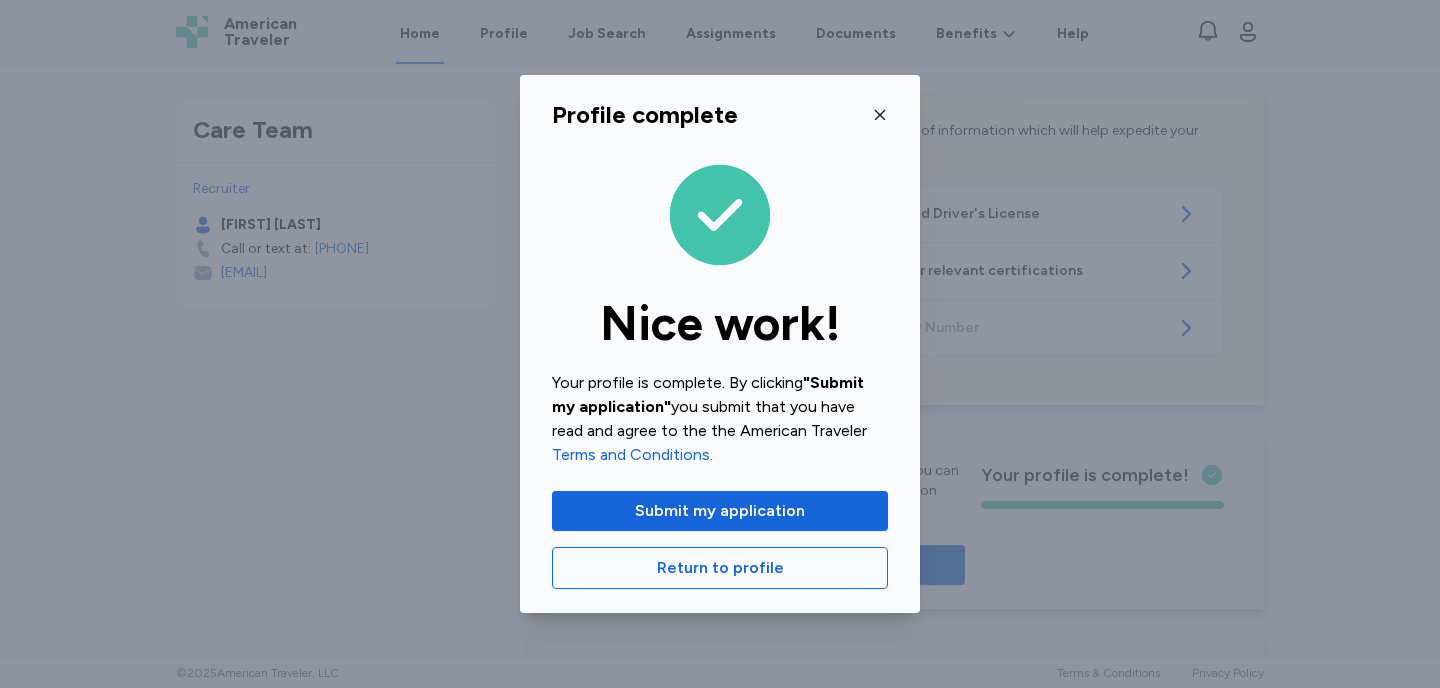 click 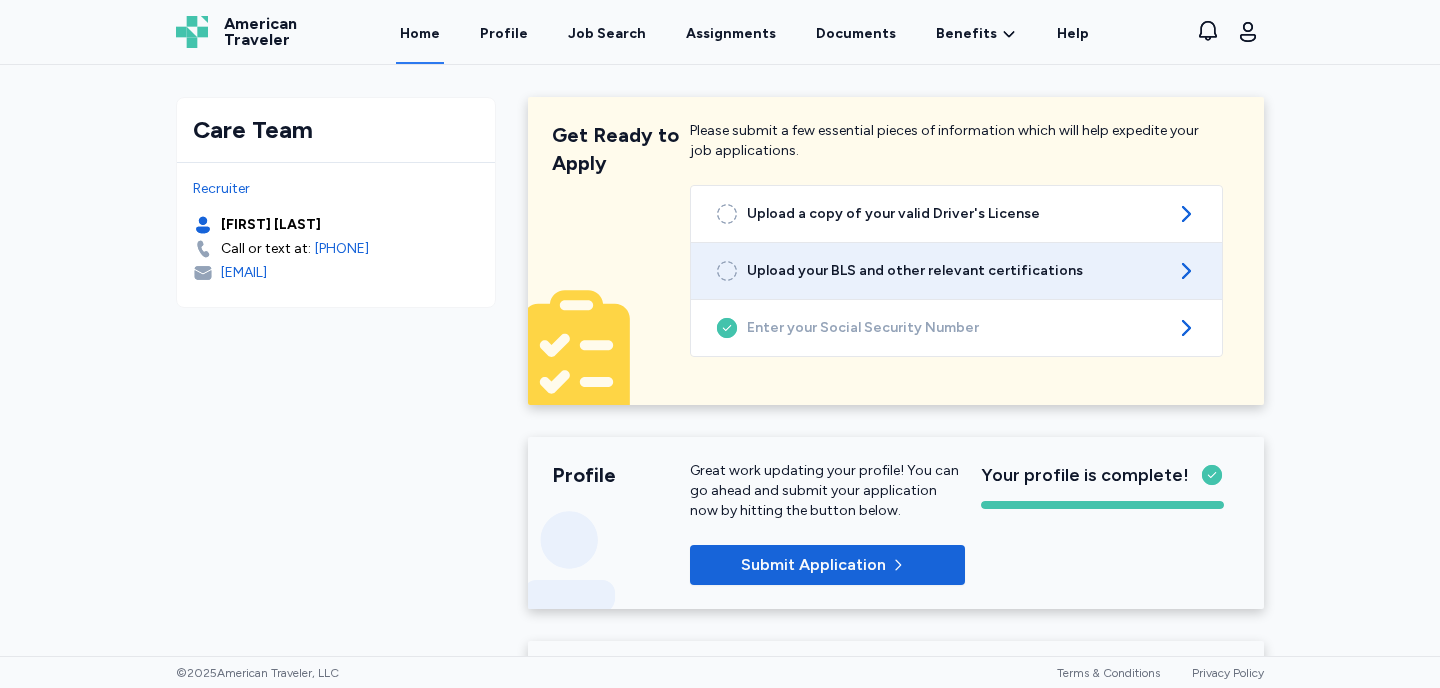 click on "Upload your BLS and other relevant certifications" at bounding box center [956, 271] 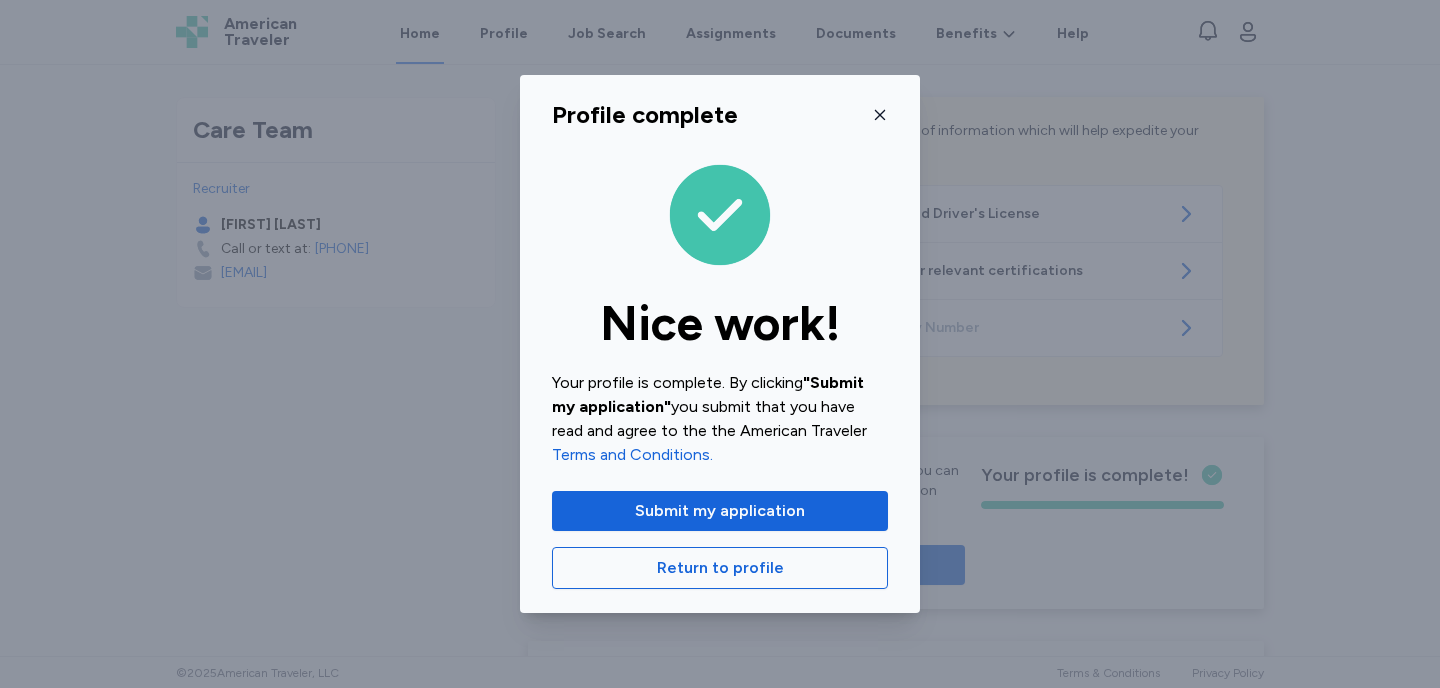 click 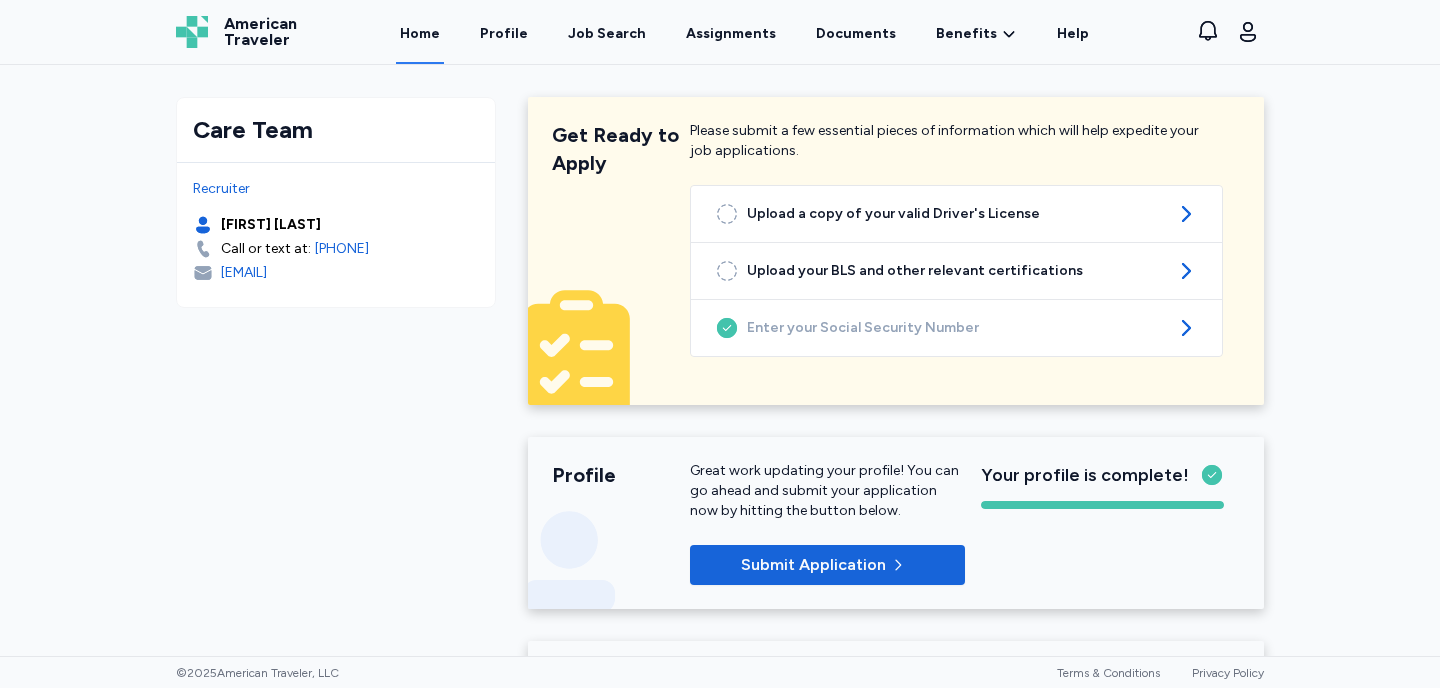 click on "Care Team Recruiter Nicole Amarosa Call or text at: +1 (561) 210 6223 namarosa@americantraveler.com Get Ready to Apply Get Ready to Apply Please submit a few essential pieces of information which will help expedite your job applications. Upload a copy of your valid Driver's License Upload your BLS and other relevant certifications Enter your Social Security Number Please submit a few essential pieces of information which will help expedite your job applications. Upload a copy of your valid Driver's License Upload your BLS and other relevant certifications Enter your Social Security Number Profile Profile Great work updating your profile! You can go ahead and submit your application now by hitting the button below. Submit Application Your profile is complete! Your profile is complete! Great work updating your profile! You can go ahead and submit your application now by hitting the button below. Submit Application Job Search Job Search Apply before they go! Search for your next job Apply before they go! 0 0 0 0" at bounding box center [720, 892] 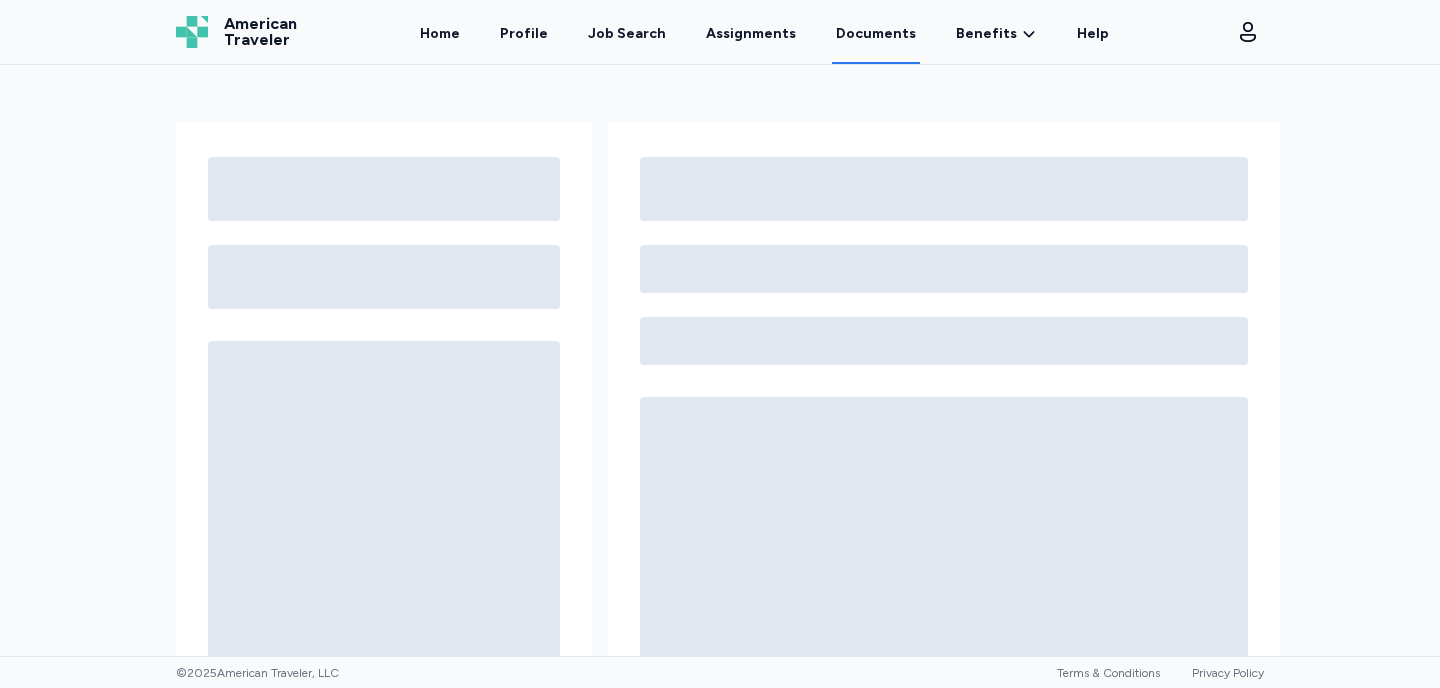 scroll, scrollTop: 0, scrollLeft: 0, axis: both 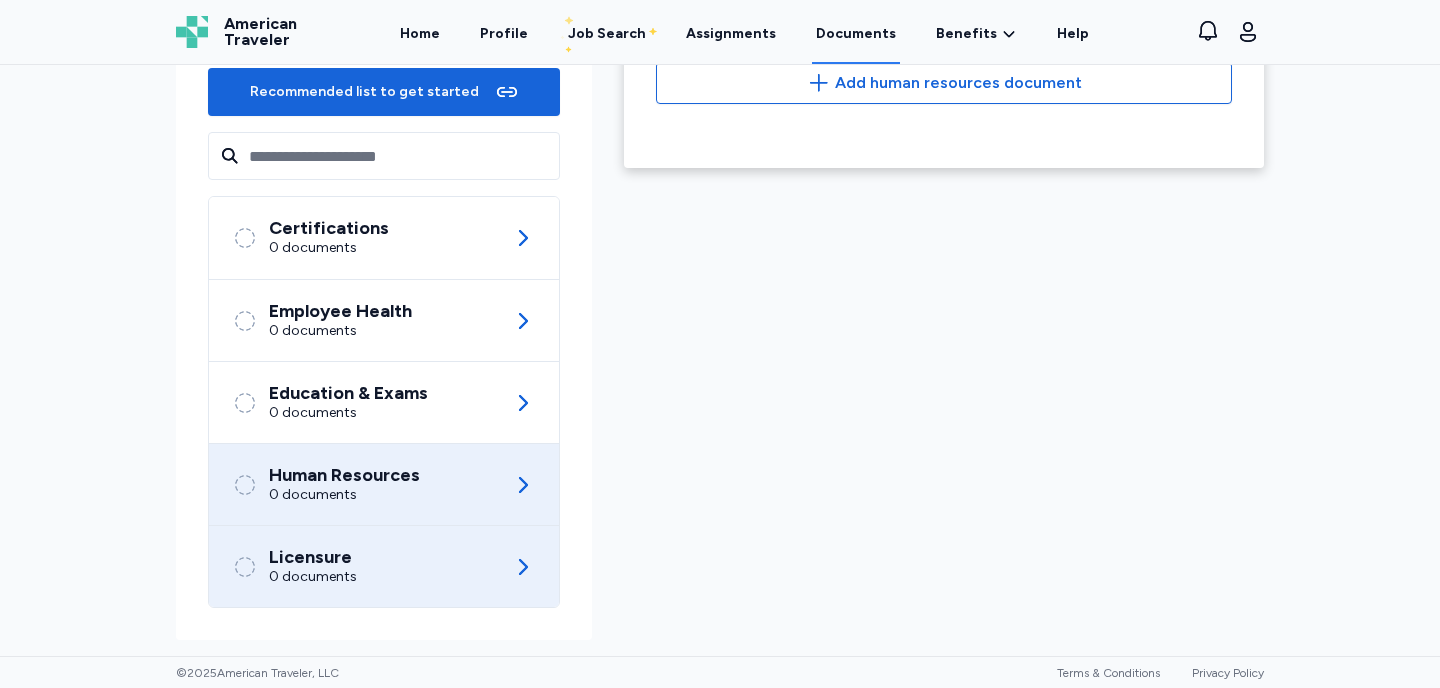 click on "Licensure 0   documents" at bounding box center [384, 566] 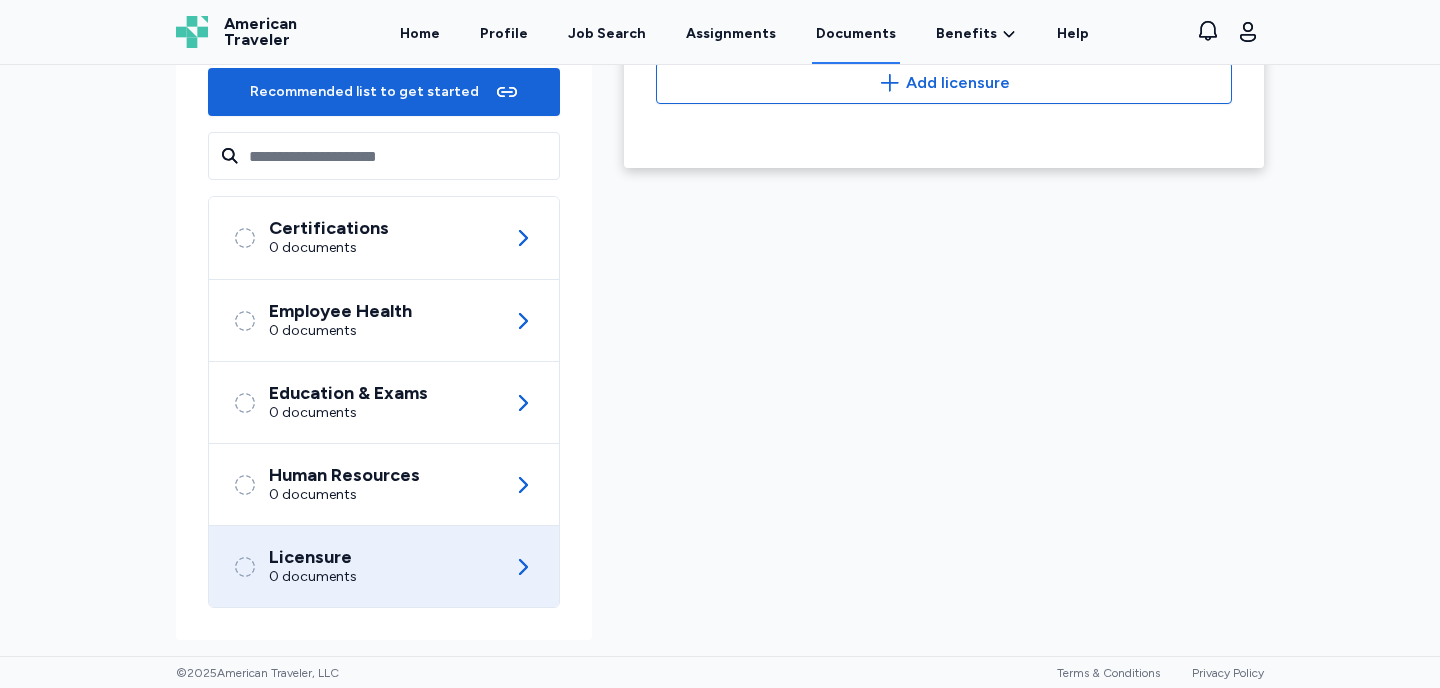 scroll, scrollTop: 0, scrollLeft: 0, axis: both 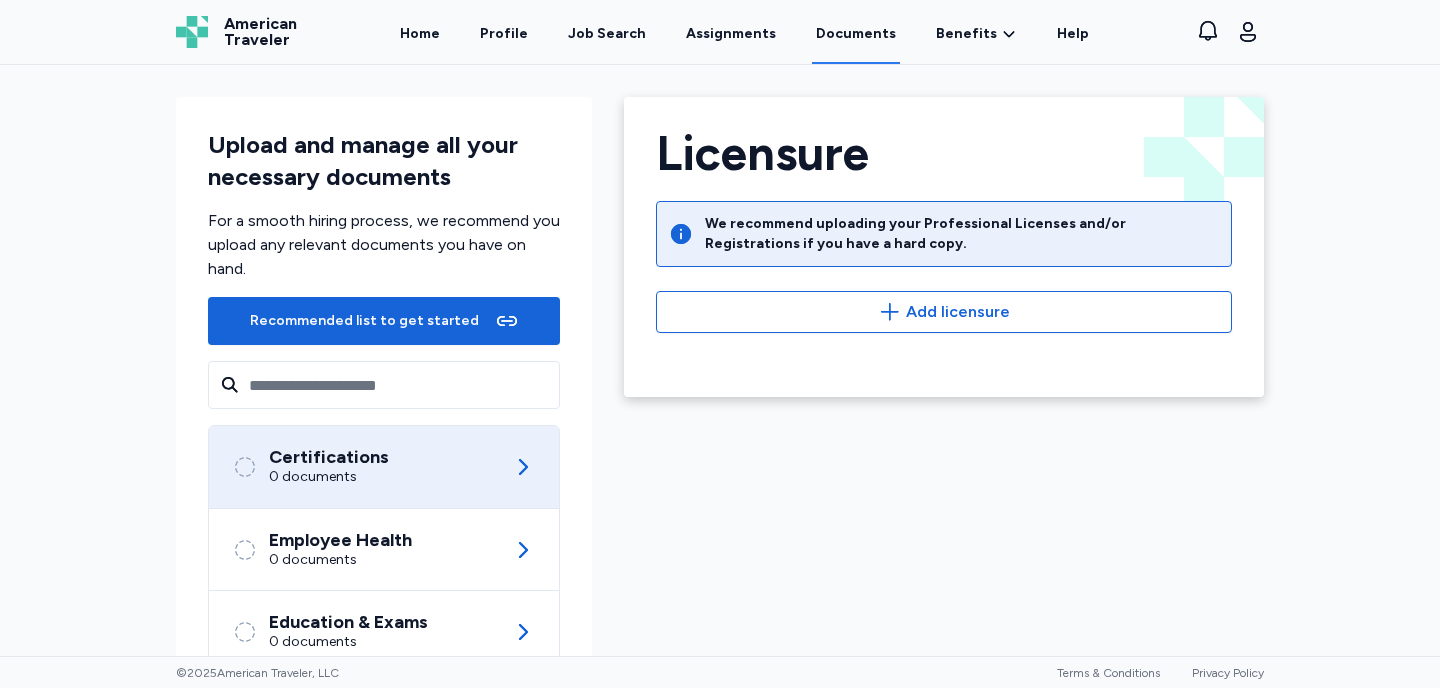 click on "Certifications 0   documents" at bounding box center (384, 467) 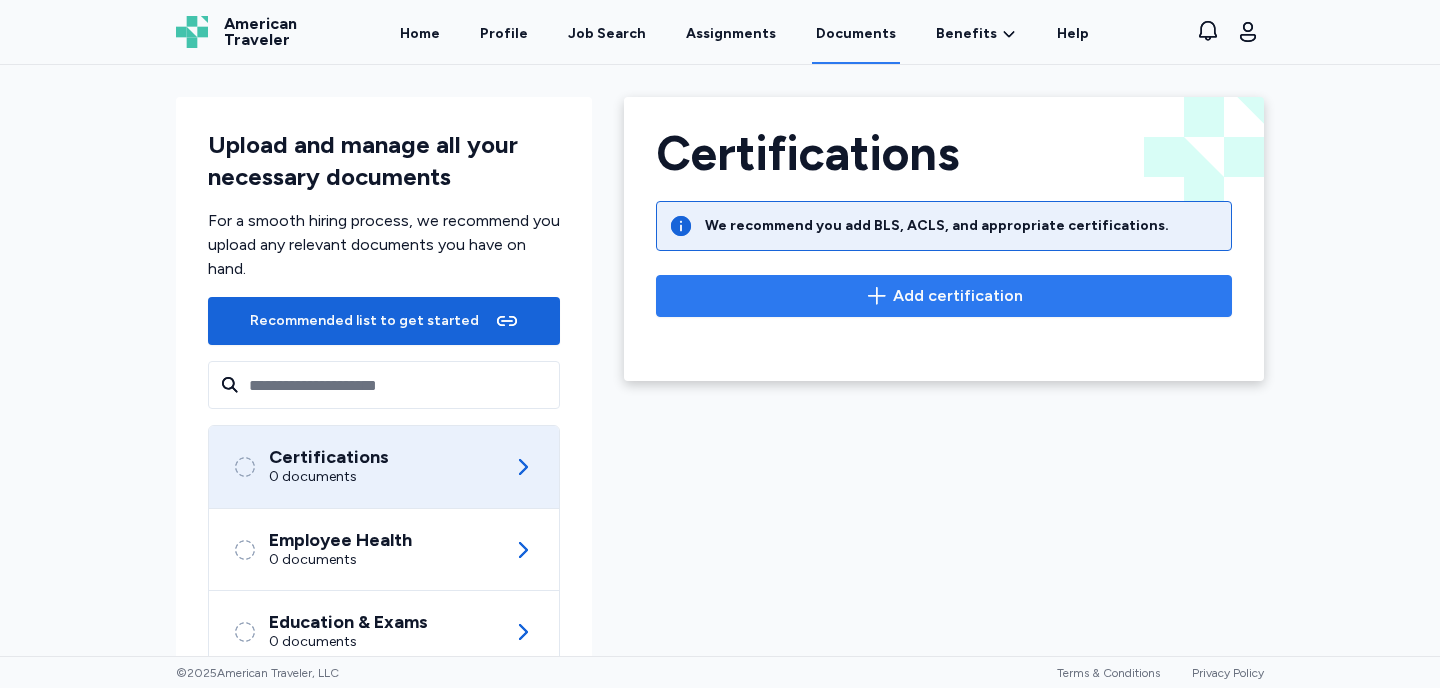 click 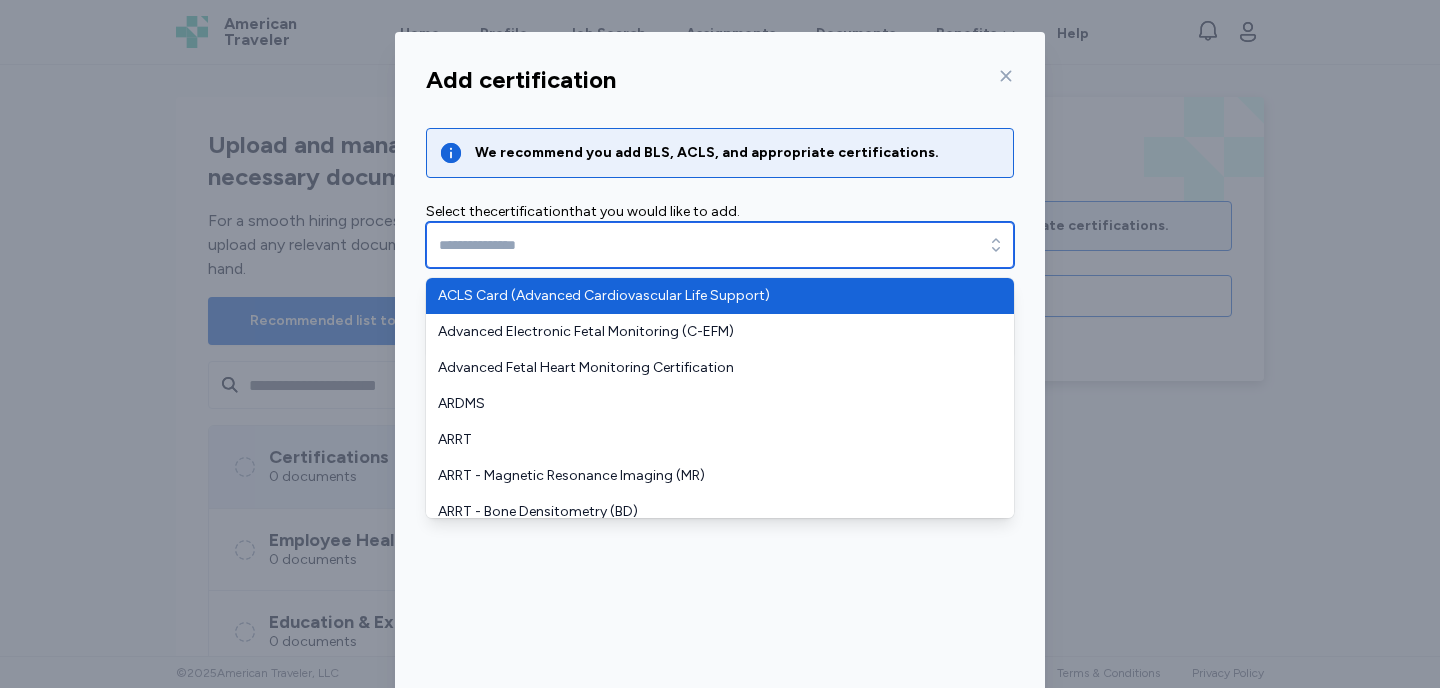 click at bounding box center [720, 245] 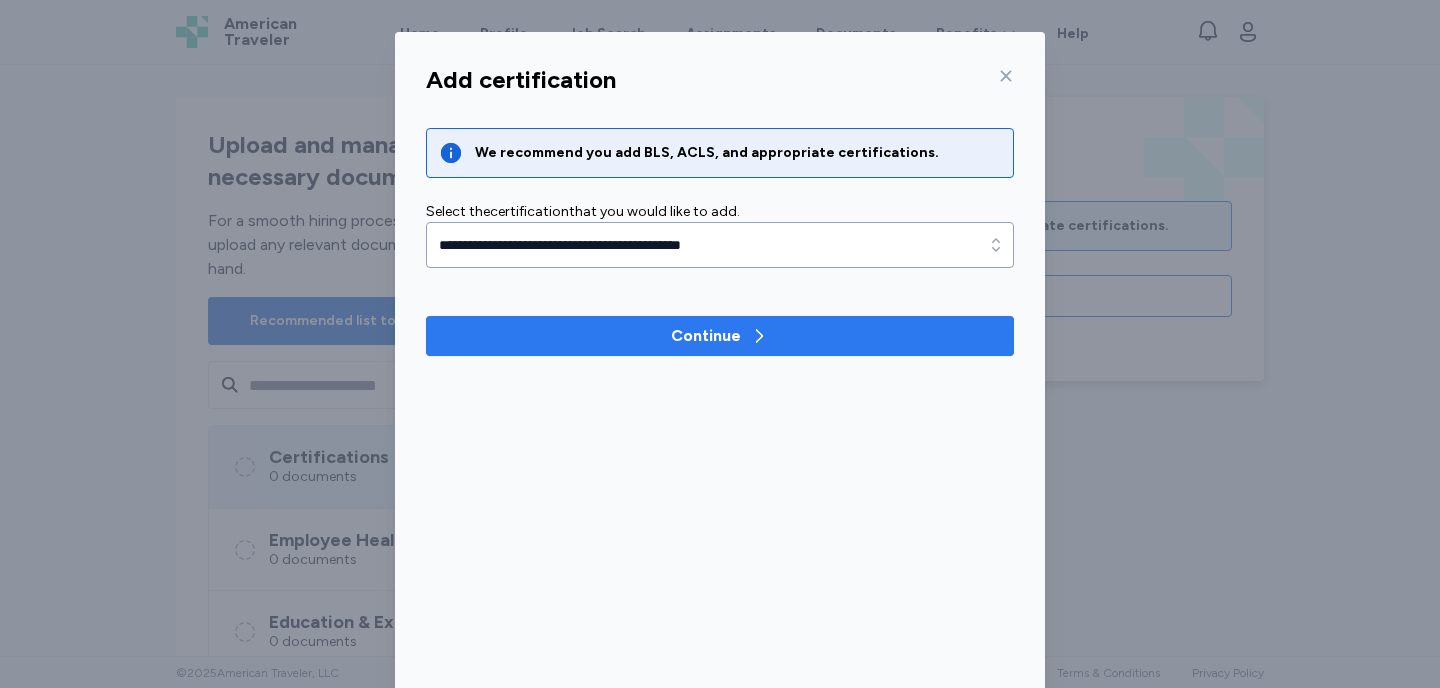 click on "Continue" at bounding box center [706, 336] 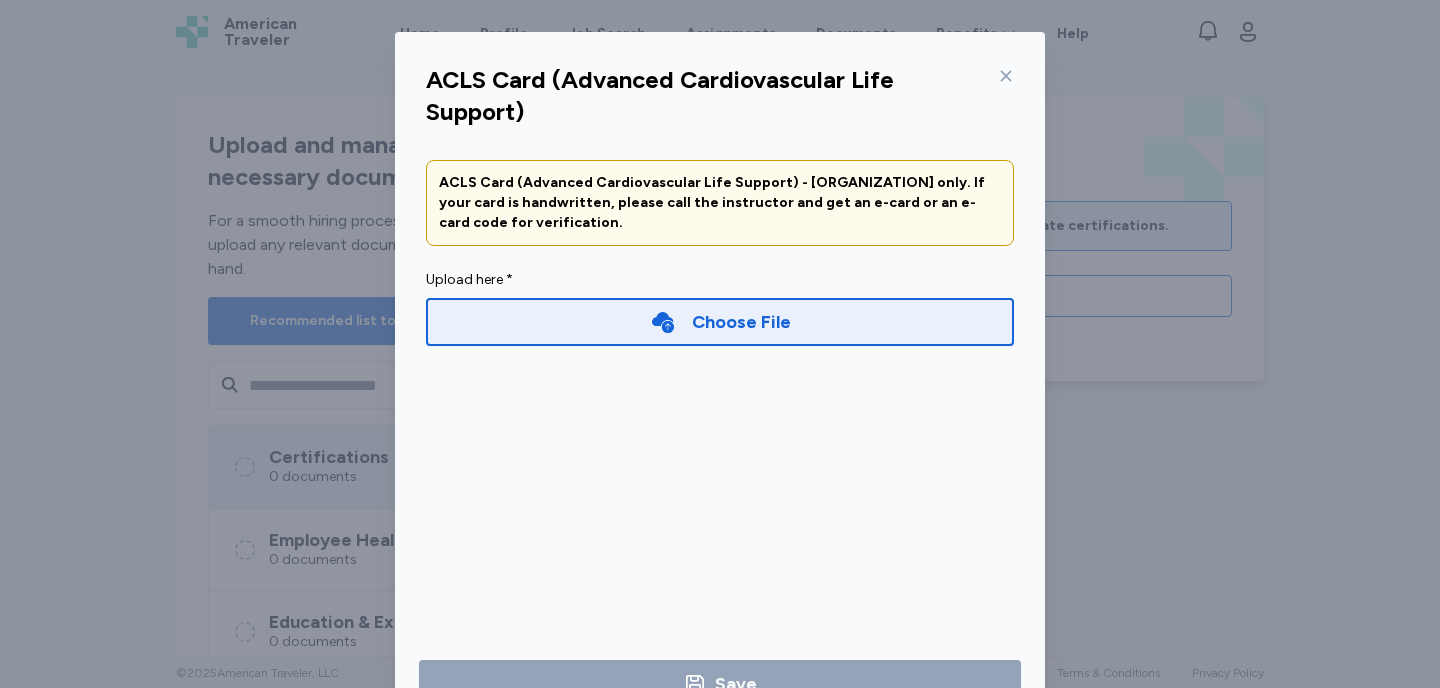 click on "Choose File" at bounding box center [720, 322] 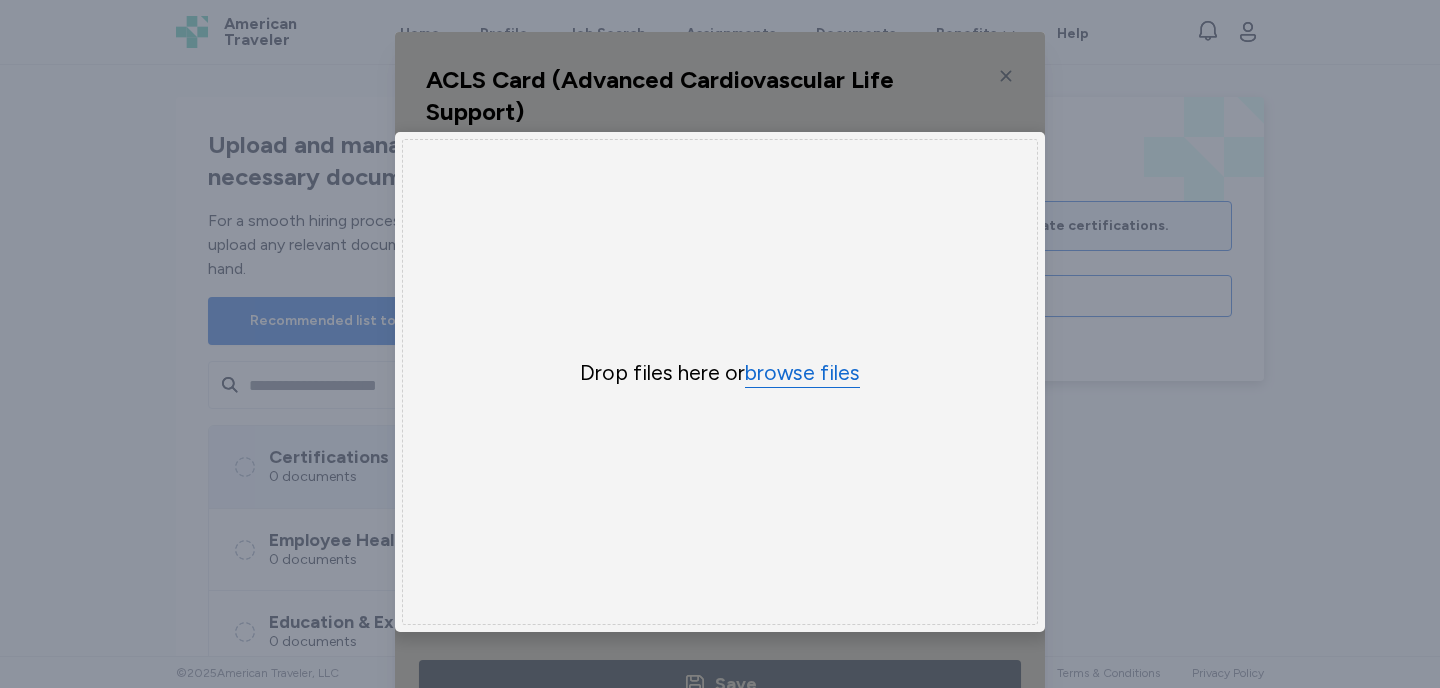 click on "browse files" at bounding box center [802, 373] 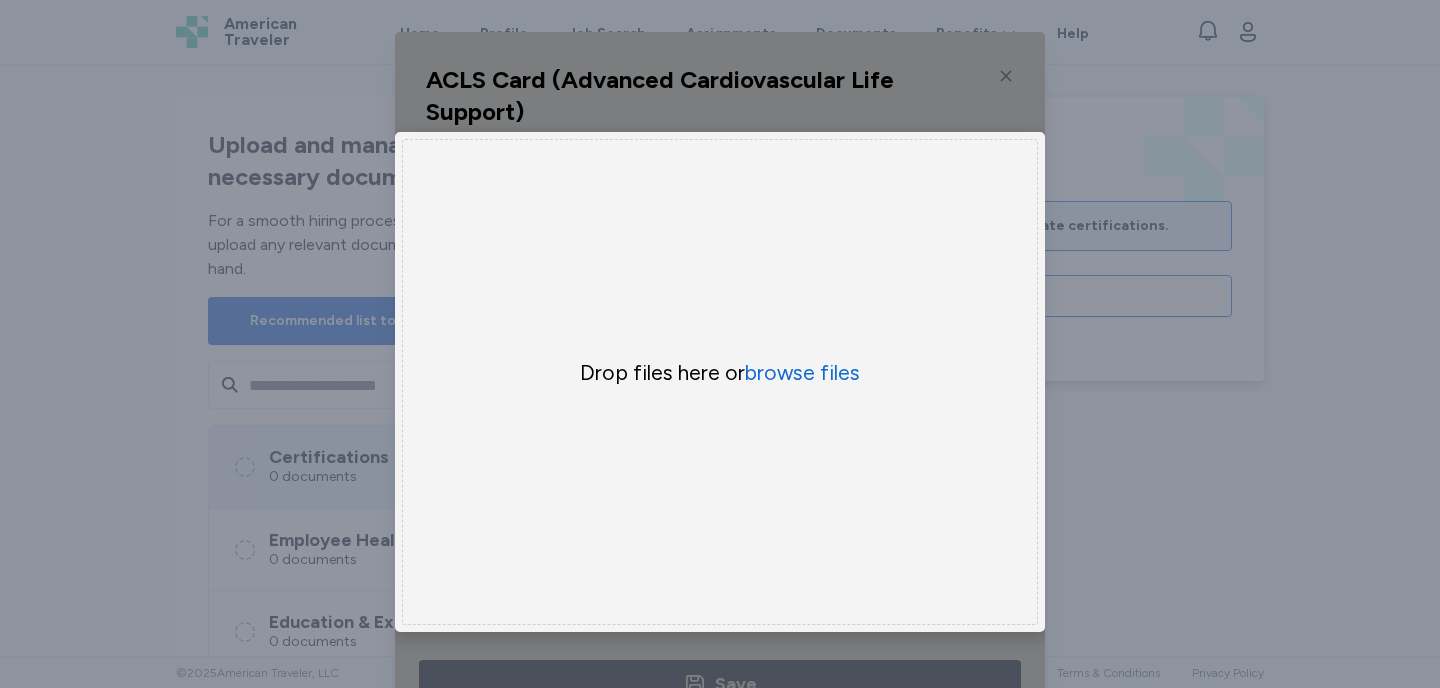 click on "ACLS Card (Advanced Cardiovascular Life Support) ACLS Card (Advanced Cardiovascular Life Support) -  American Heart Association only. If your card is handwritten, please call the instructor and get an e-card or an e-card code for verification. Upload here * Choose File × Drop your files here Drop files here or  browse files Save" at bounding box center [720, 382] 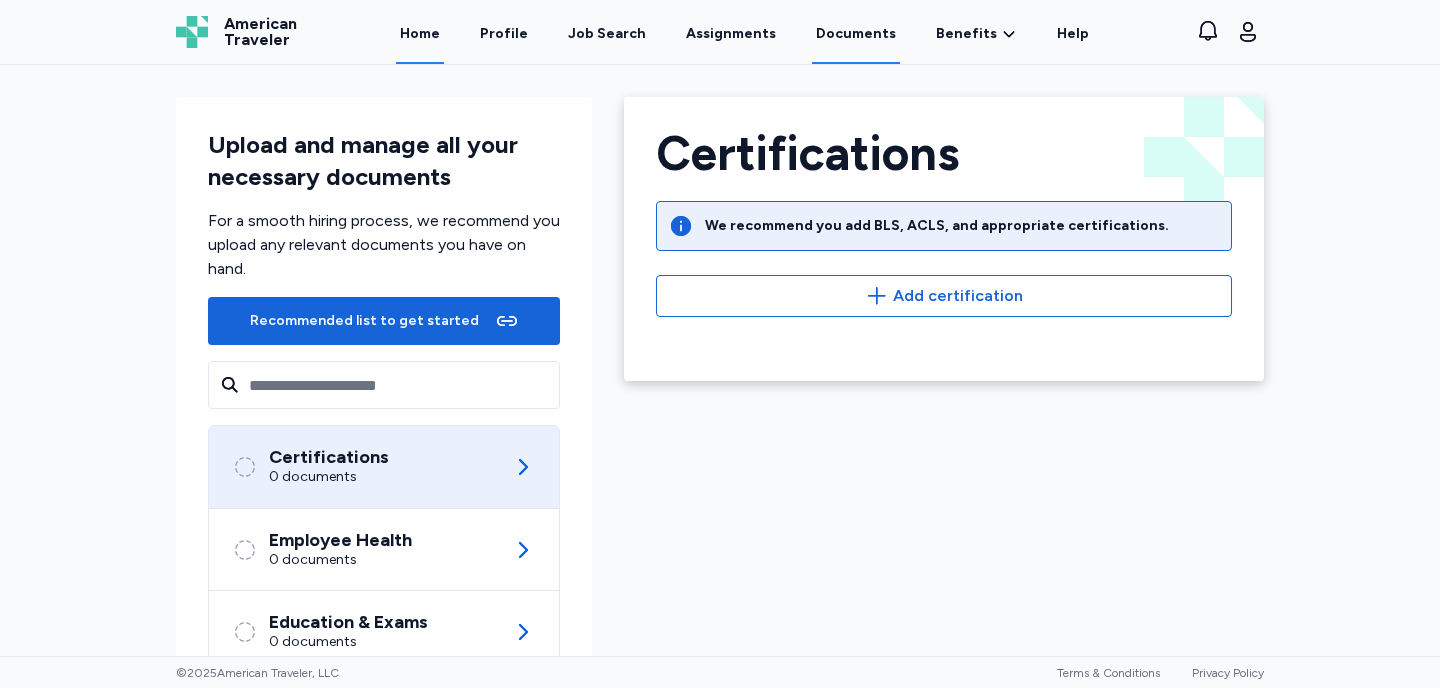 click on "Home" at bounding box center [420, 33] 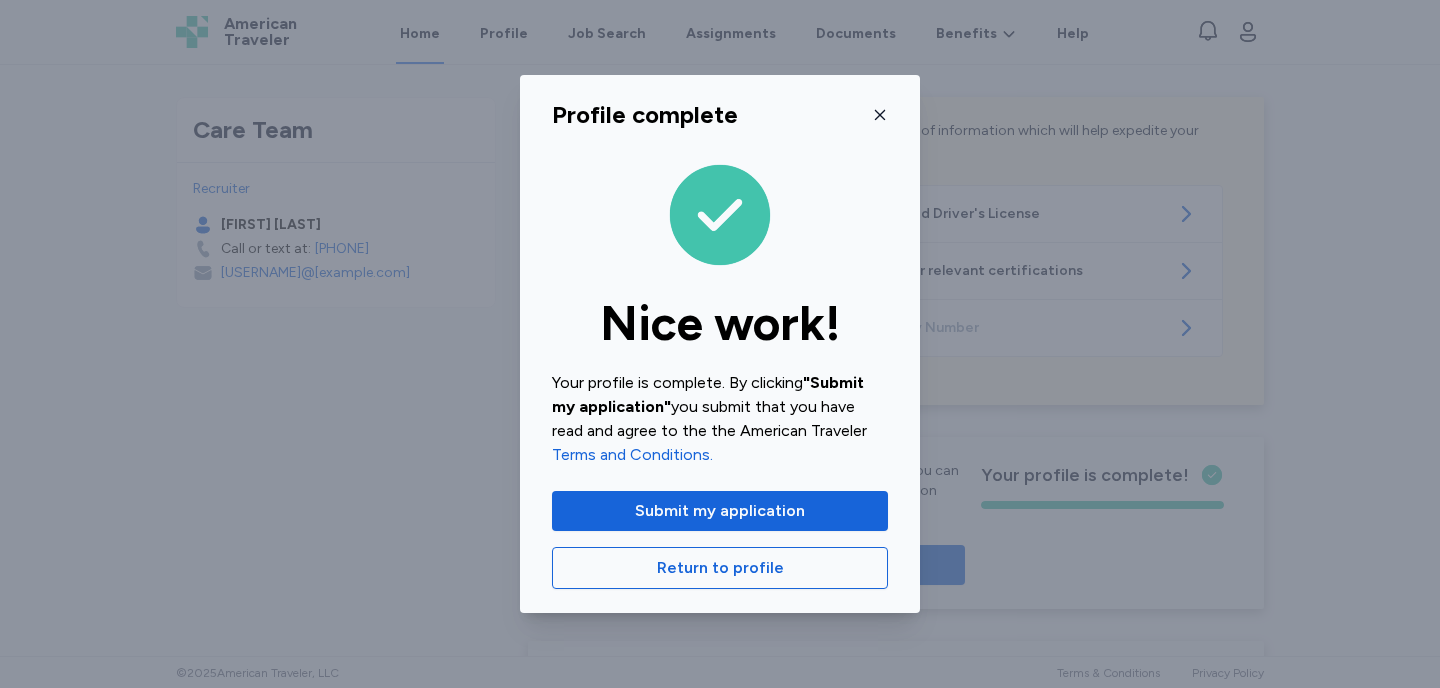 click 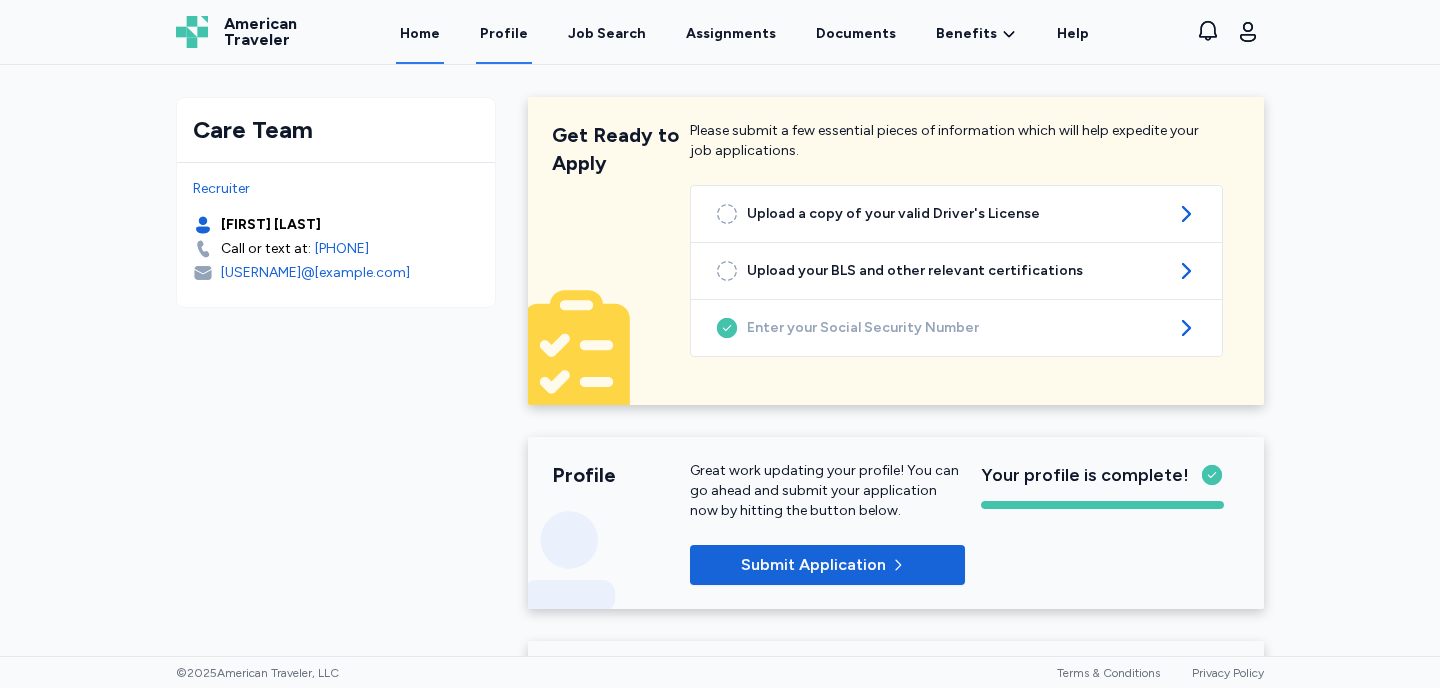 click on "Profile" at bounding box center [504, 33] 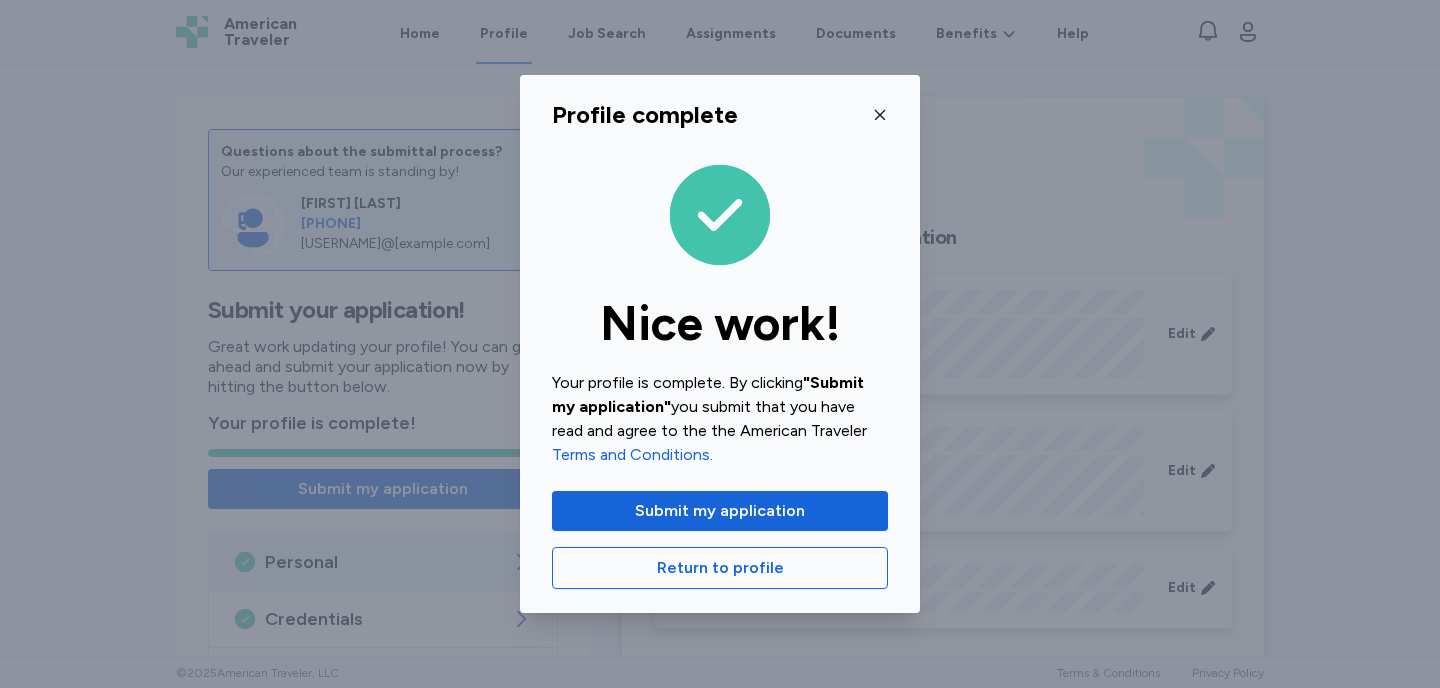 click 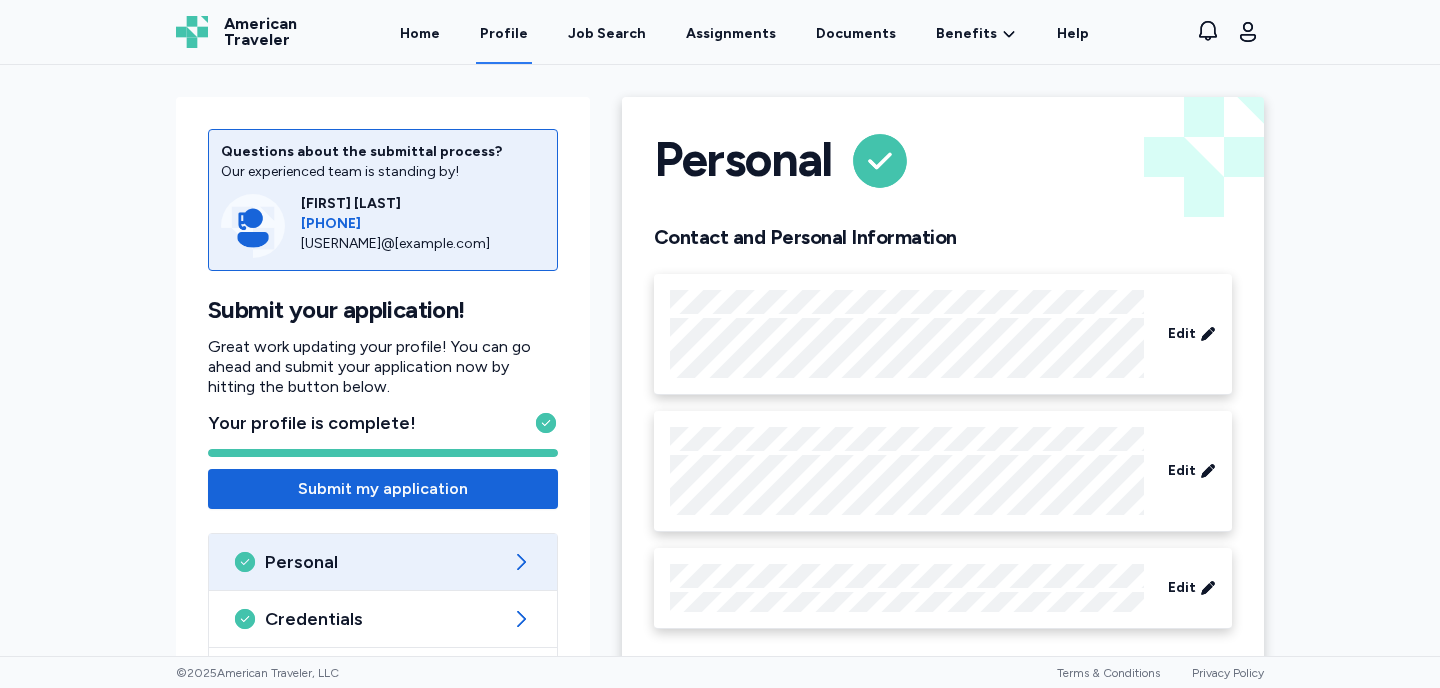 click on "Profile" at bounding box center [504, 33] 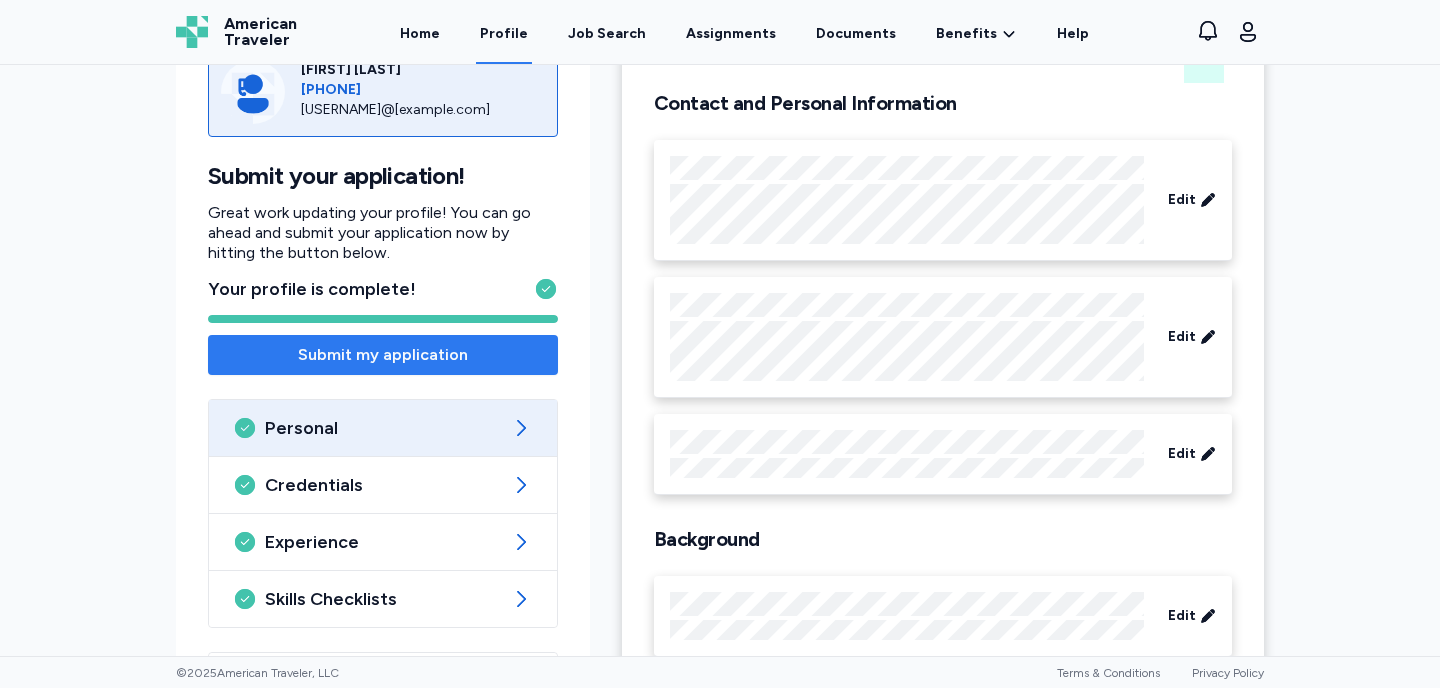 scroll, scrollTop: 220, scrollLeft: 0, axis: vertical 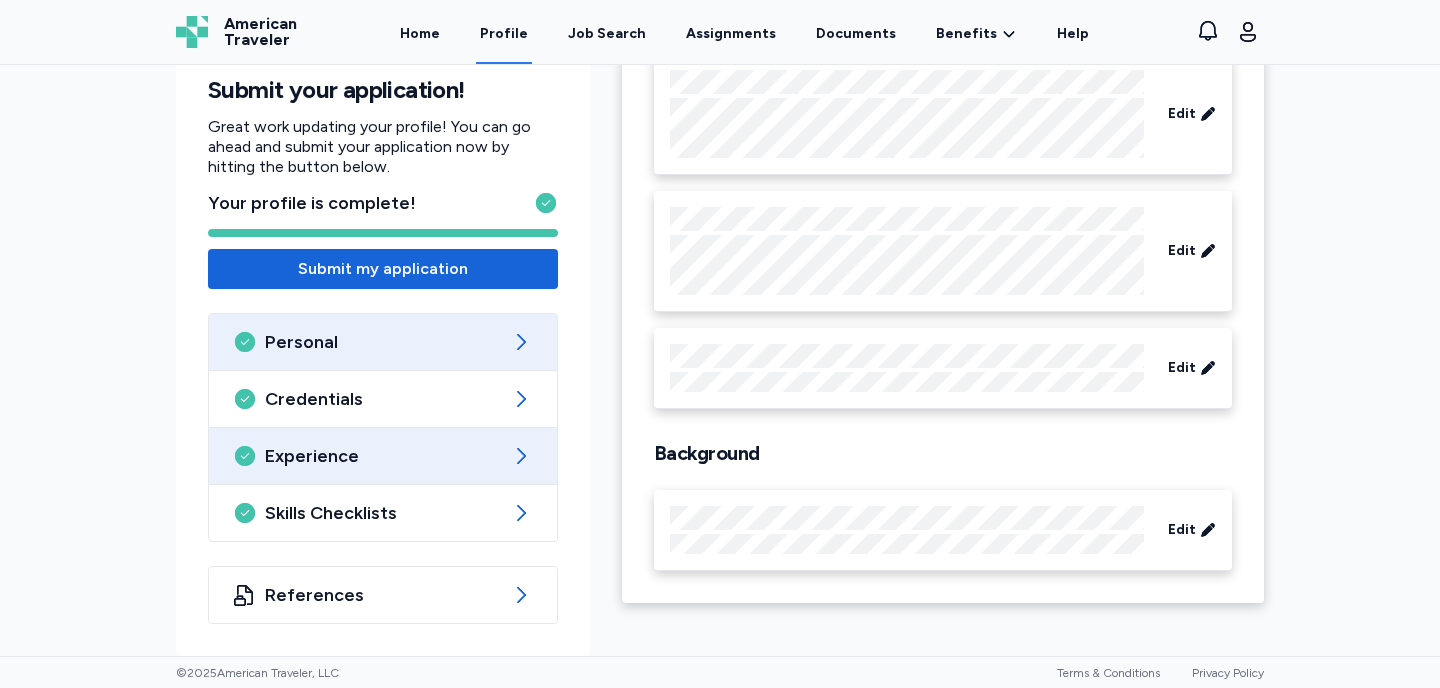 click on "Experience" at bounding box center (383, 456) 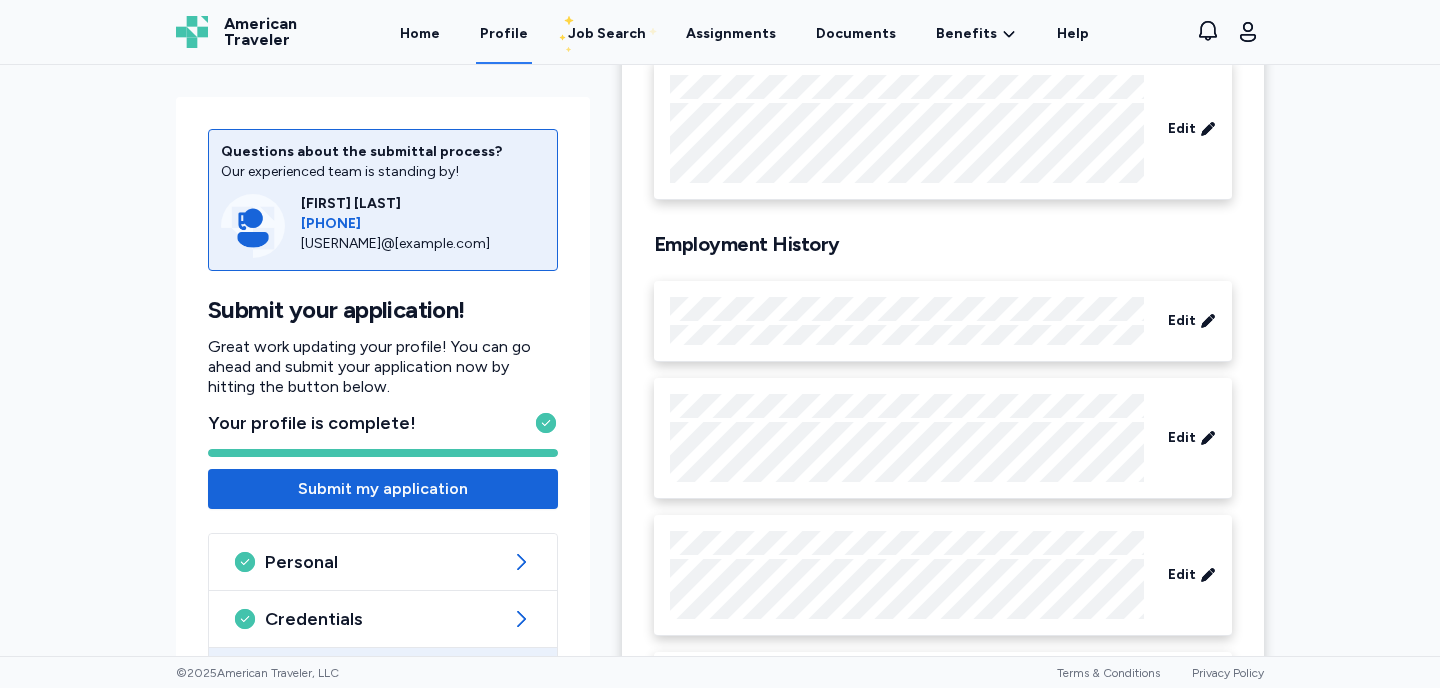 scroll, scrollTop: 224, scrollLeft: 0, axis: vertical 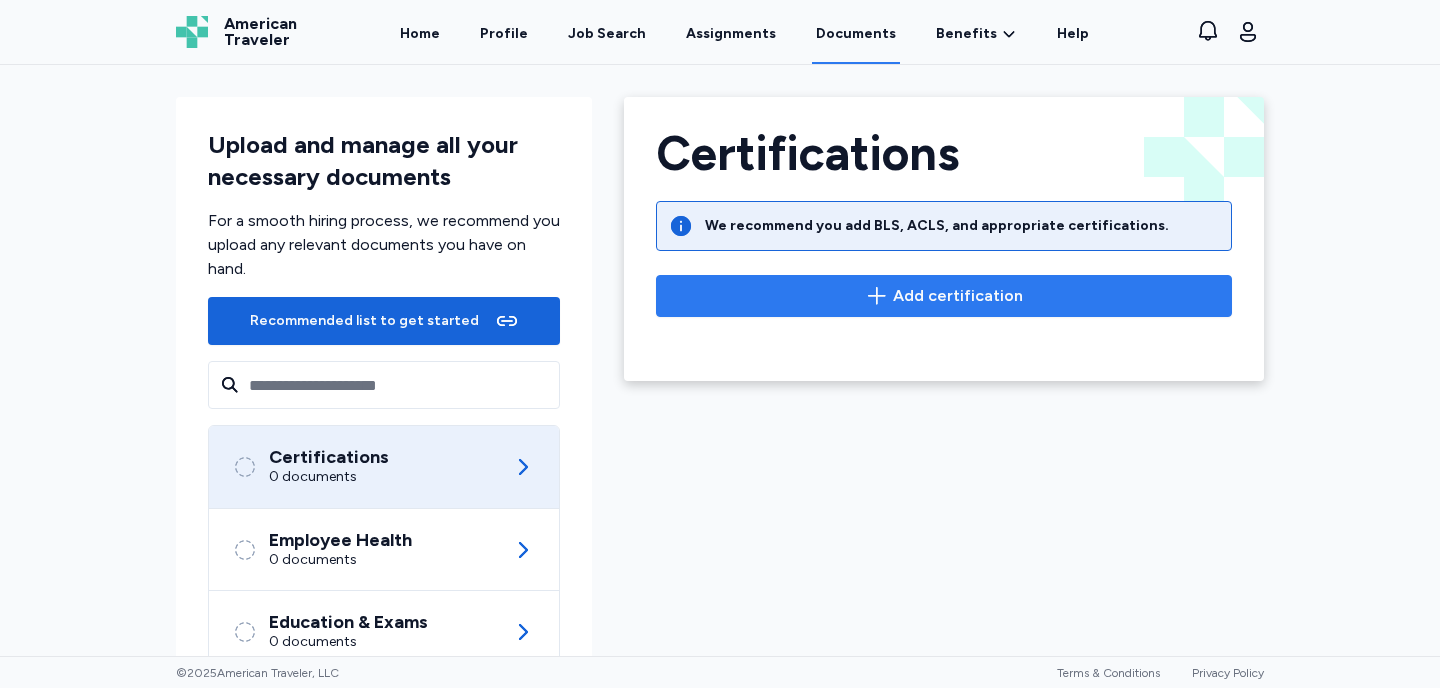 click 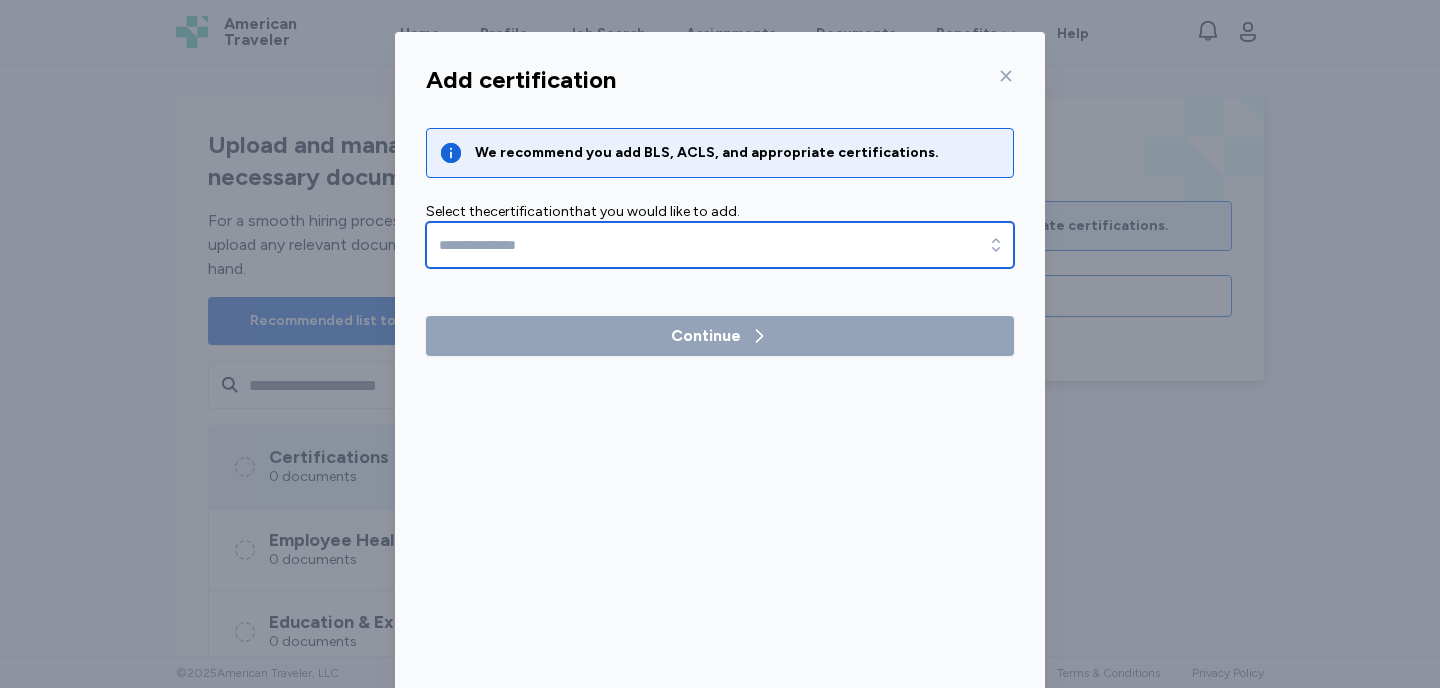 click 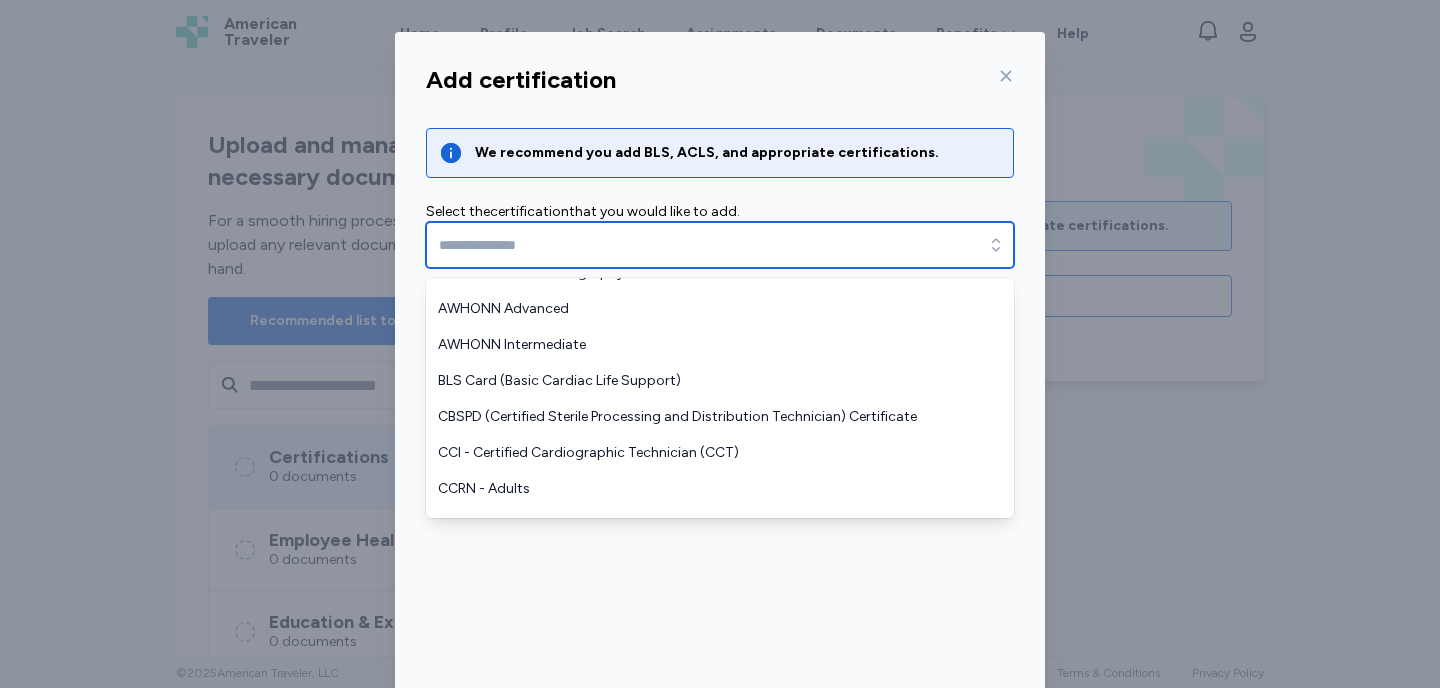 scroll, scrollTop: 568, scrollLeft: 0, axis: vertical 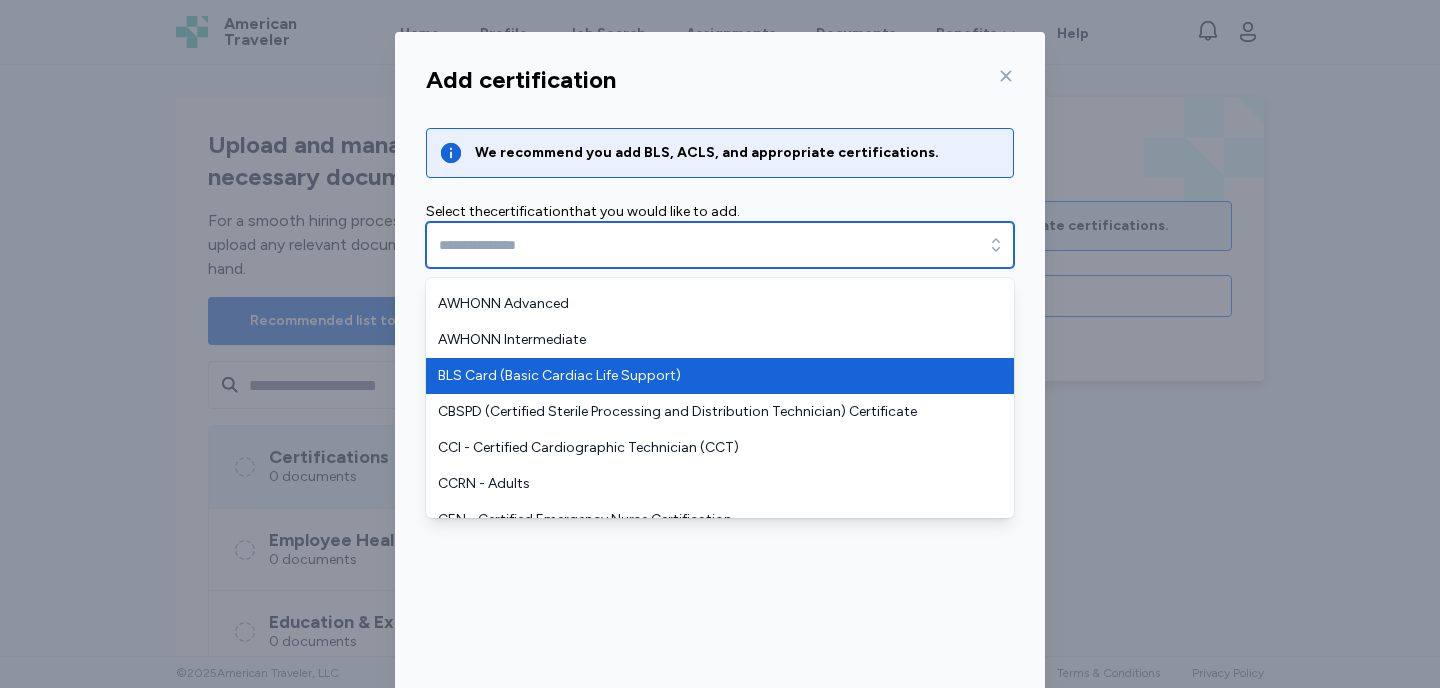 type on "**********" 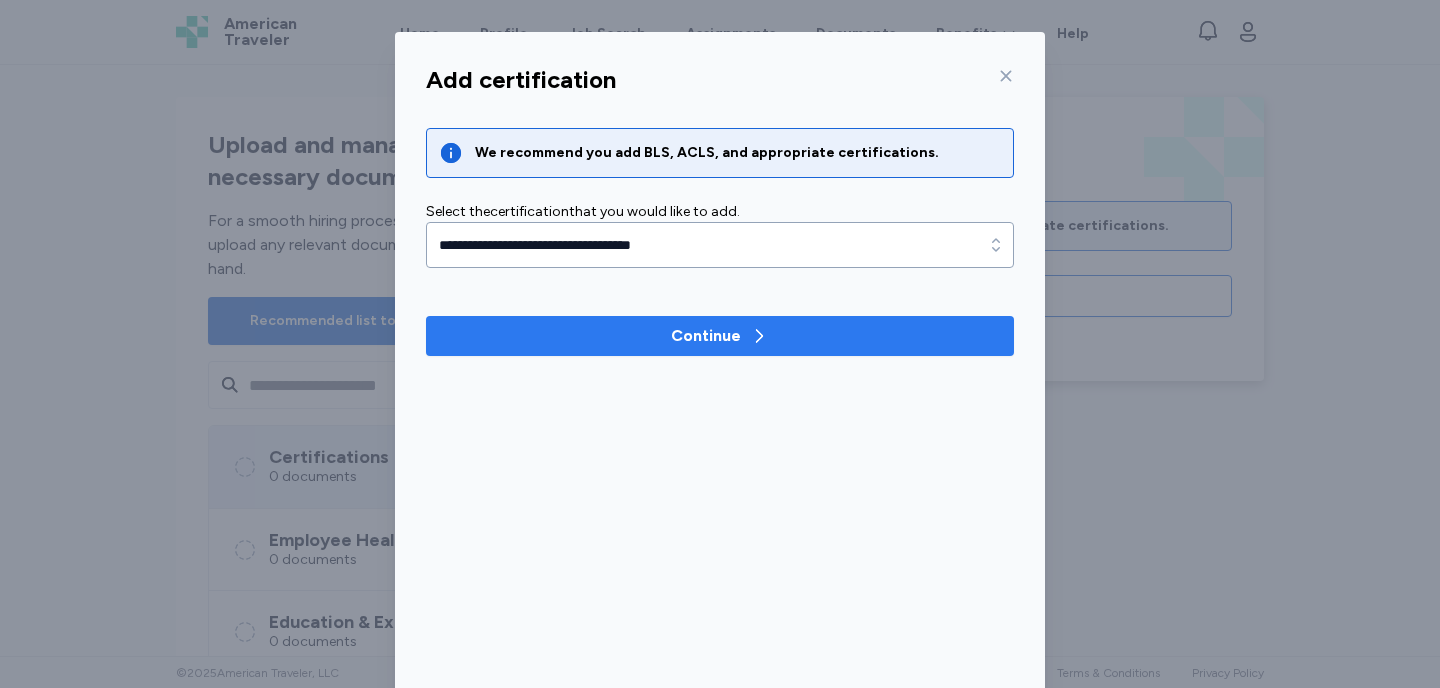 click on "Continue" at bounding box center (706, 336) 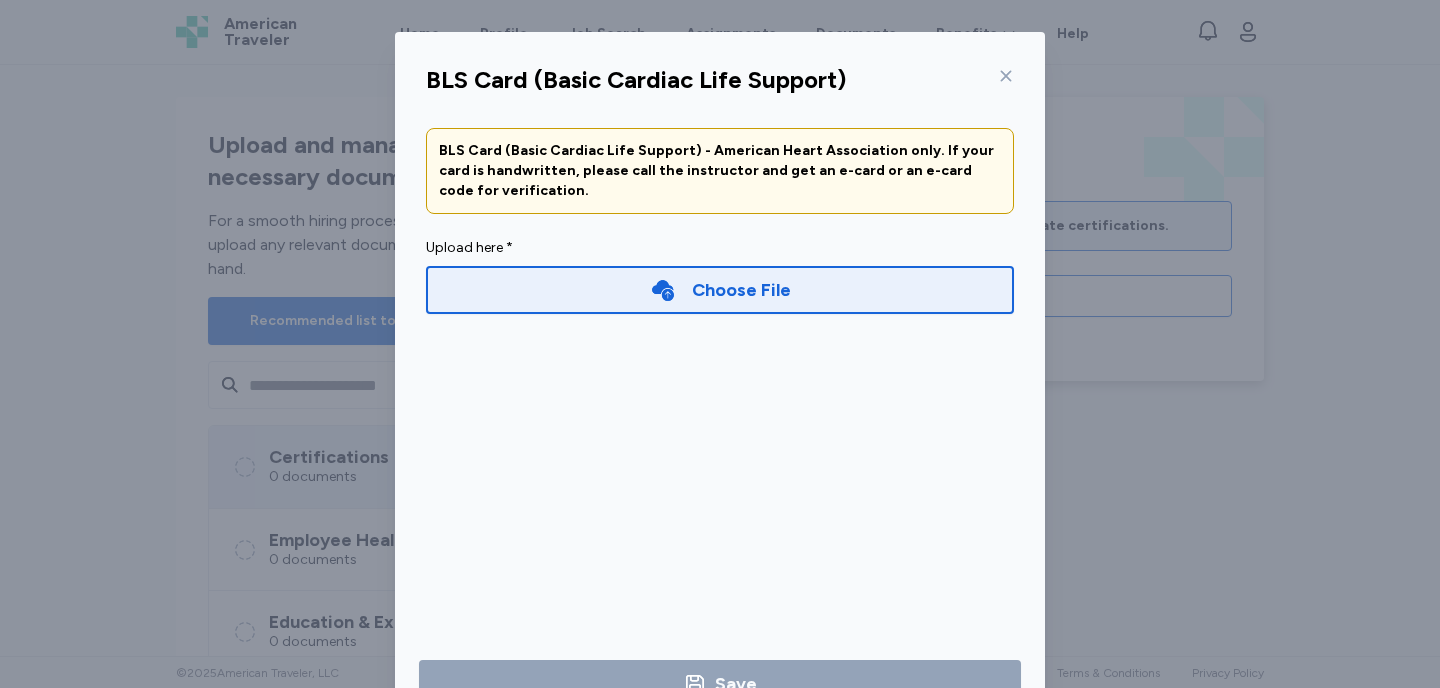click 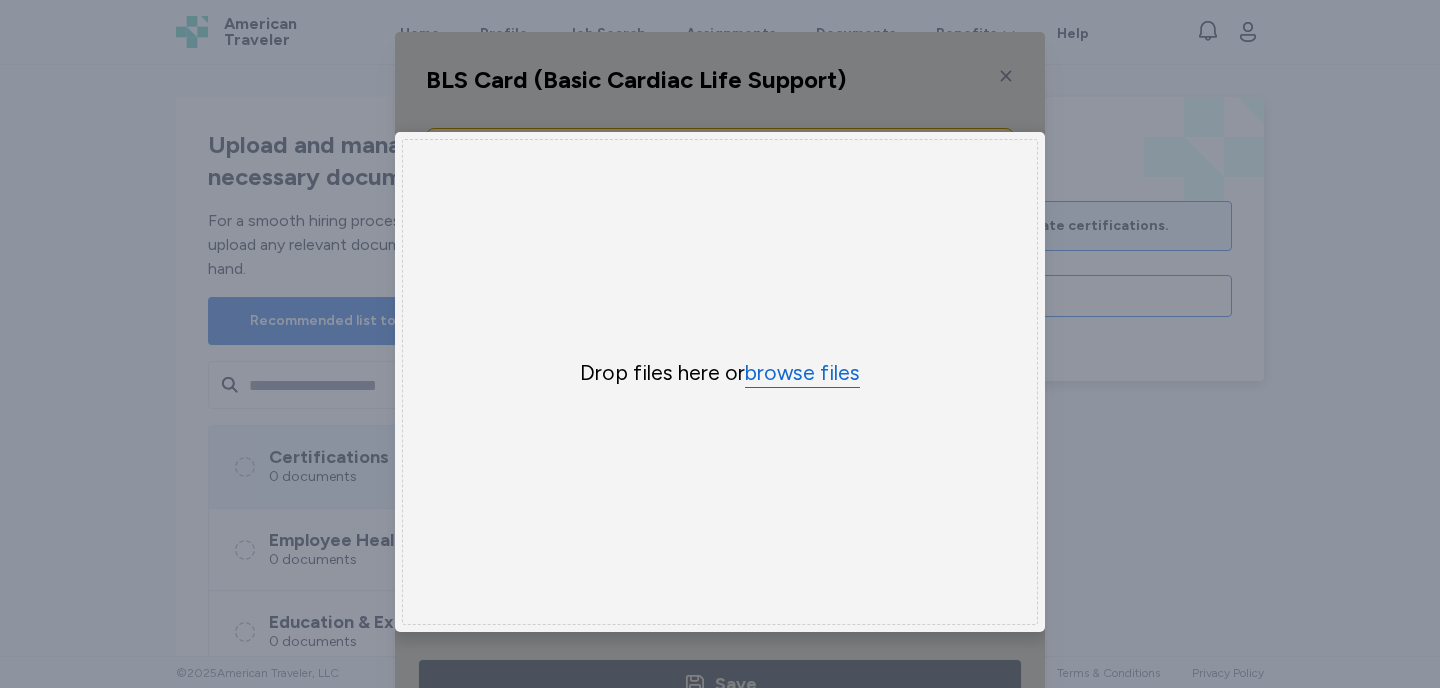 click on "browse files" at bounding box center [802, 373] 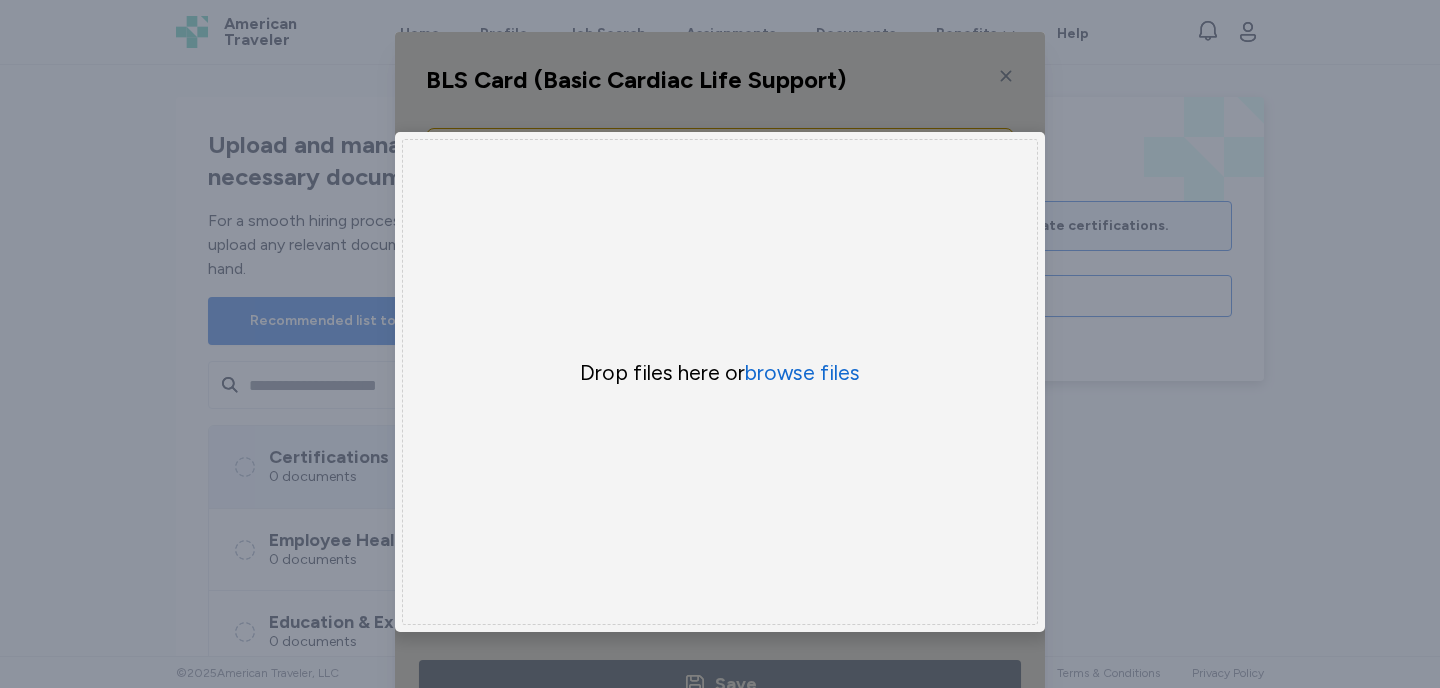 click at bounding box center [720, 382] 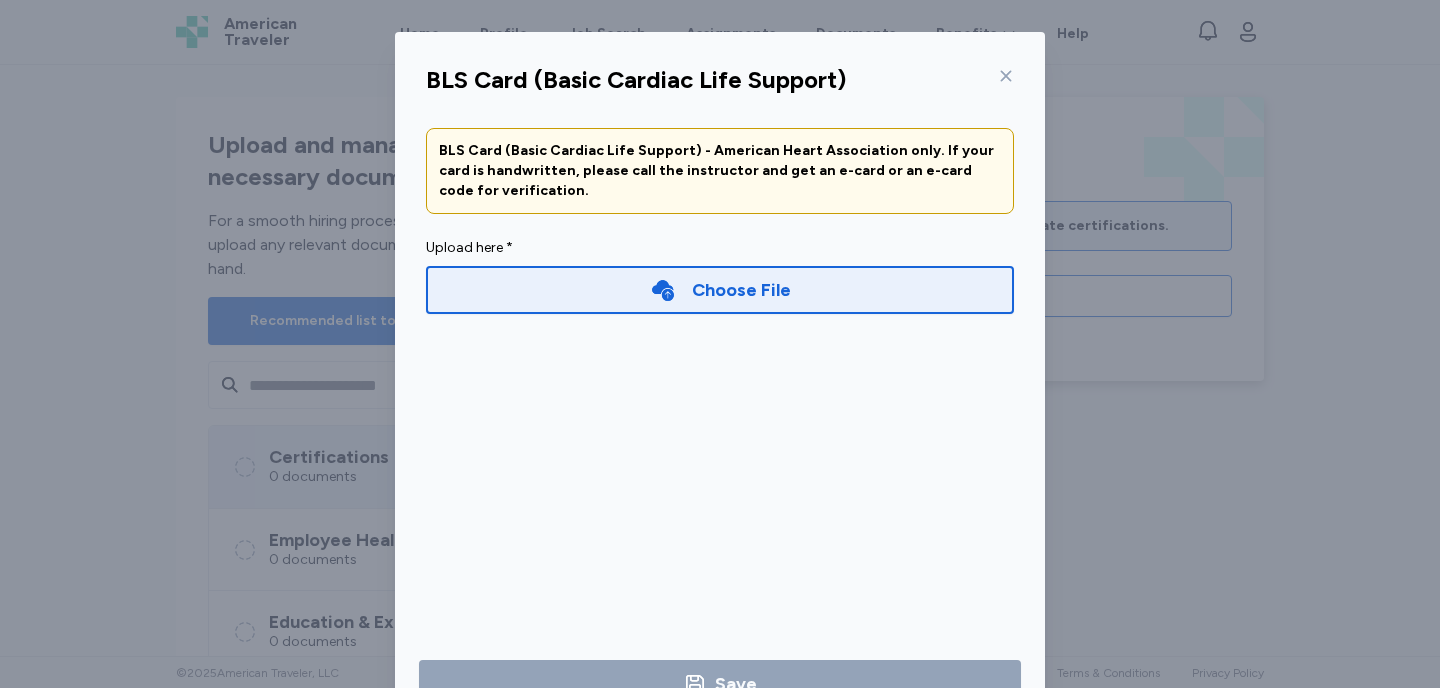 click 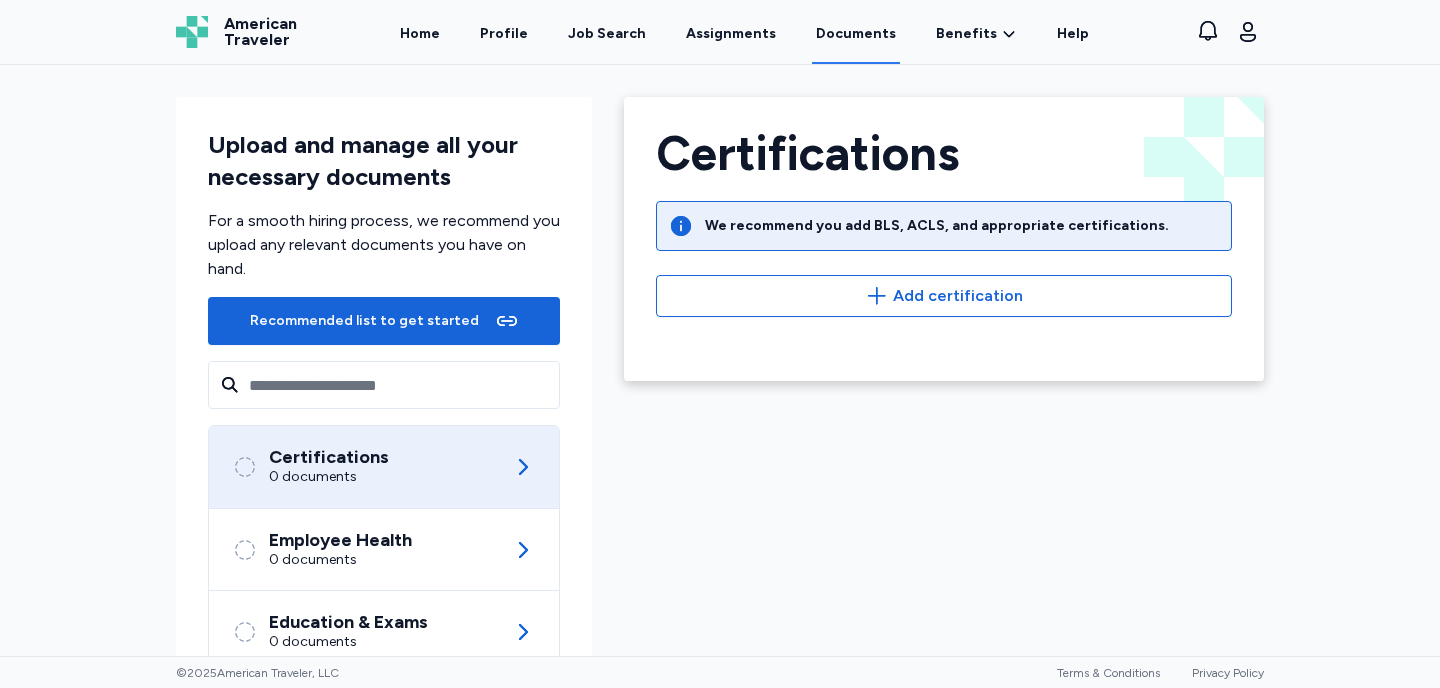 click on "Upload and manage all your necessary documents For a smooth hiring process, we recommend you upload any relevant documents you have on hand. Recommended list to get started Certifications 0   documents Employee Health 0   documents Education & Exams 0   documents Human Resources 0   documents Licensure 0   documents Certifications Back Certifications We recommend you add BLS, ACLS, and appropriate certifications. Add certification" at bounding box center [720, 360] 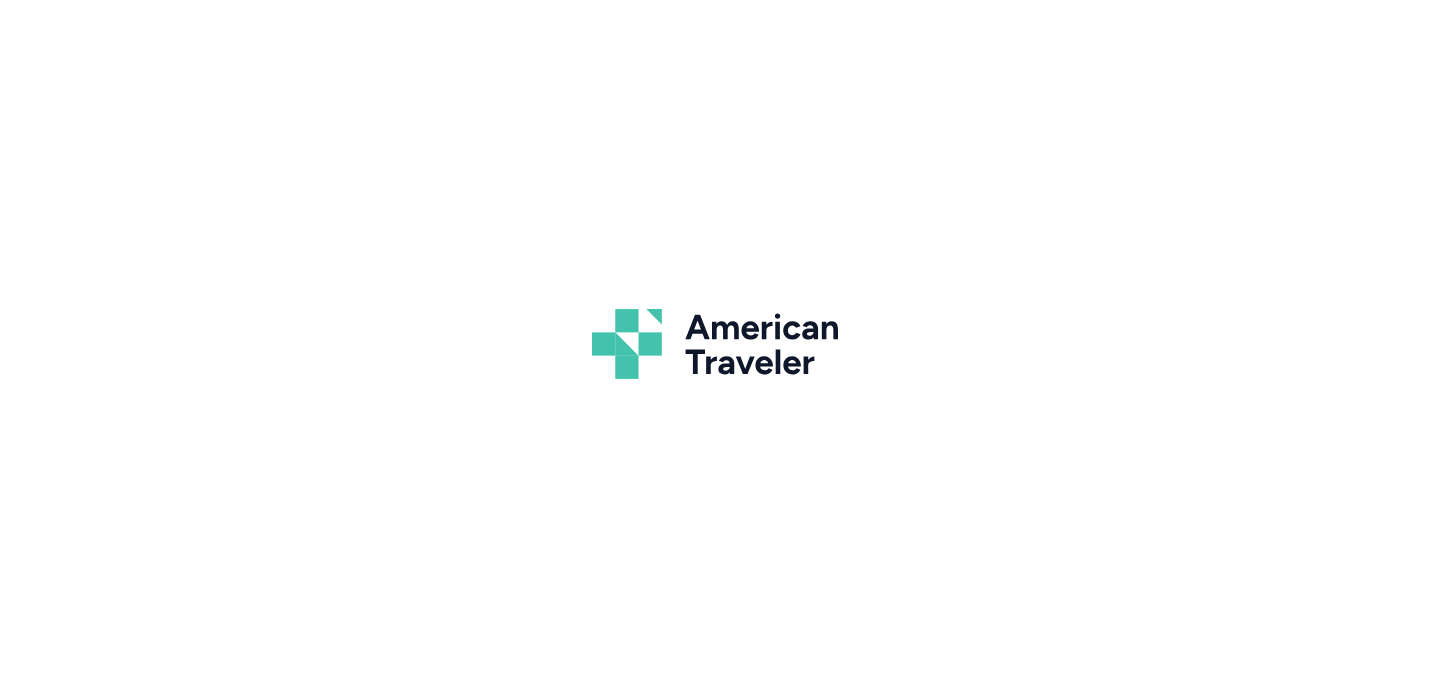 scroll, scrollTop: 0, scrollLeft: 0, axis: both 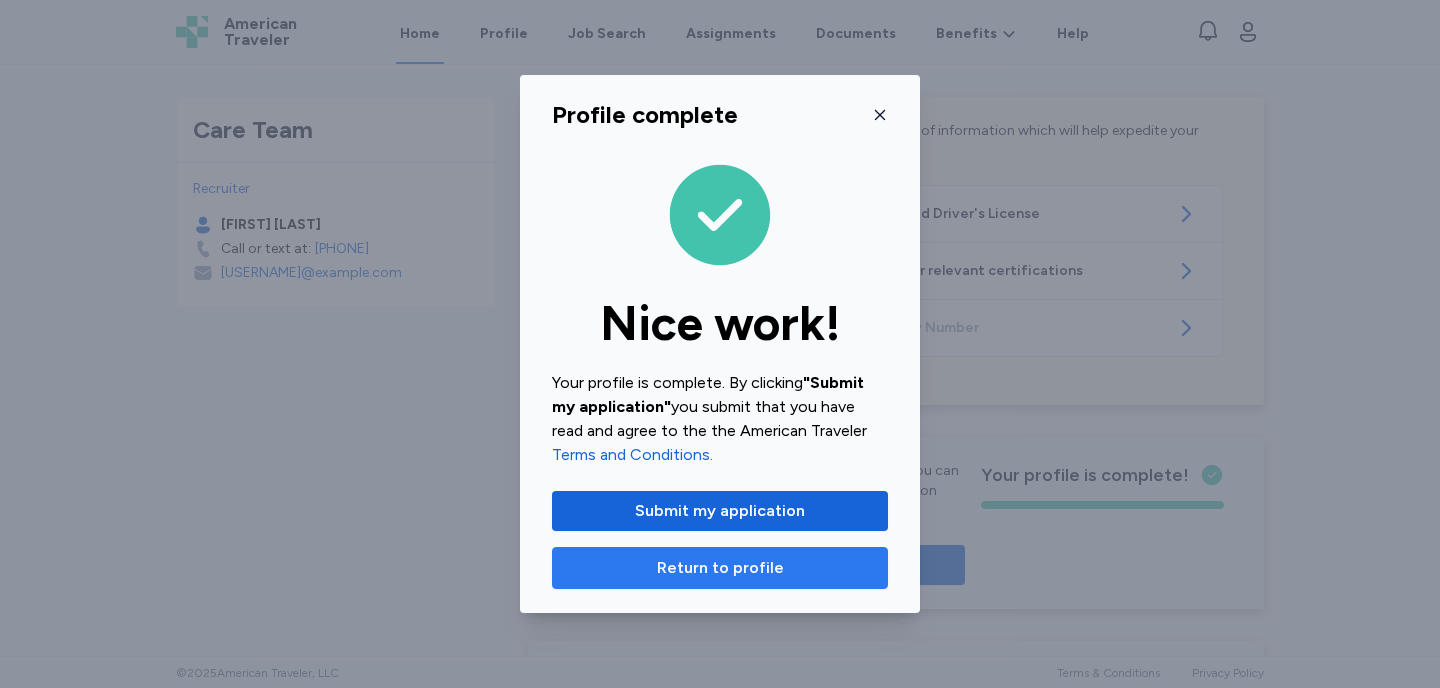 click on "Return to profile" at bounding box center [720, 568] 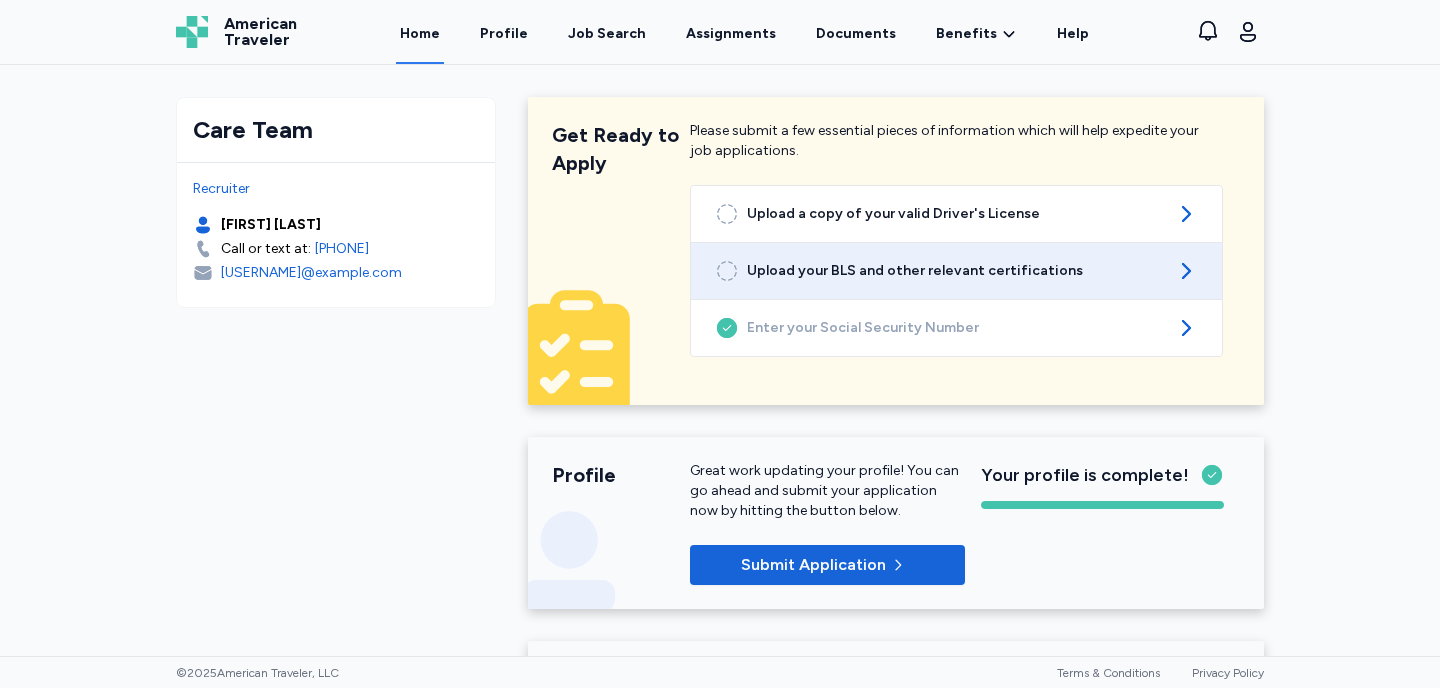 click on "Upload your BLS and other relevant certifications" at bounding box center [956, 271] 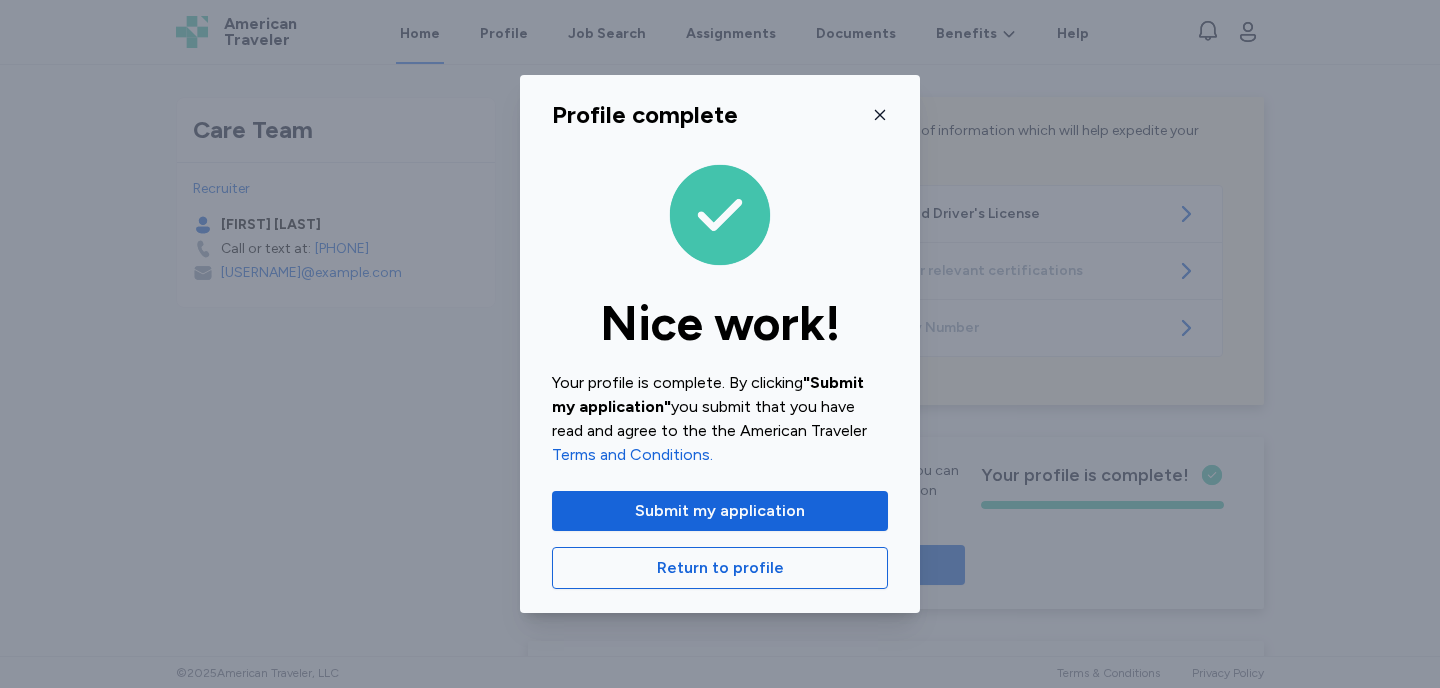 click 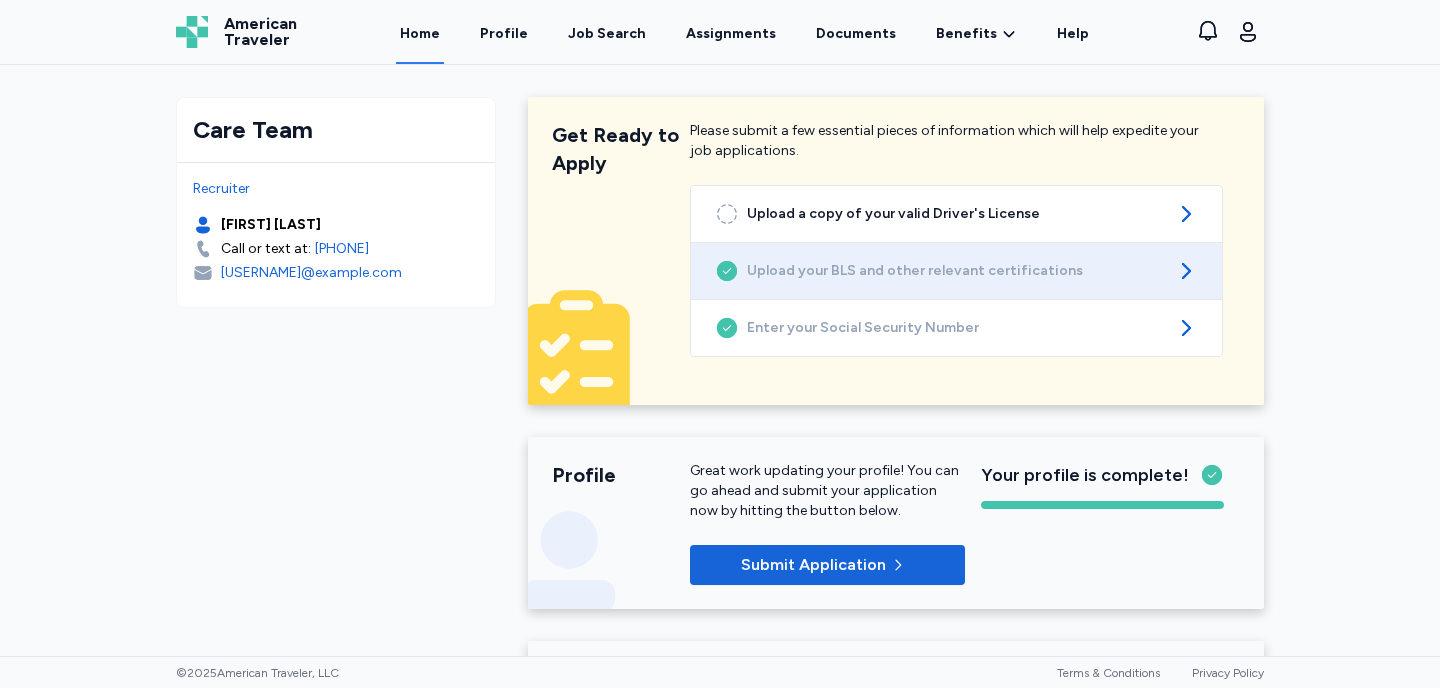 click on "Upload your BLS and other relevant certifications" at bounding box center [956, 271] 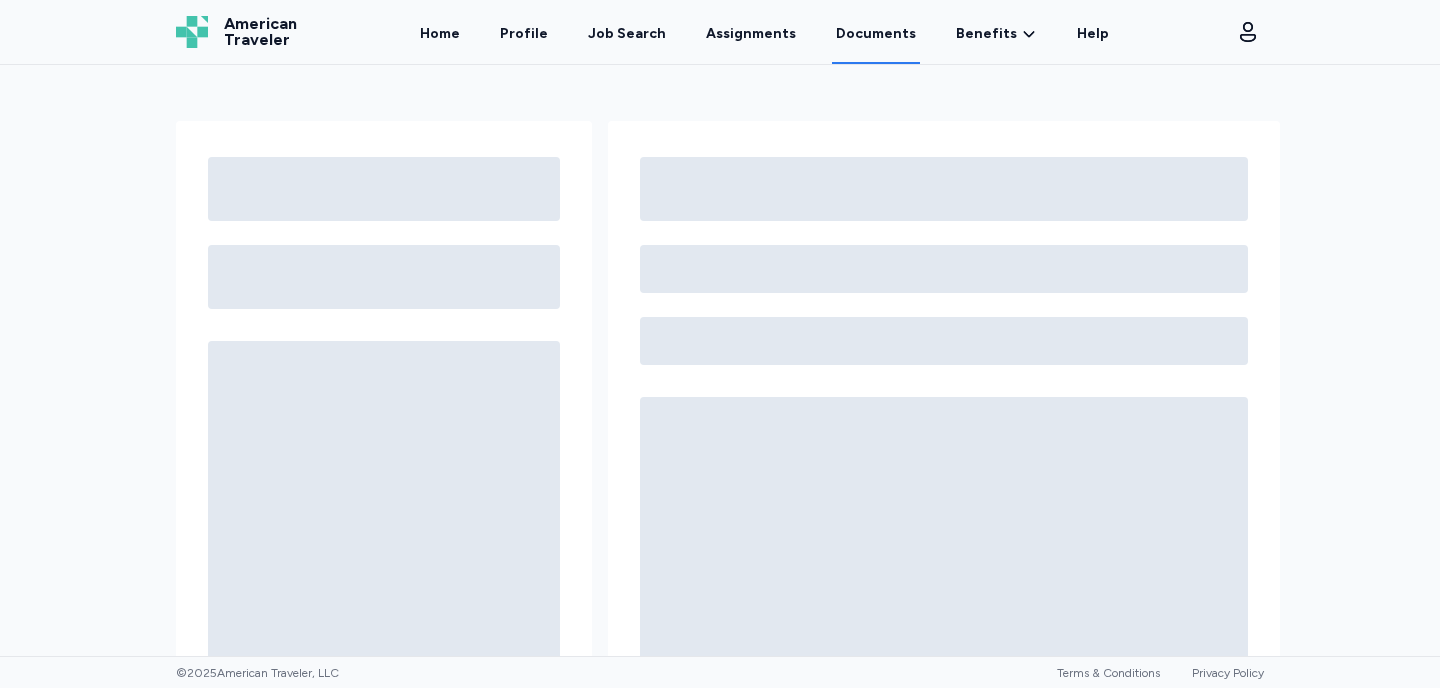 scroll, scrollTop: 0, scrollLeft: 0, axis: both 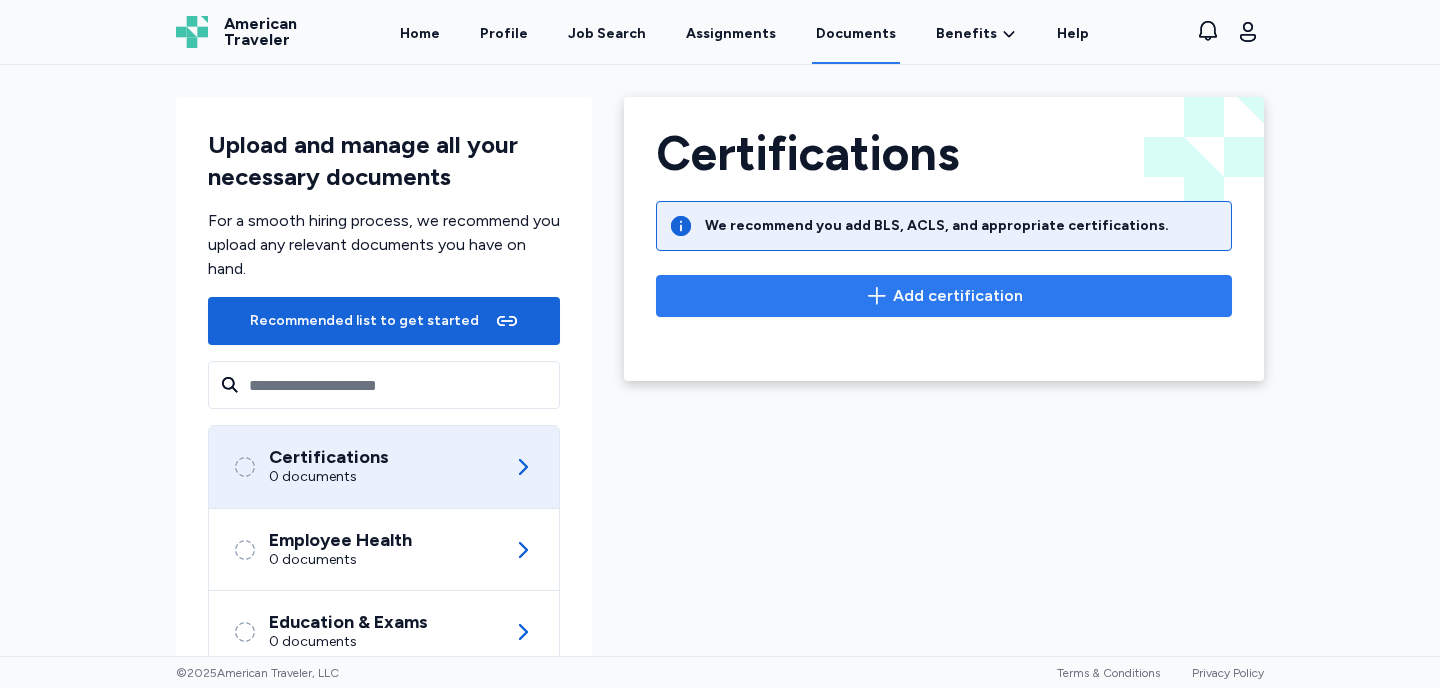 click on "Add certification" at bounding box center (958, 296) 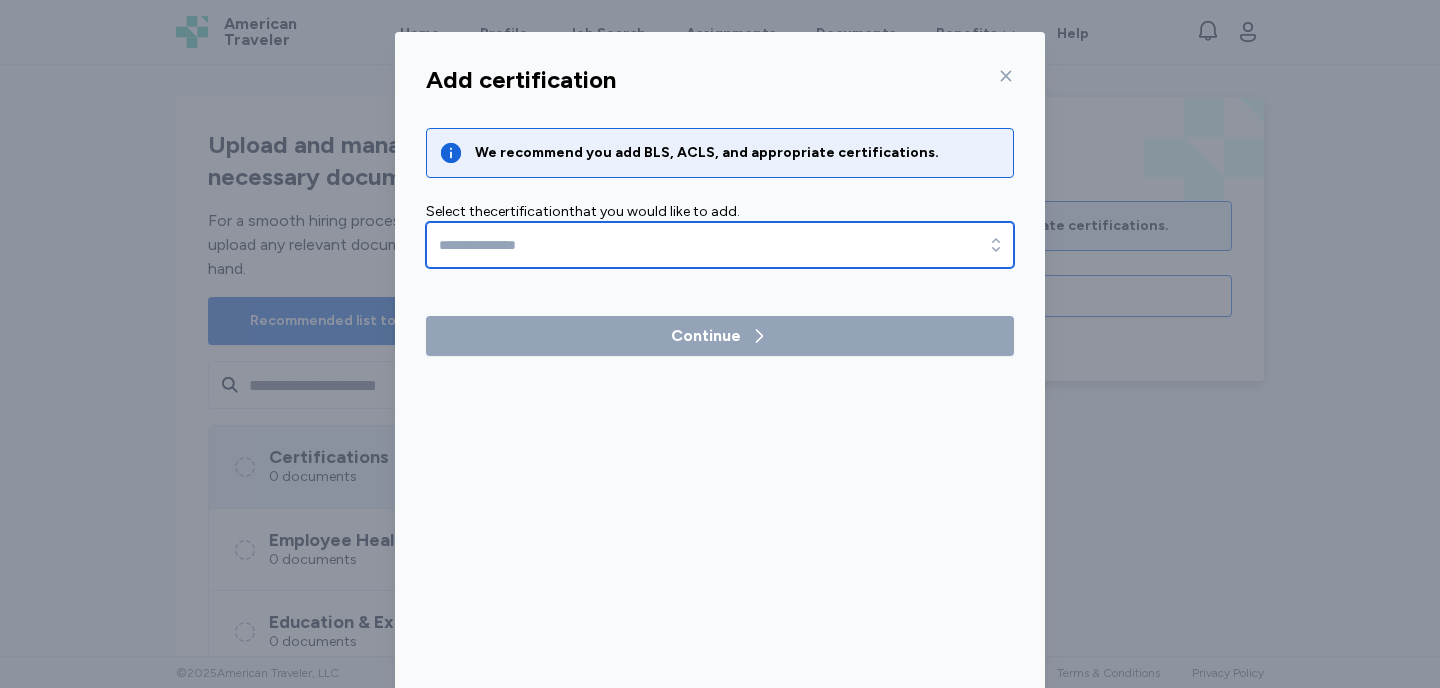 click 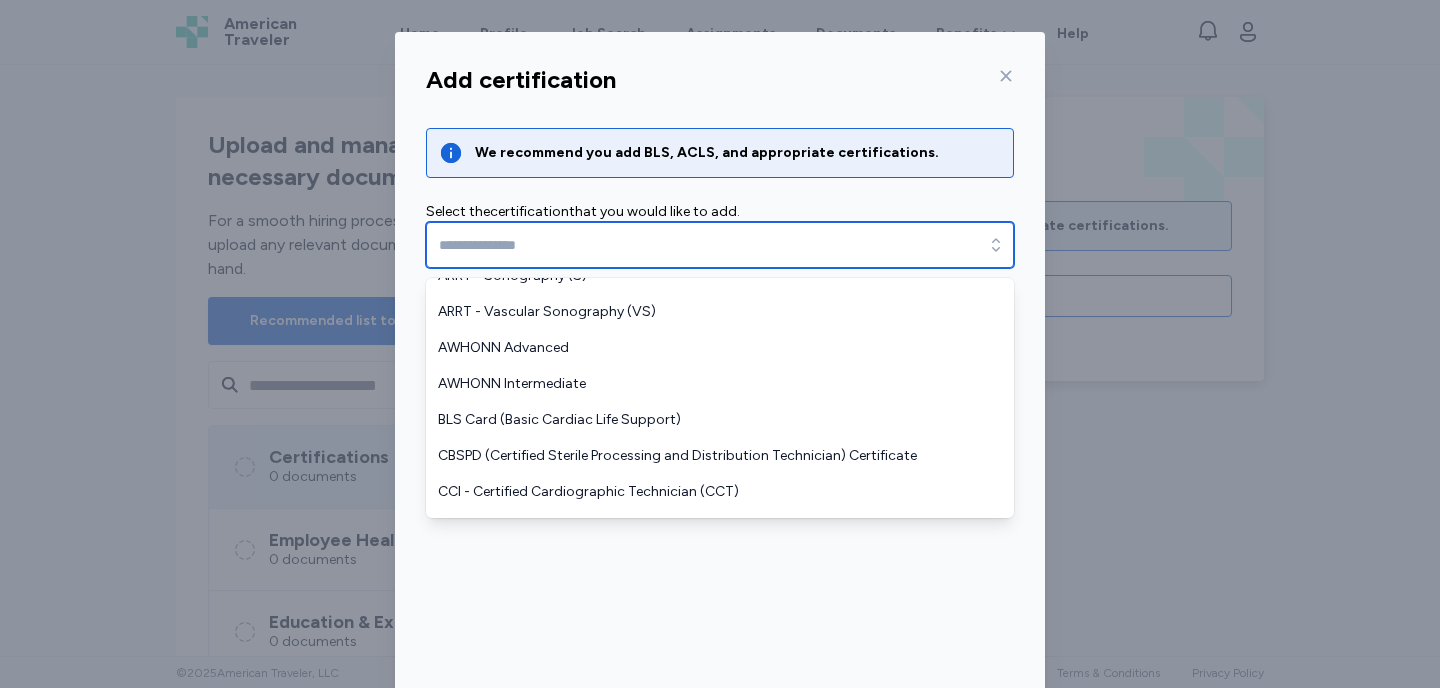 scroll, scrollTop: 528, scrollLeft: 0, axis: vertical 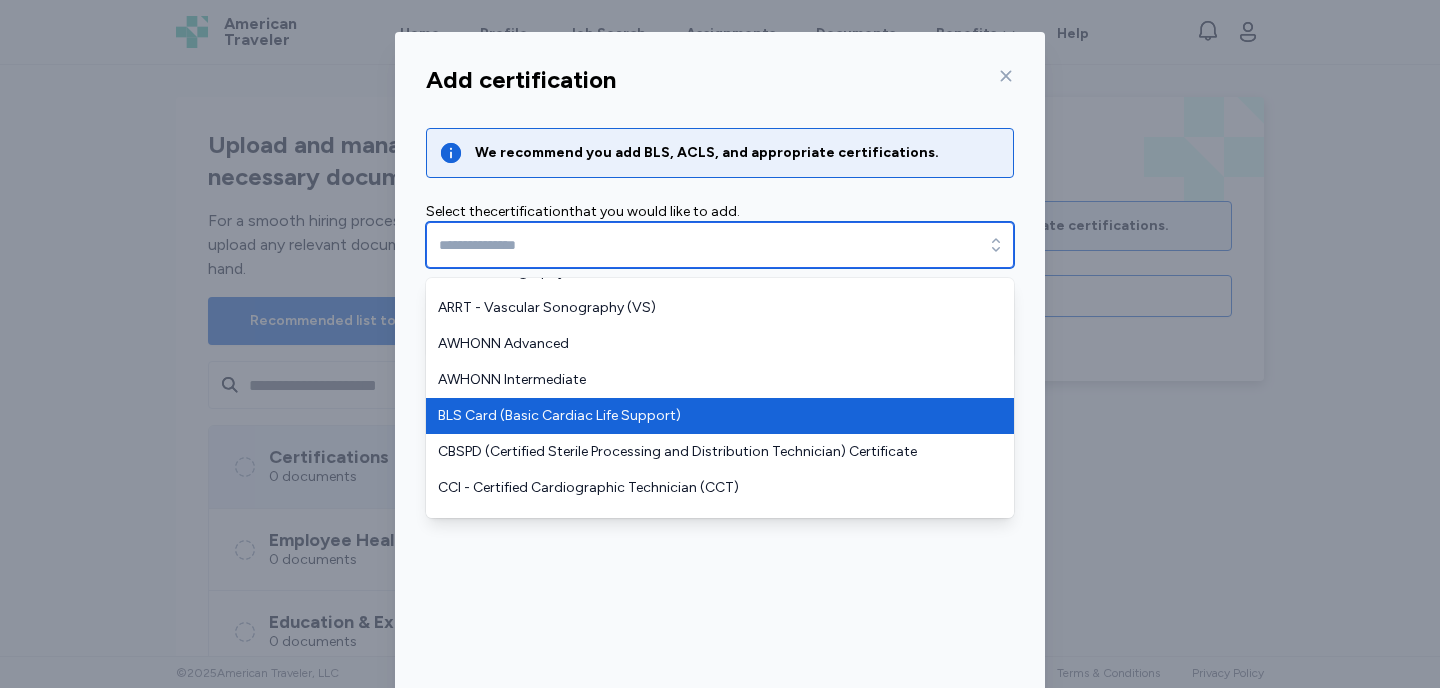 type on "**********" 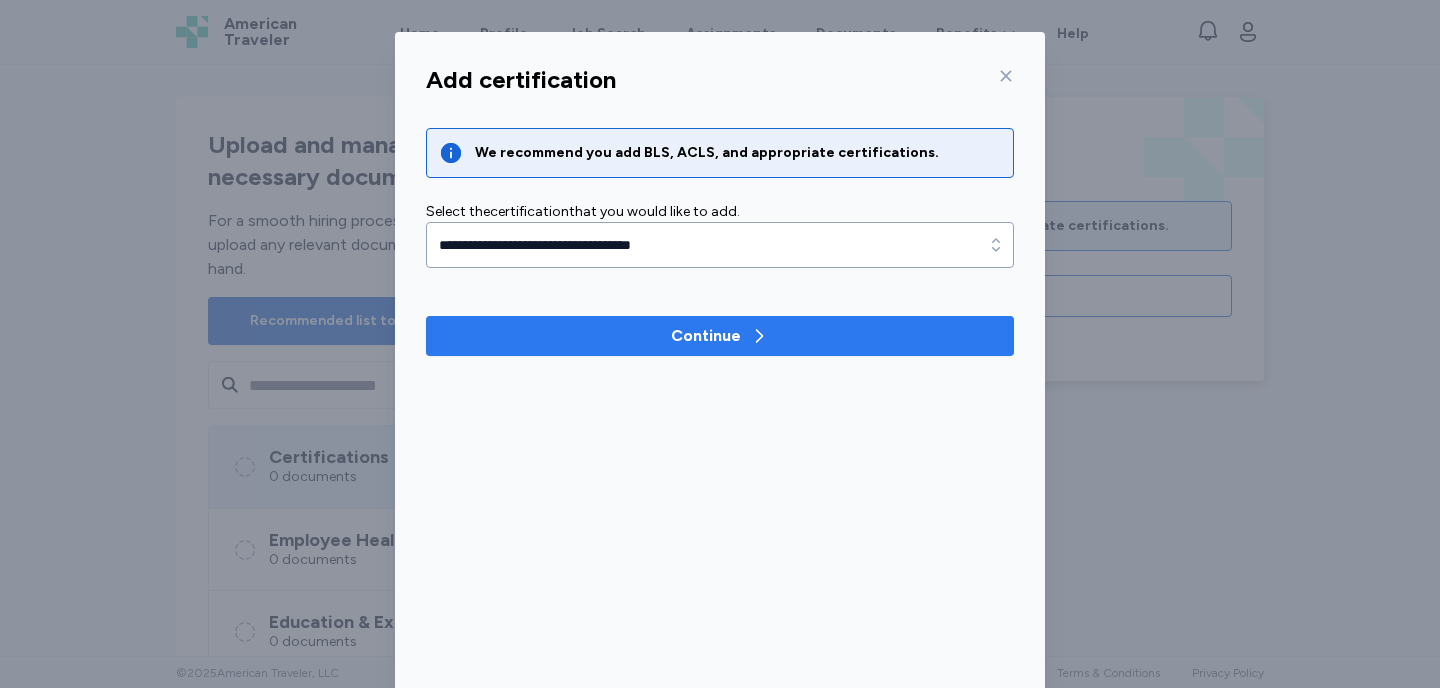 click on "Continue" at bounding box center (706, 336) 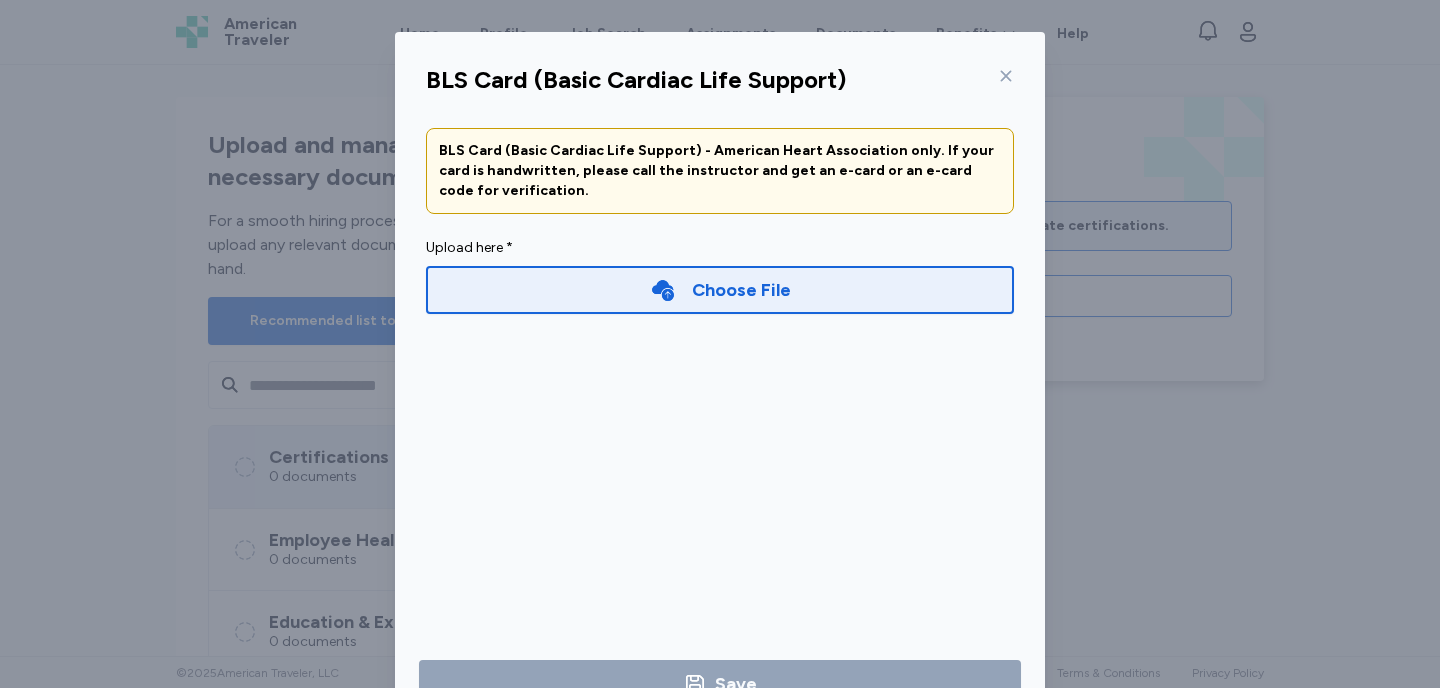 click on "Choose File" at bounding box center [741, 290] 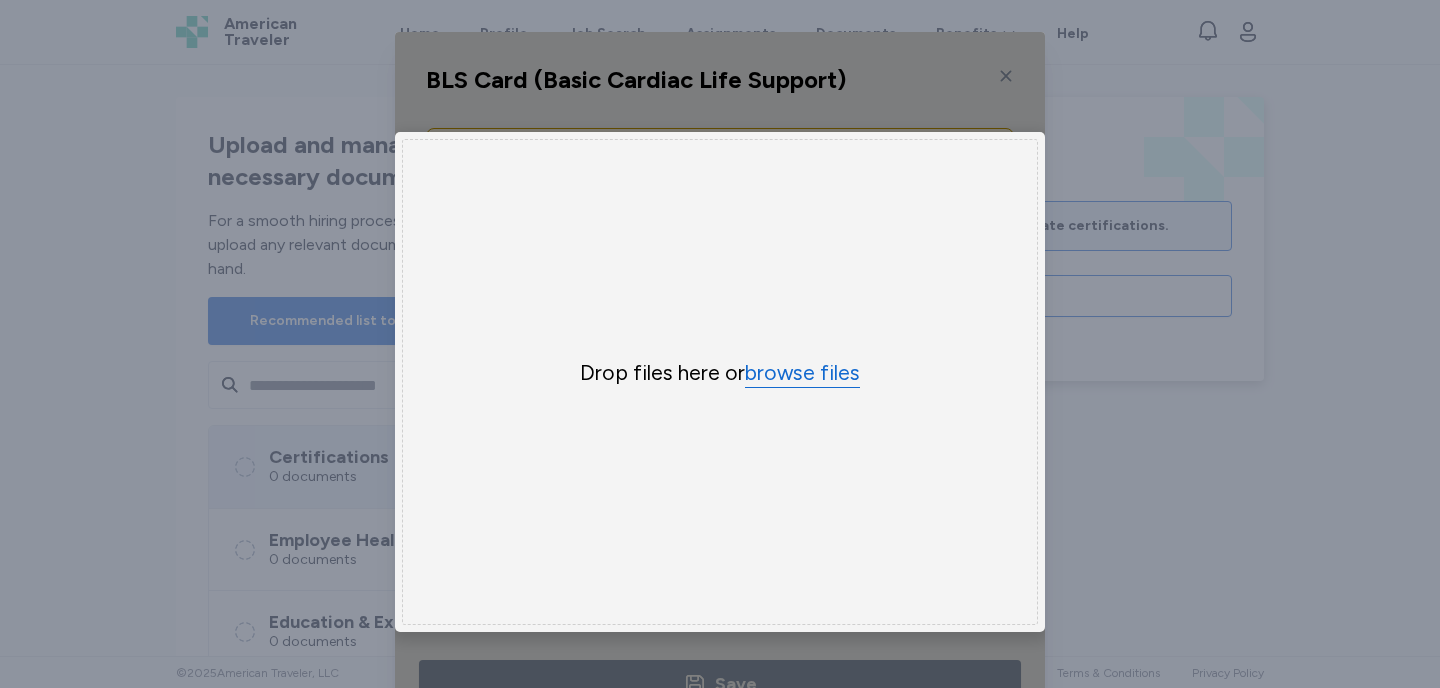 click on "browse files" at bounding box center (802, 373) 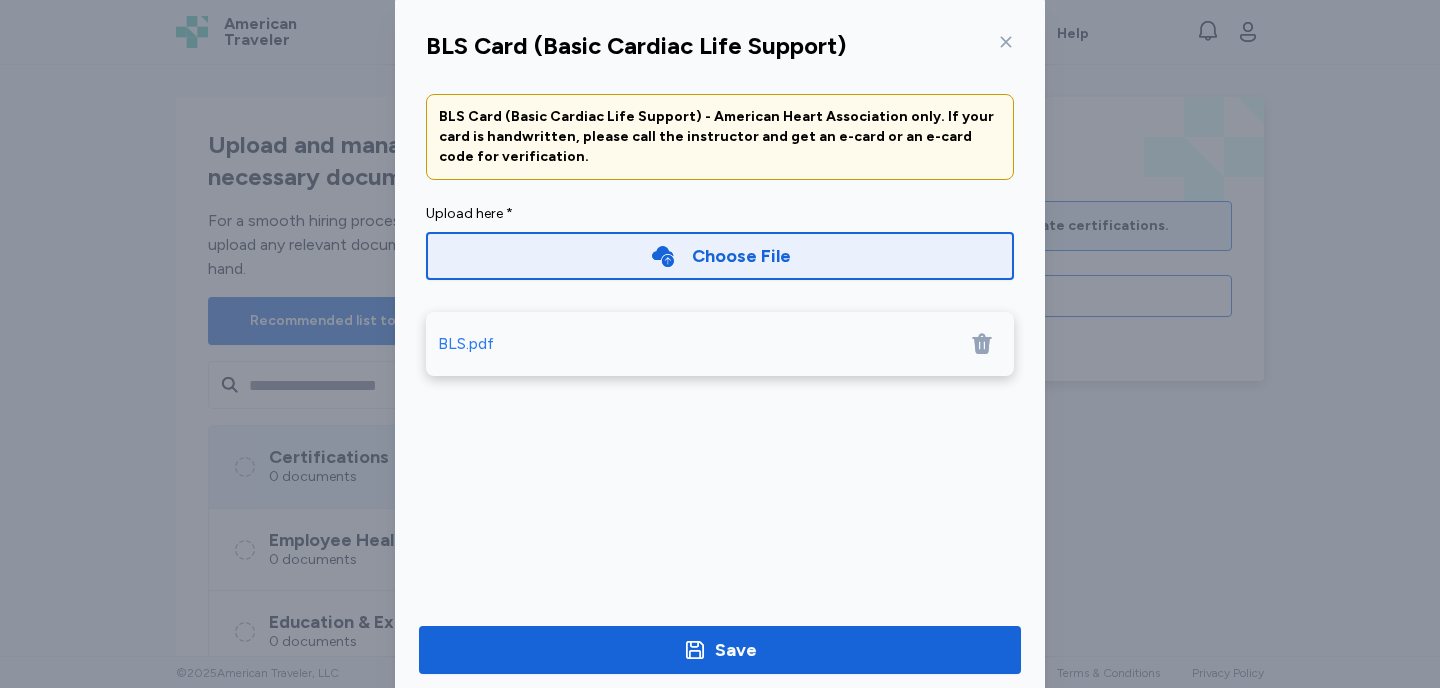 scroll, scrollTop: 76, scrollLeft: 0, axis: vertical 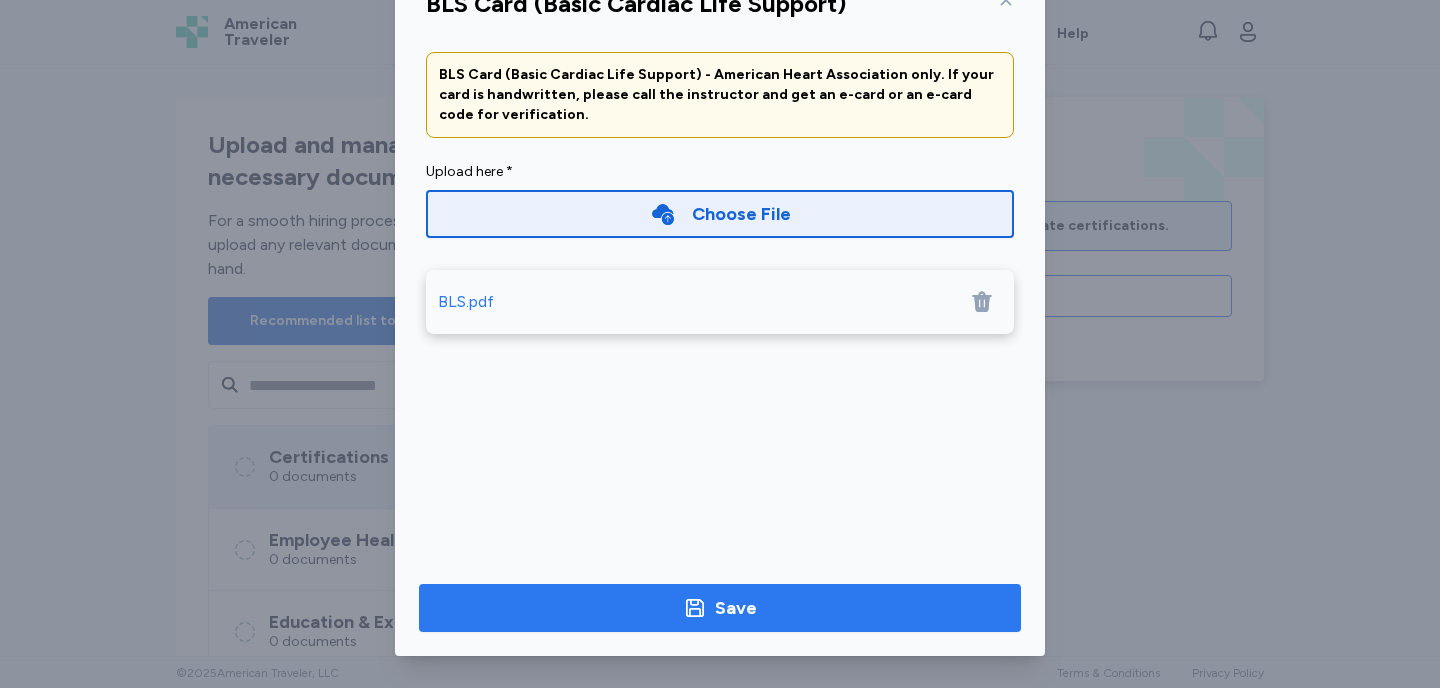 click on "Save" at bounding box center [736, 608] 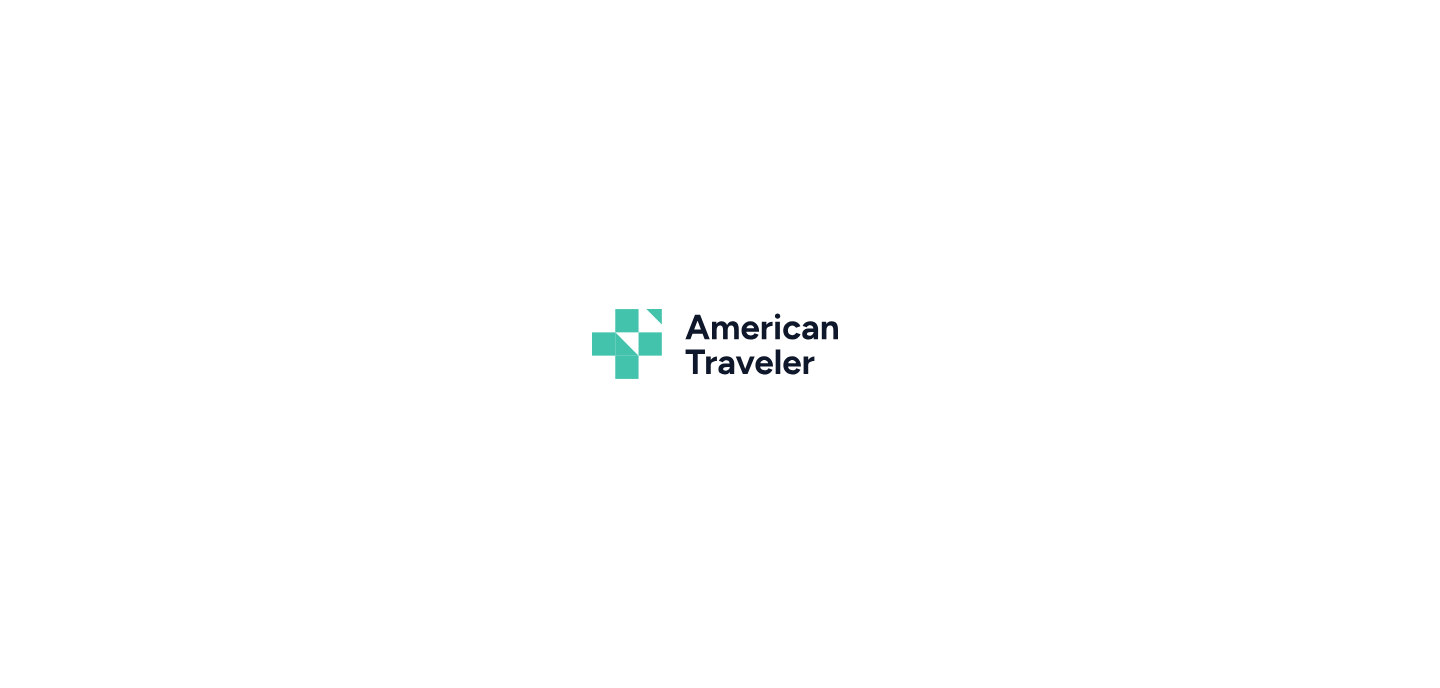 scroll, scrollTop: 0, scrollLeft: 0, axis: both 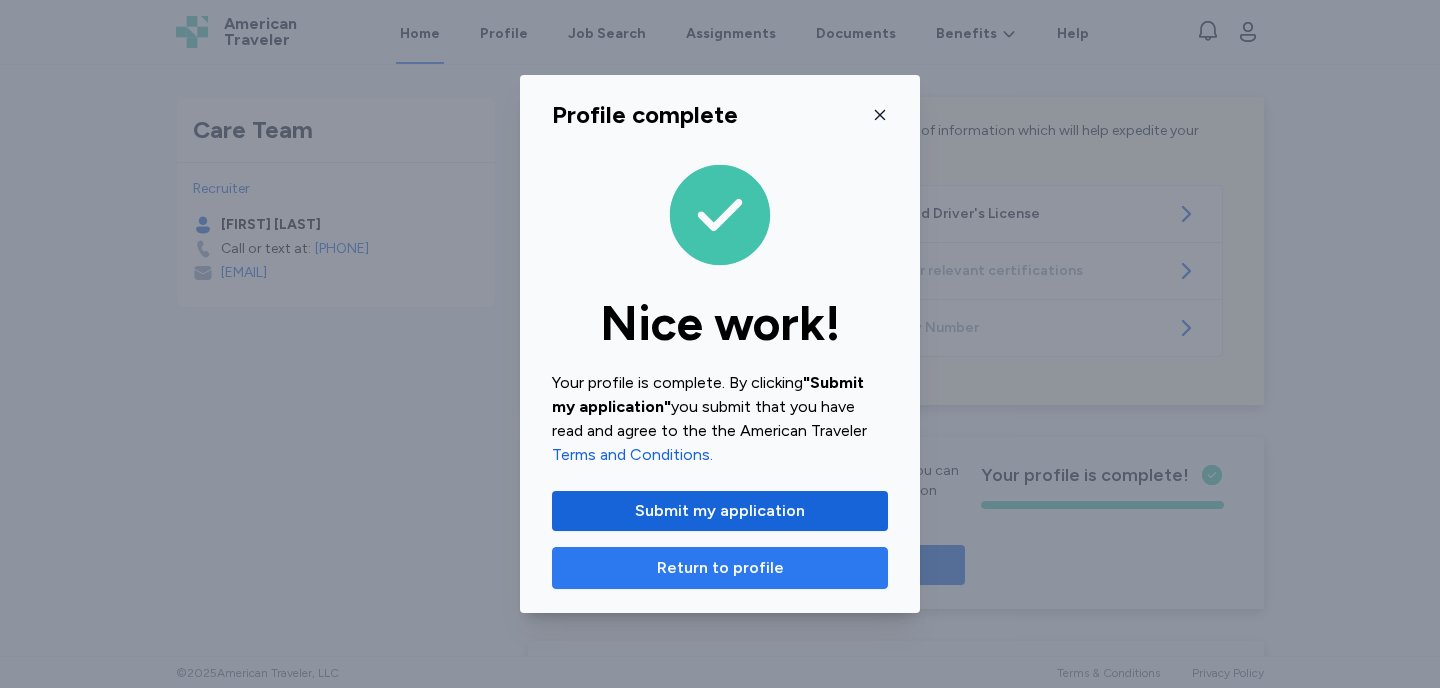 click on "Return to profile" at bounding box center (720, 568) 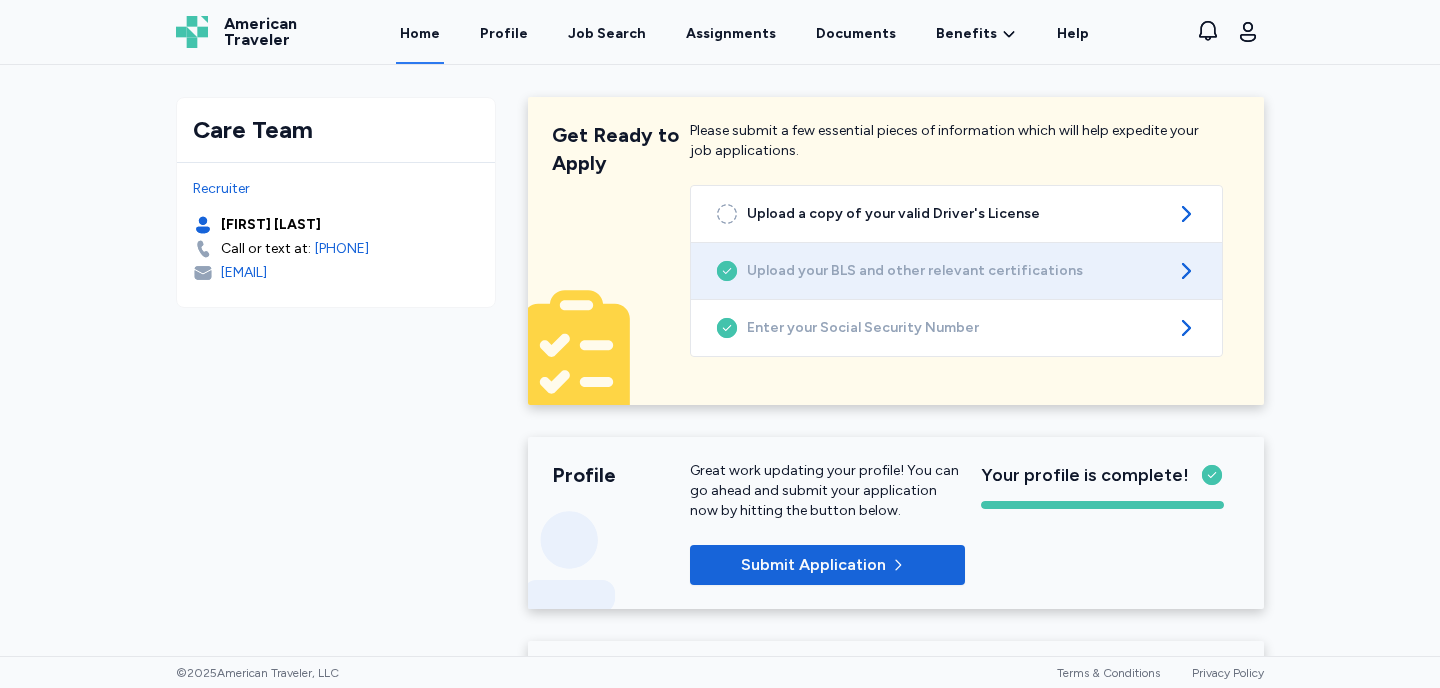 click on "Upload your BLS and other relevant certifications" at bounding box center [956, 271] 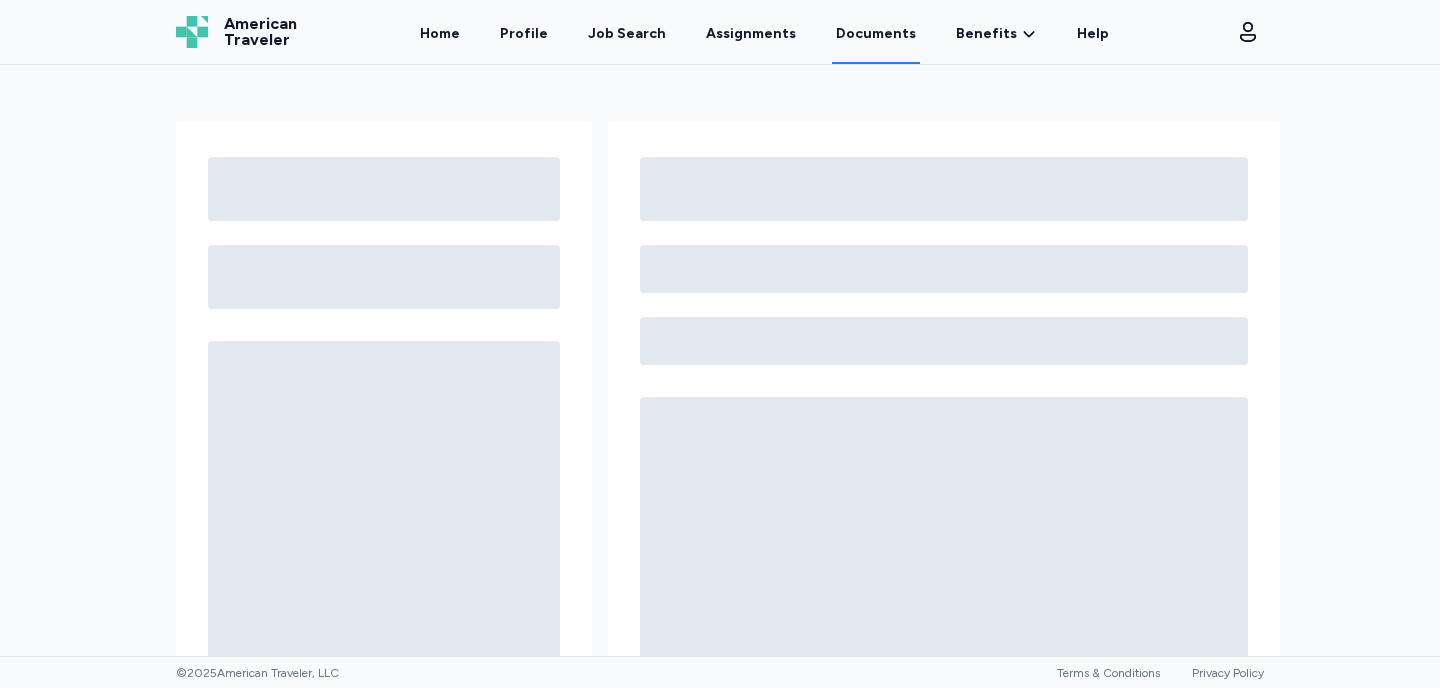 scroll, scrollTop: 0, scrollLeft: 0, axis: both 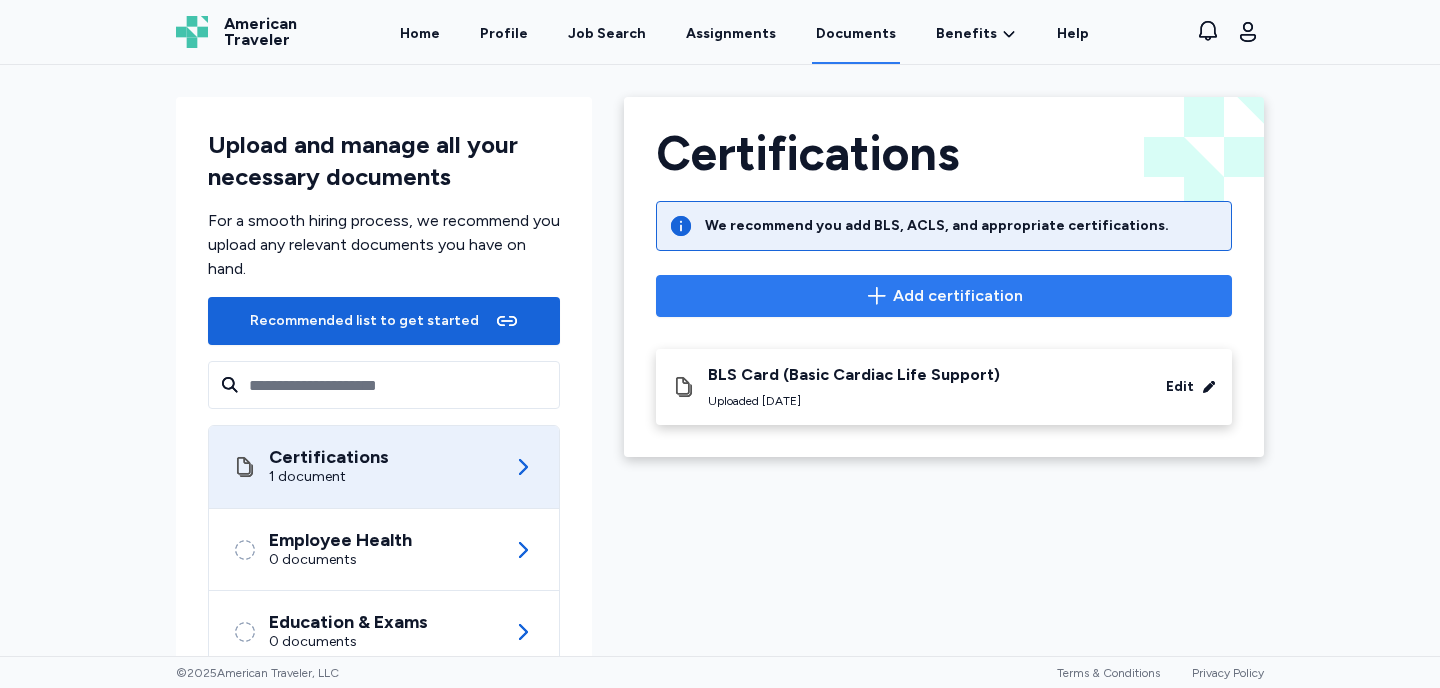 click on "Add certification" at bounding box center [958, 296] 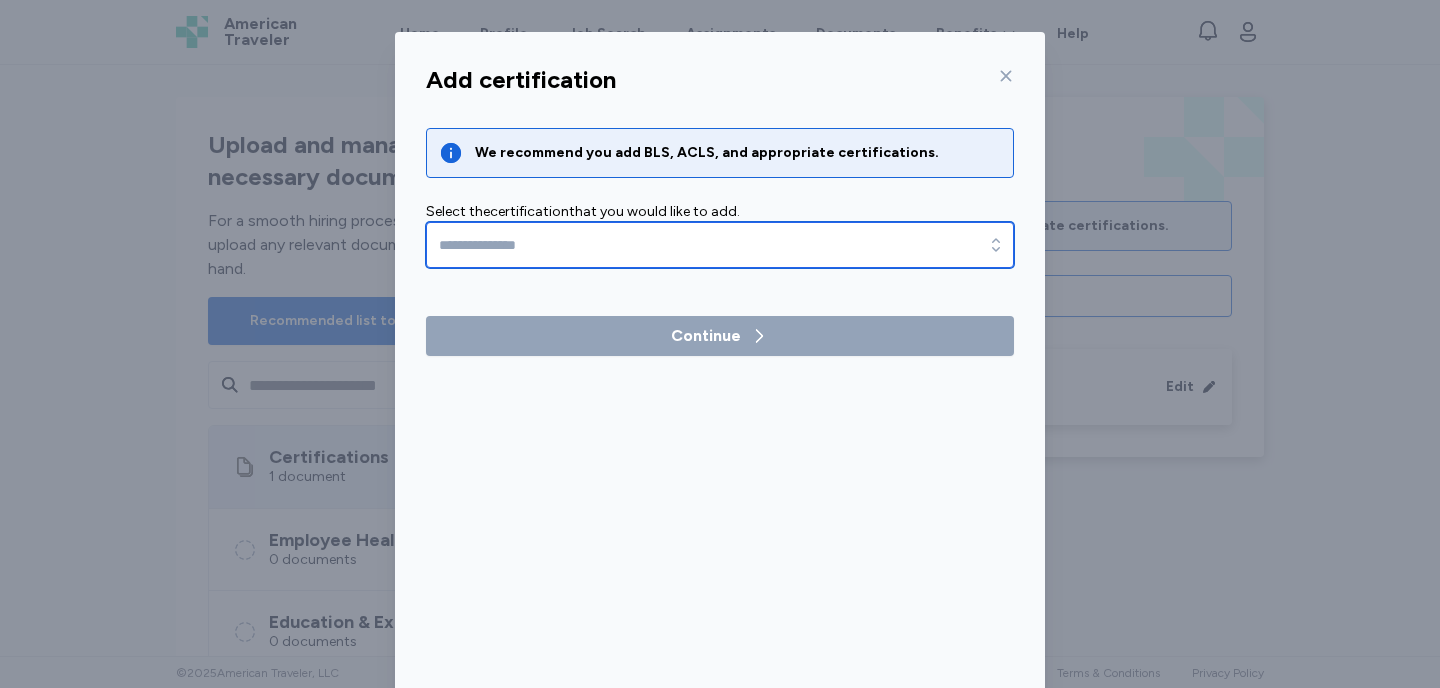 click 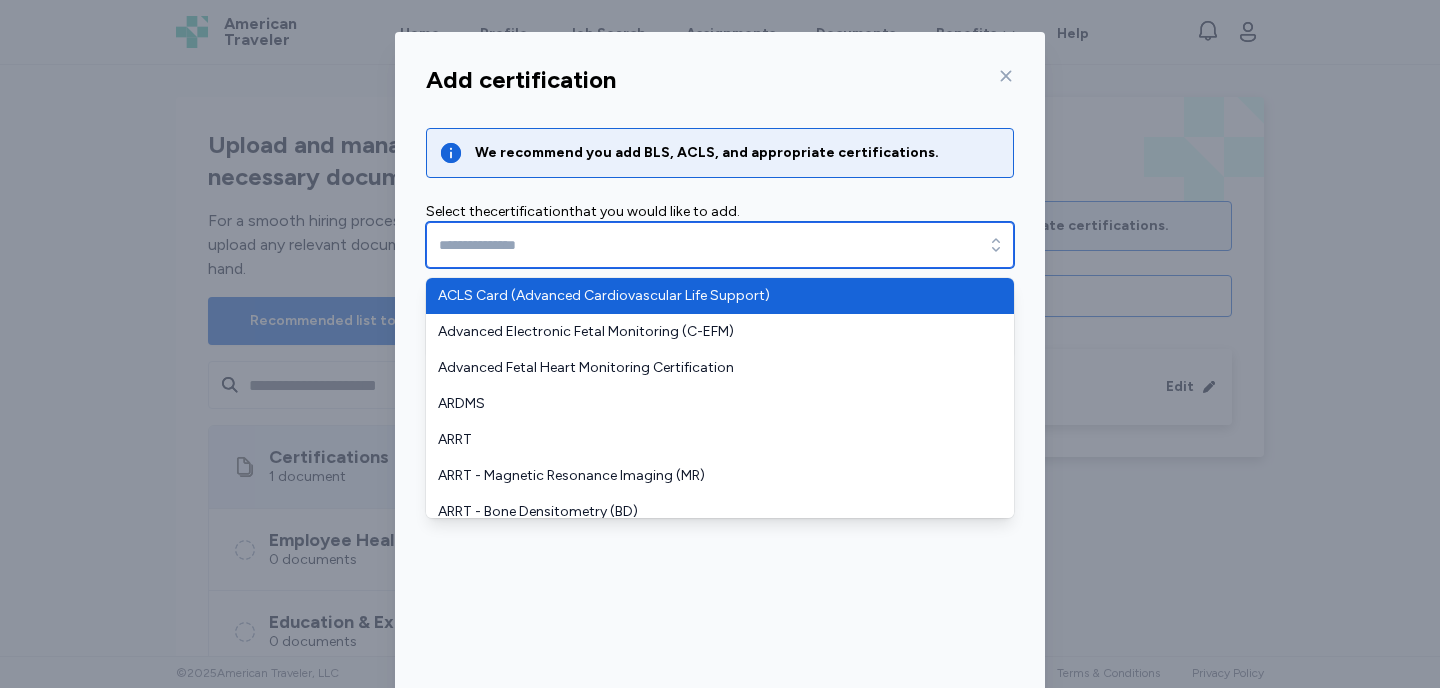 type on "**********" 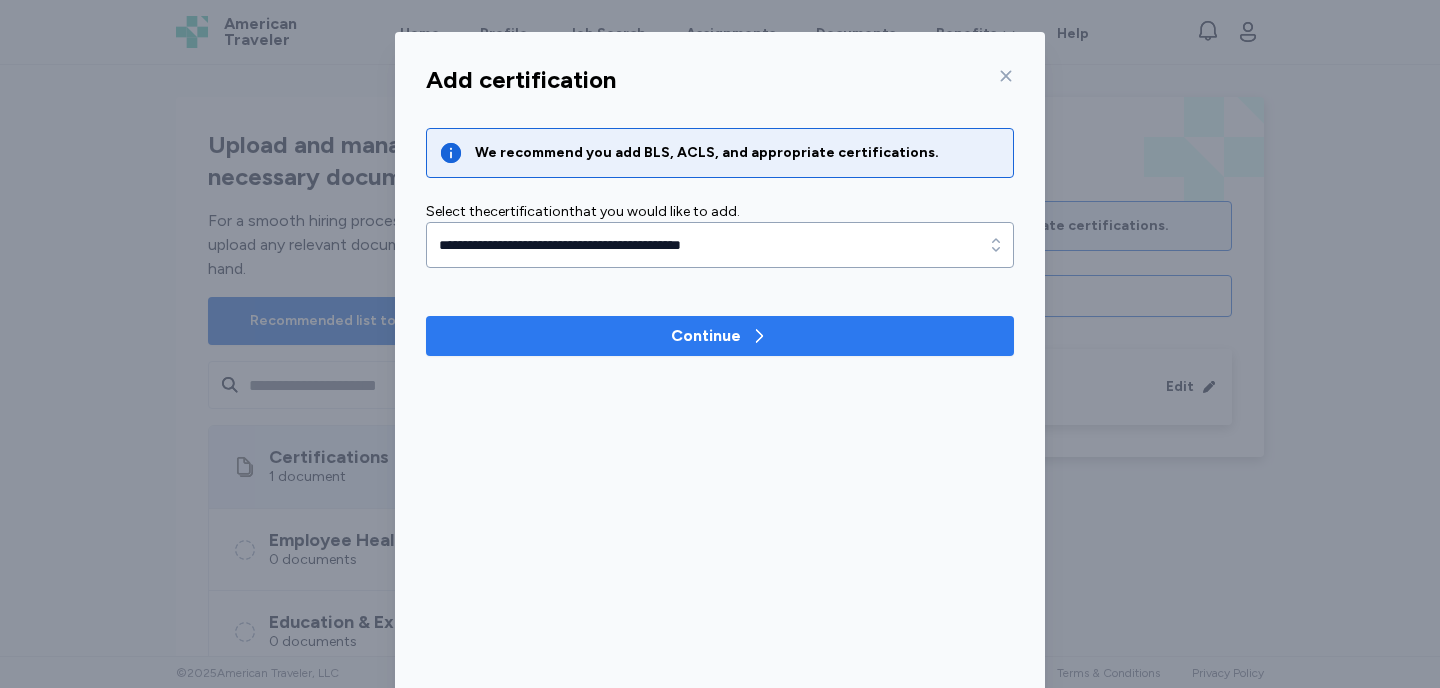 click on "Continue" at bounding box center (720, 336) 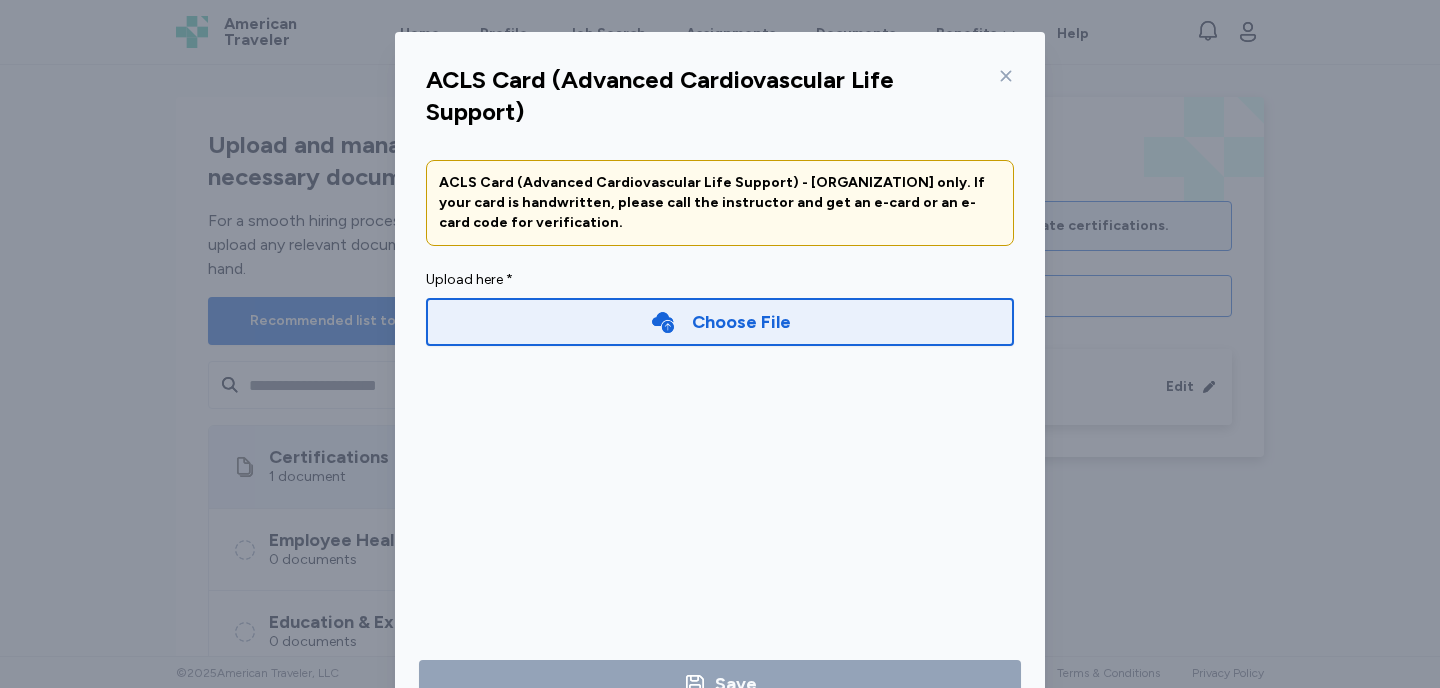 click on "Choose File" at bounding box center (741, 322) 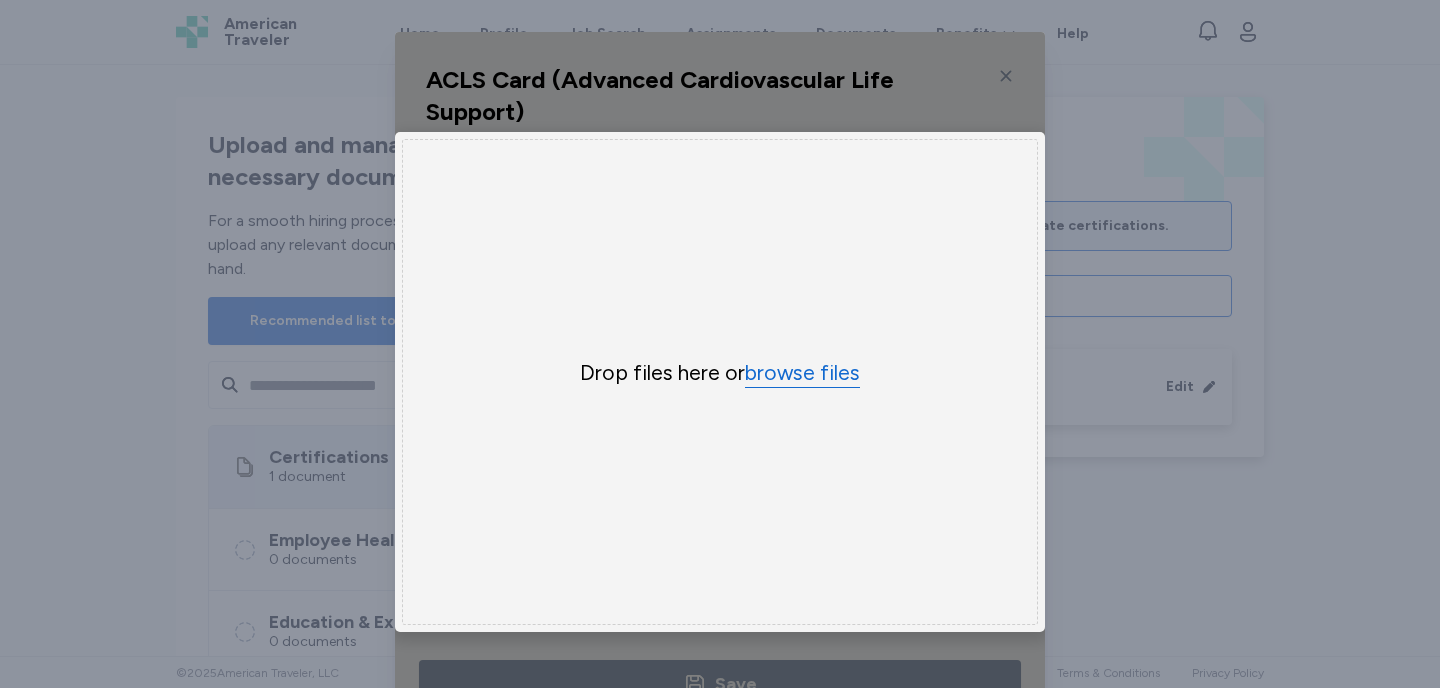click on "browse files" at bounding box center [802, 373] 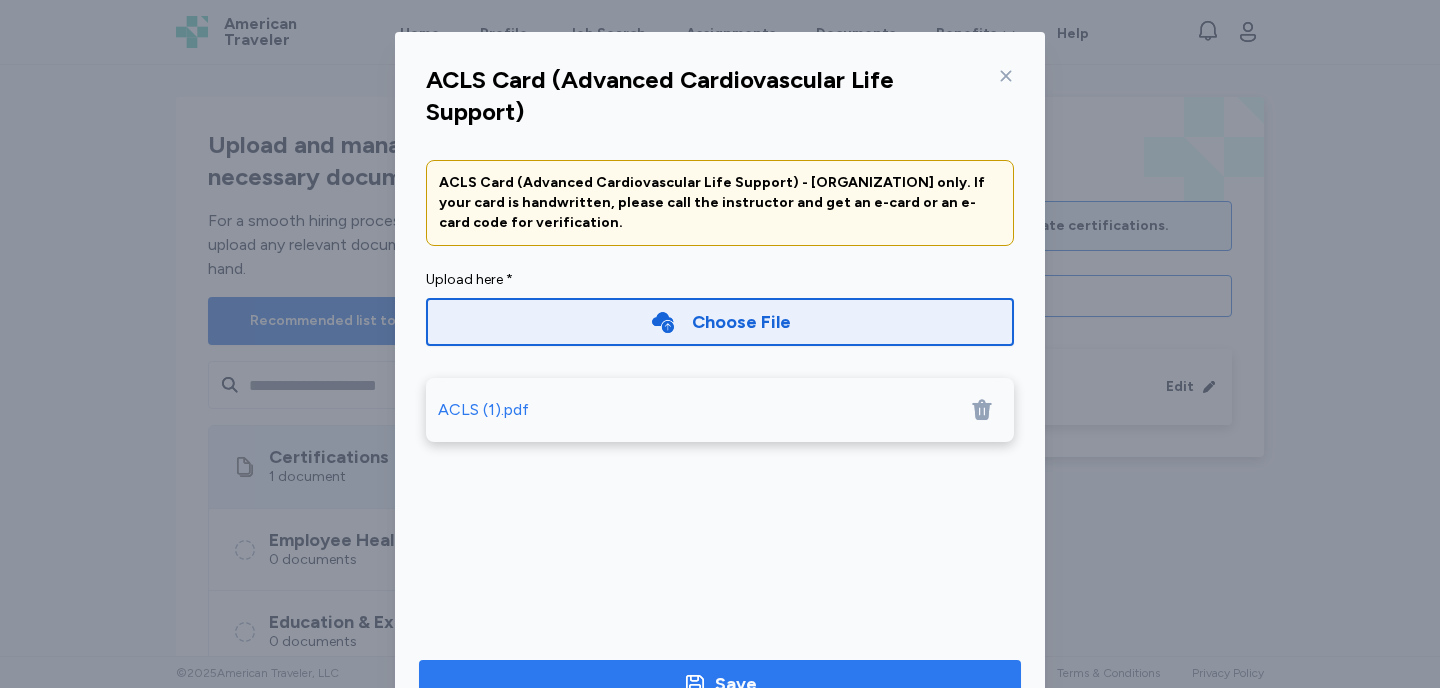 click on "Save" at bounding box center [720, 684] 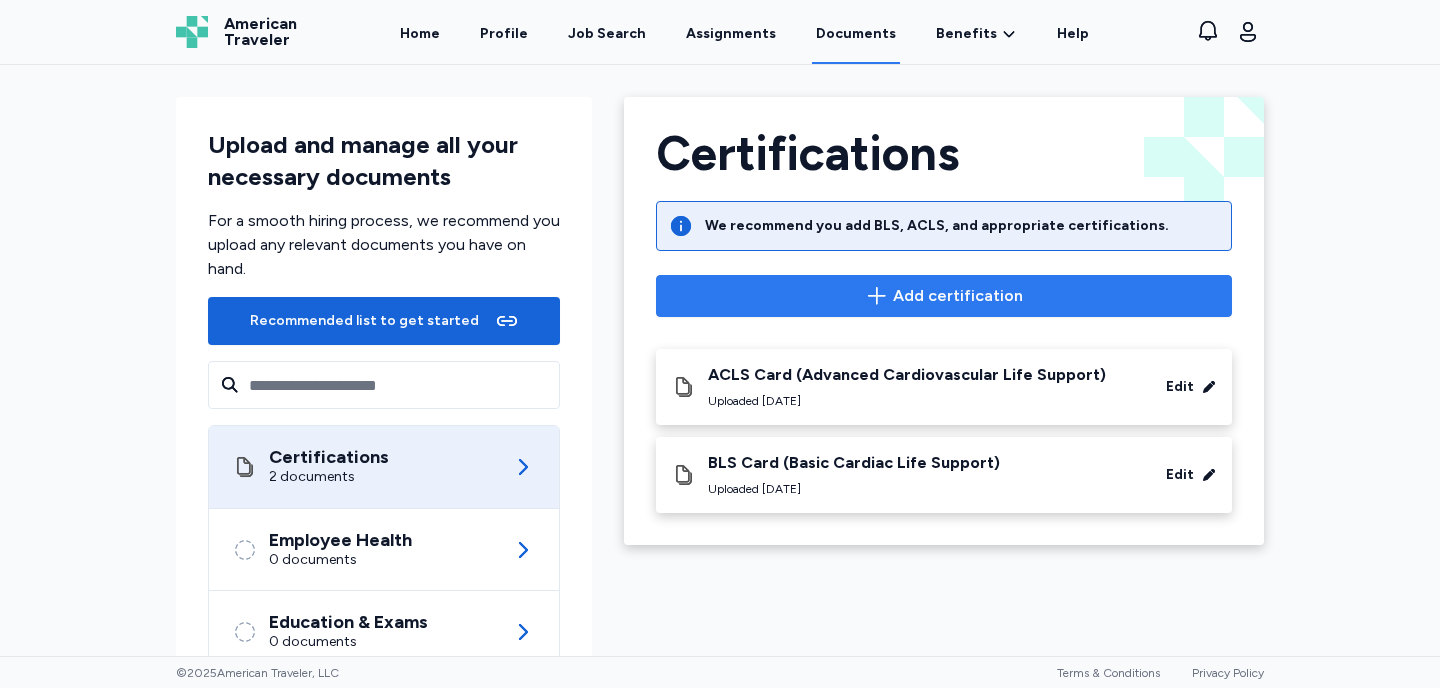 click on "Add certification" at bounding box center [958, 296] 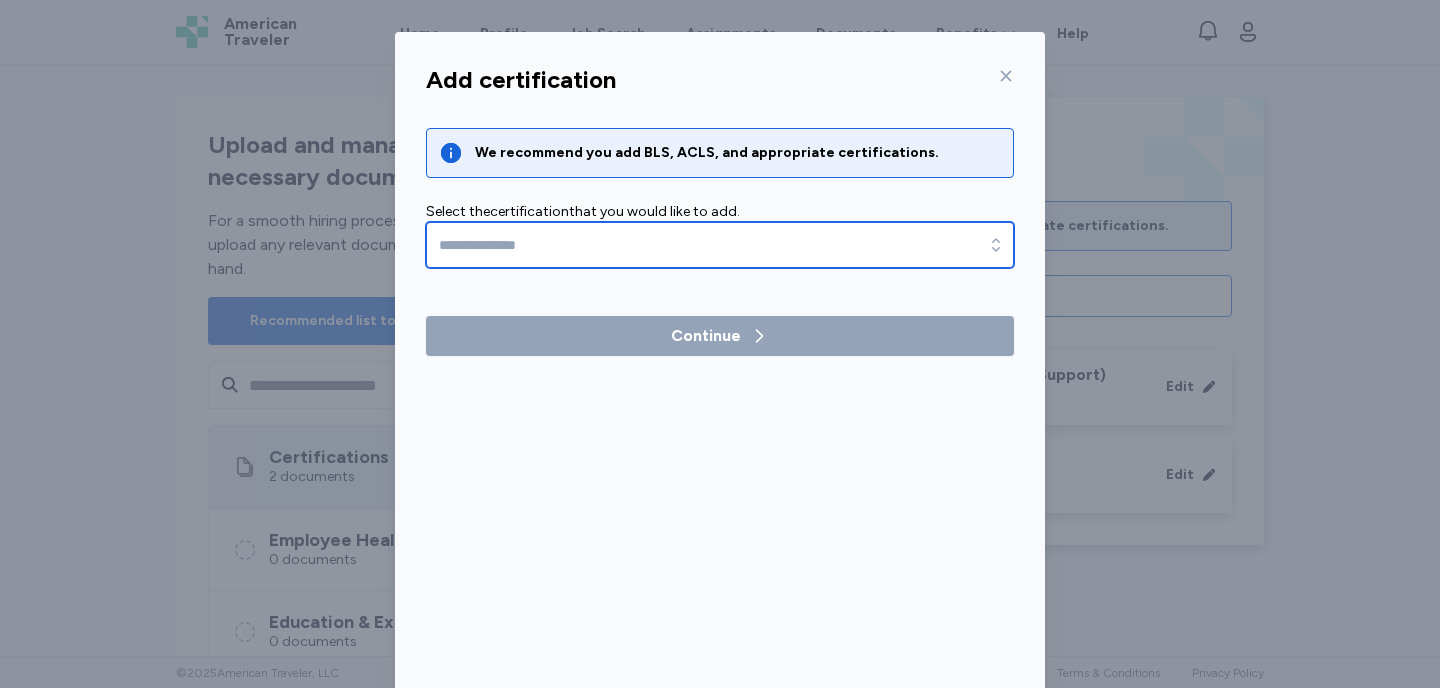 click 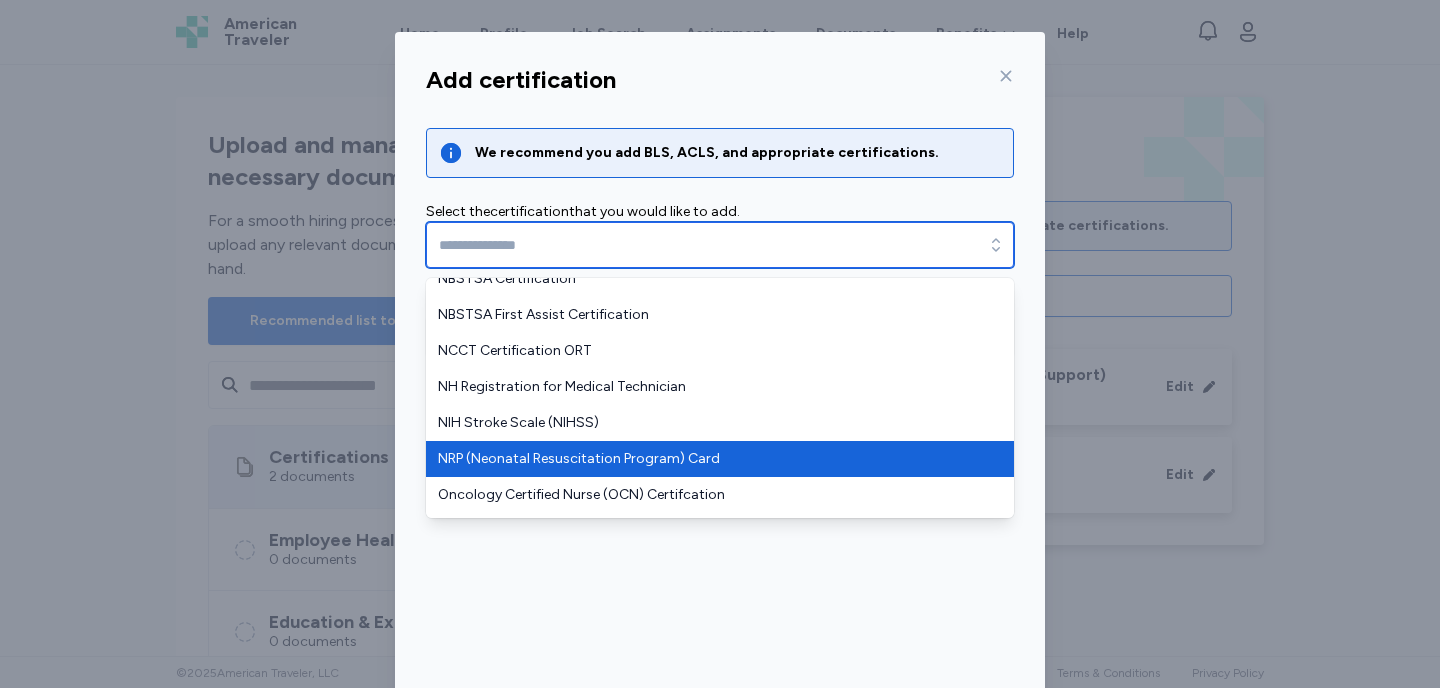 scroll, scrollTop: 1273, scrollLeft: 0, axis: vertical 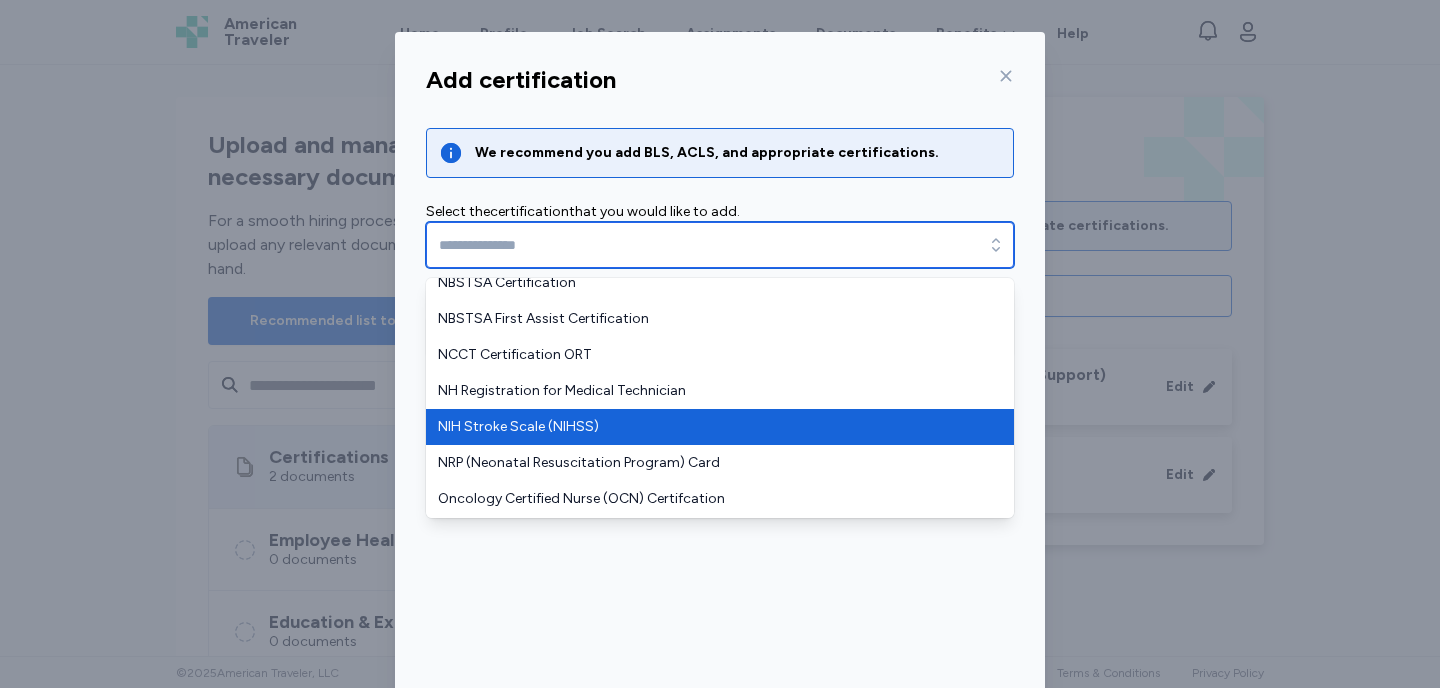 type on "**********" 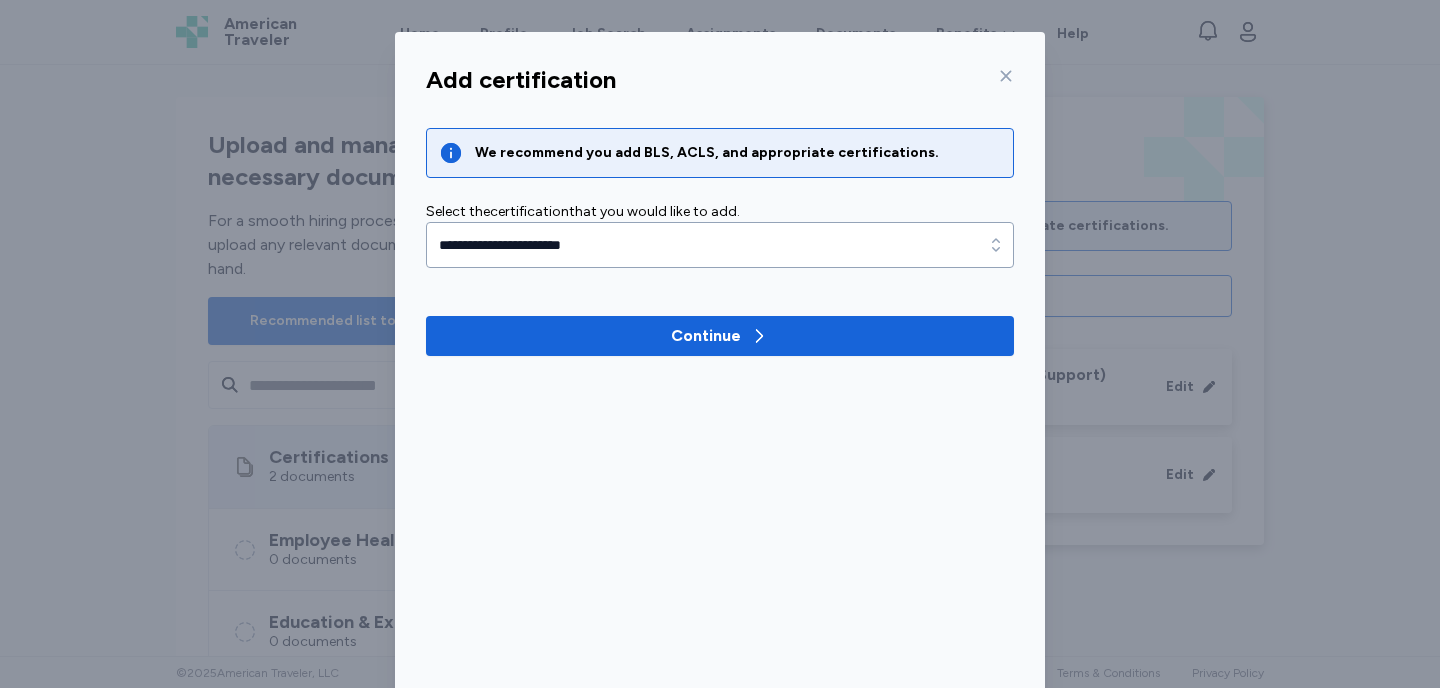 click on "**********" at bounding box center (720, 382) 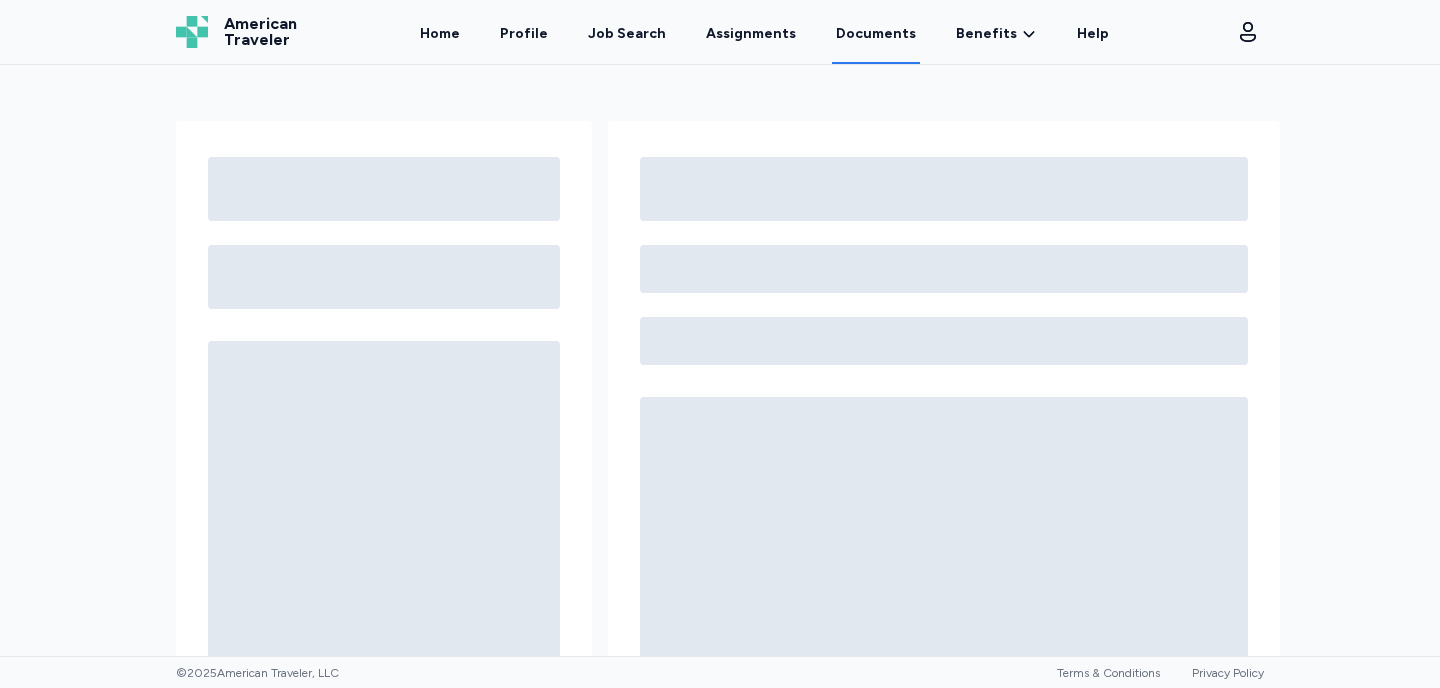 scroll, scrollTop: 0, scrollLeft: 0, axis: both 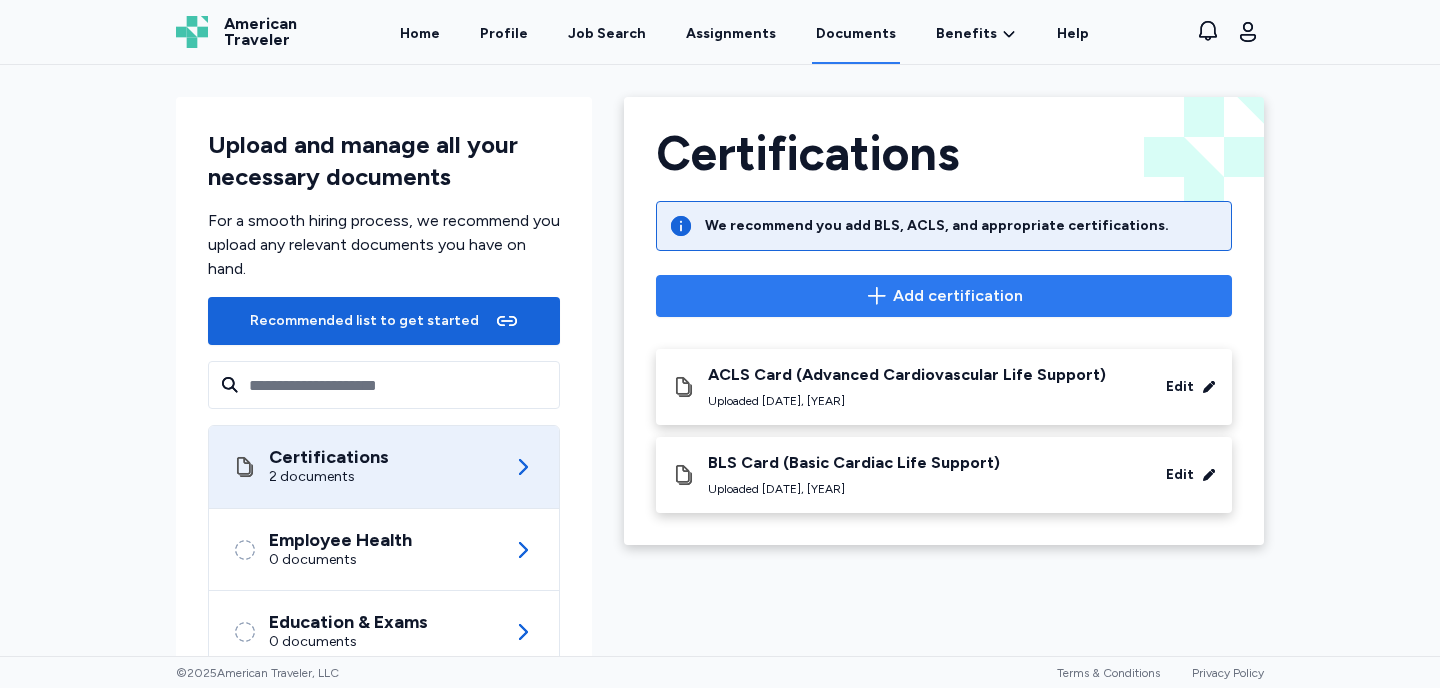 click on "Add certification" at bounding box center [958, 296] 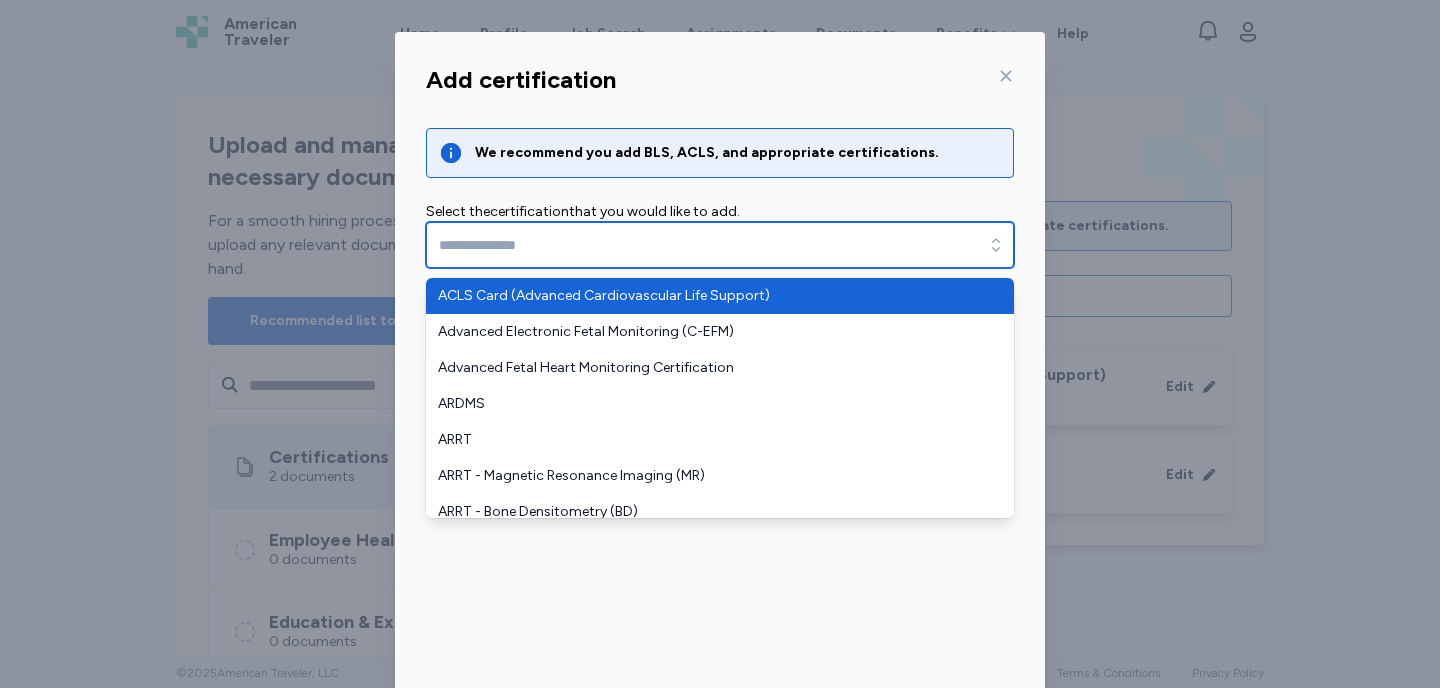 click 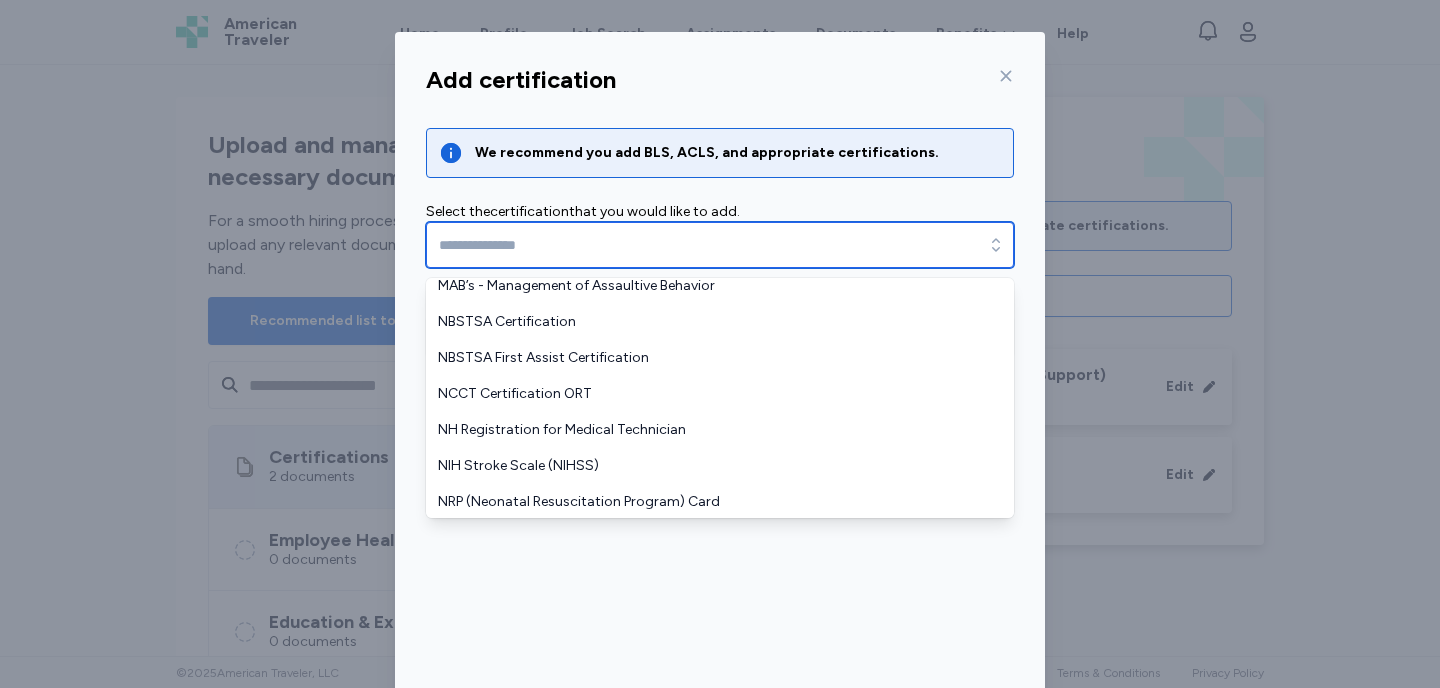 scroll, scrollTop: 1258, scrollLeft: 0, axis: vertical 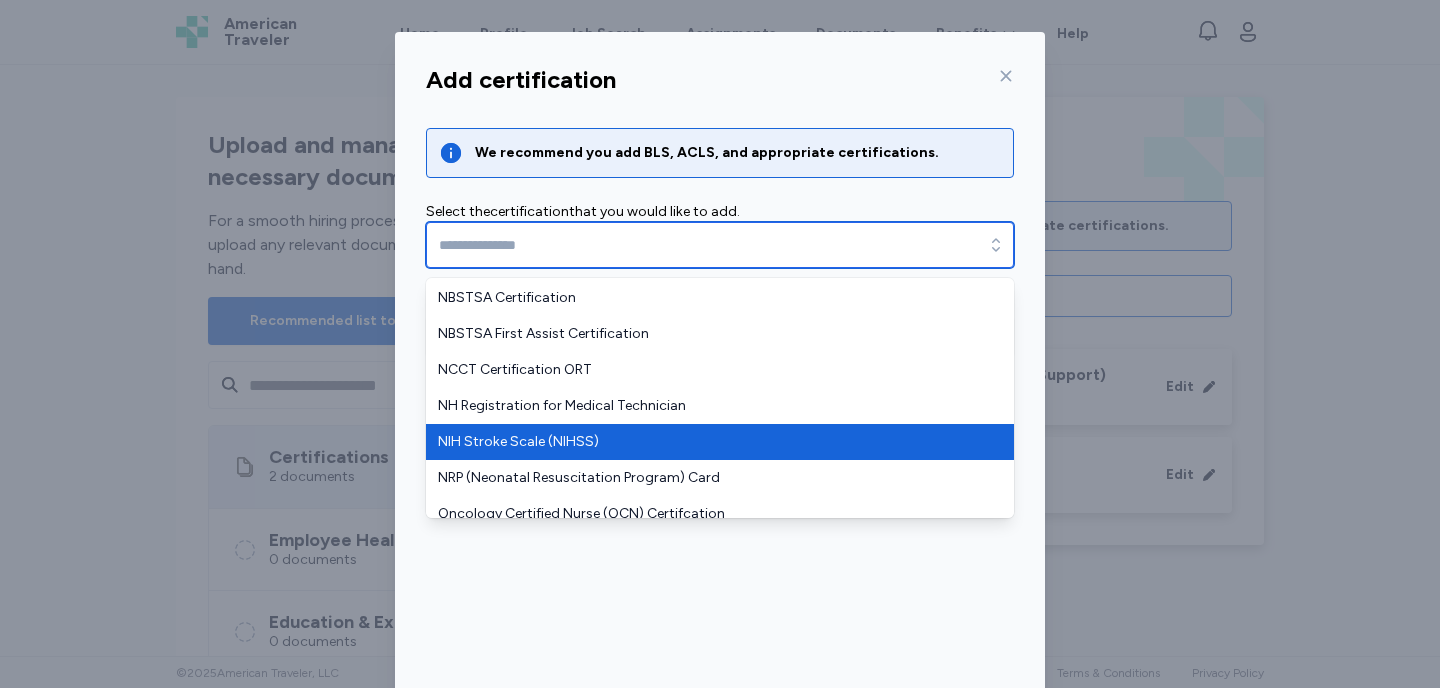 type on "**********" 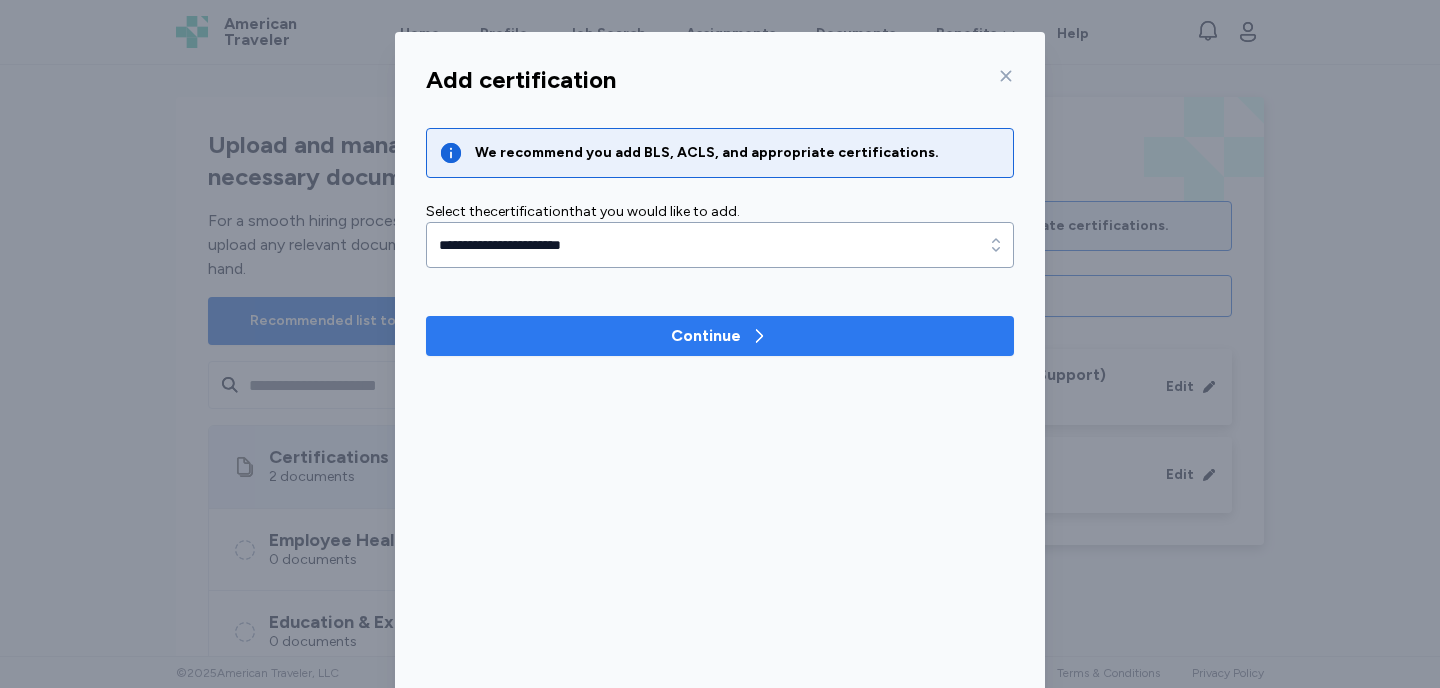 click on "Continue" at bounding box center (706, 336) 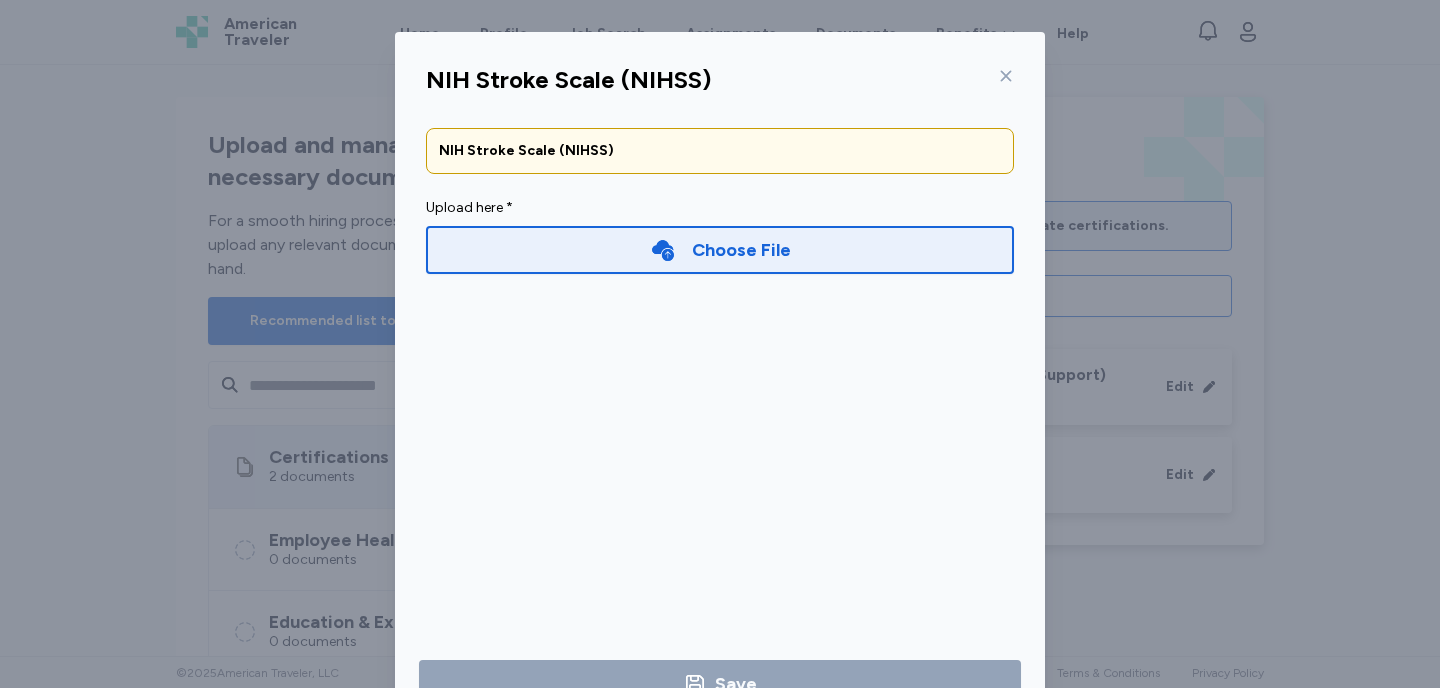 click on "Choose File" at bounding box center (741, 250) 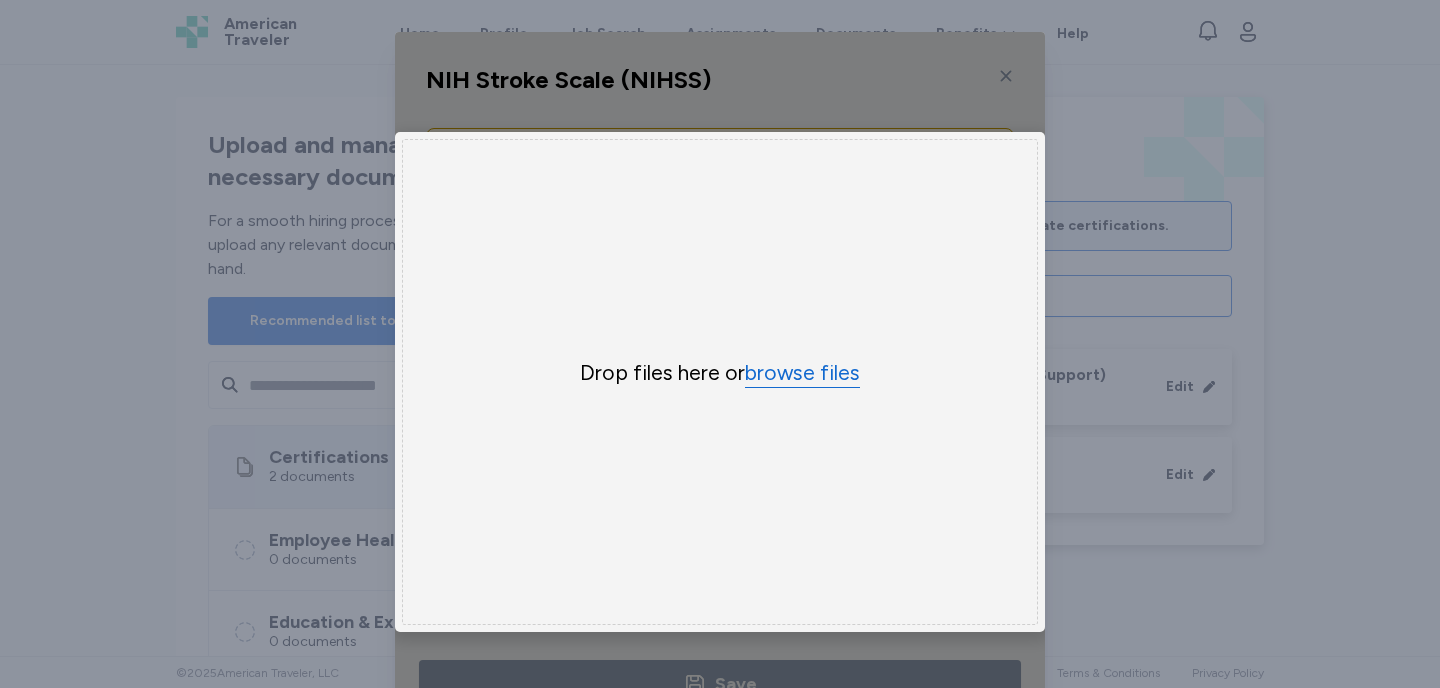 click on "browse files" at bounding box center [802, 373] 